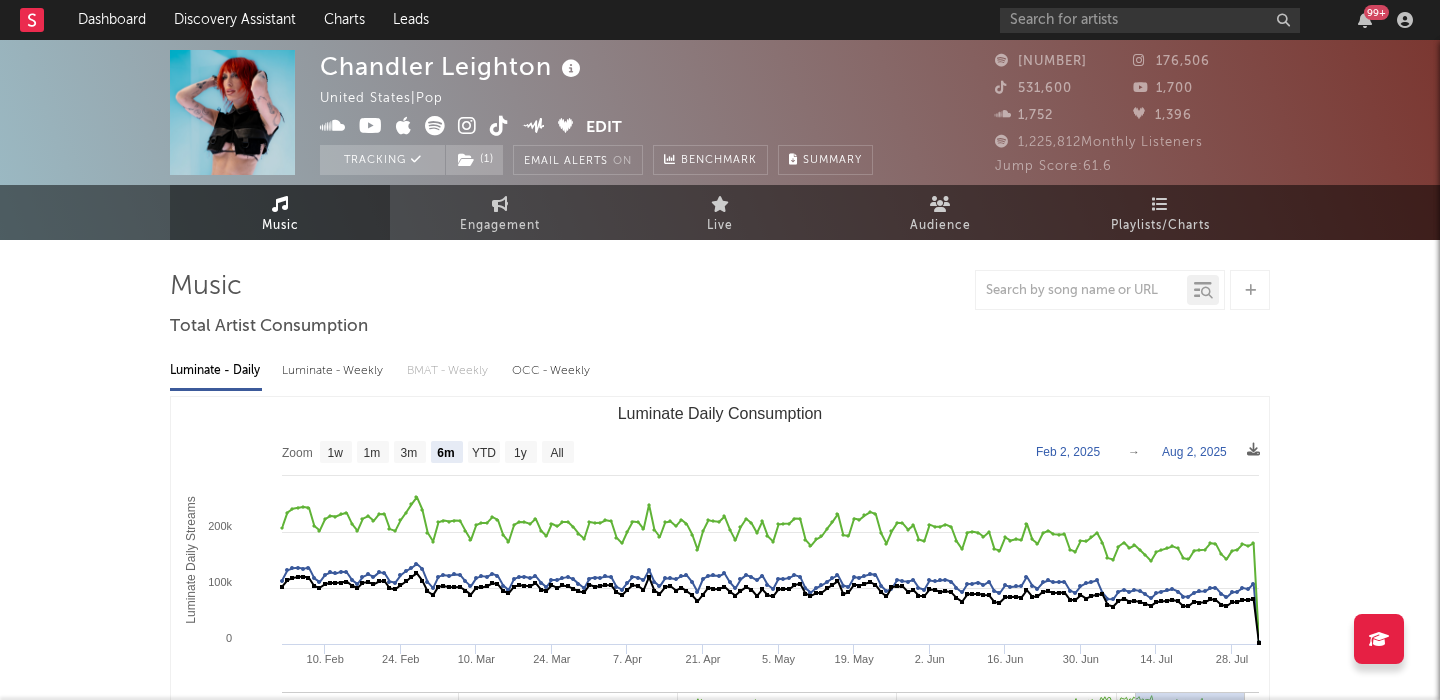 select on "6m" 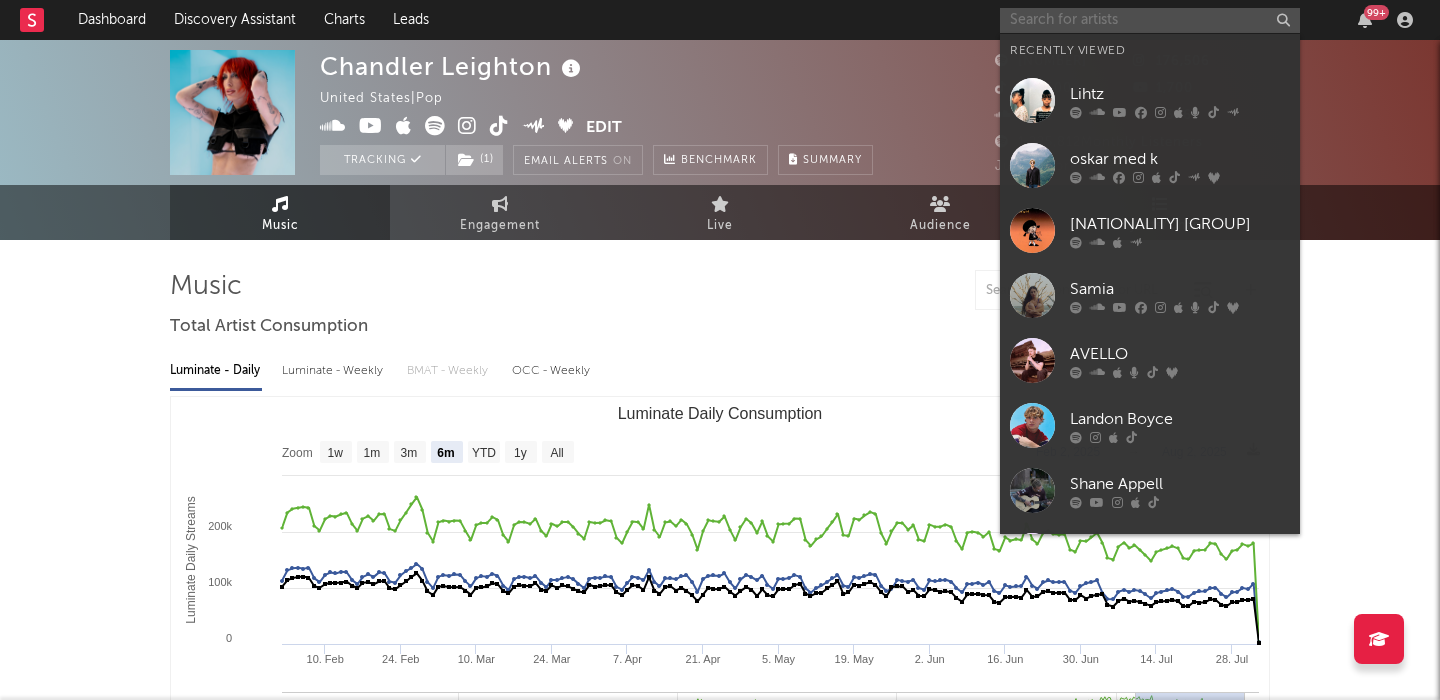 click at bounding box center [1150, 20] 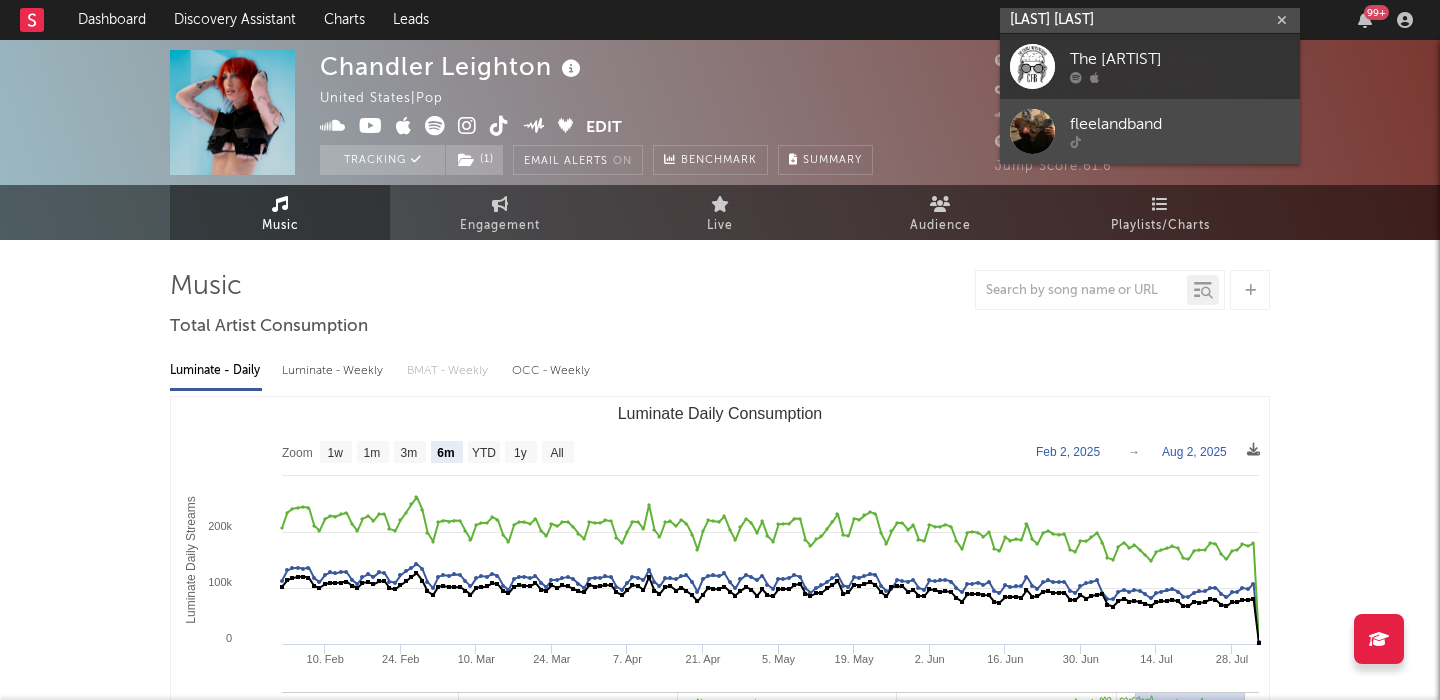 type on "fleeland ban" 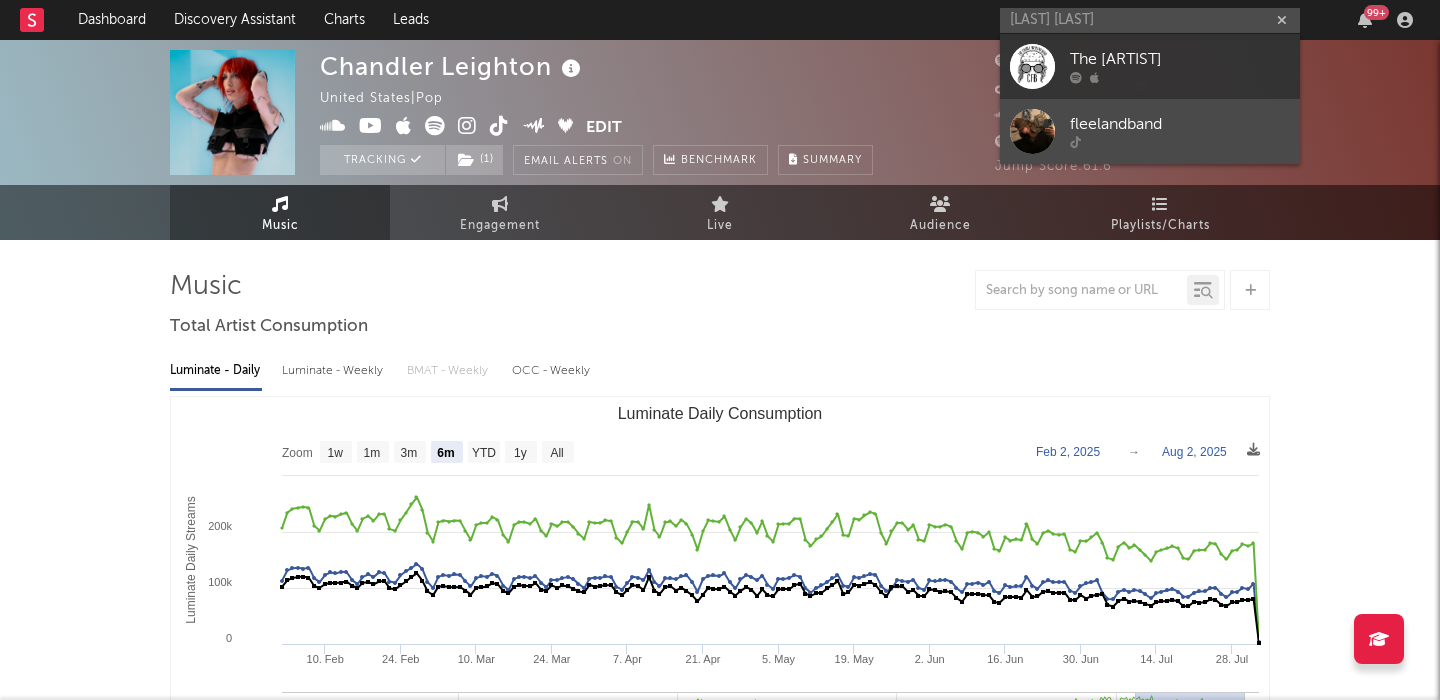 click on "fleelandband" at bounding box center (1180, 125) 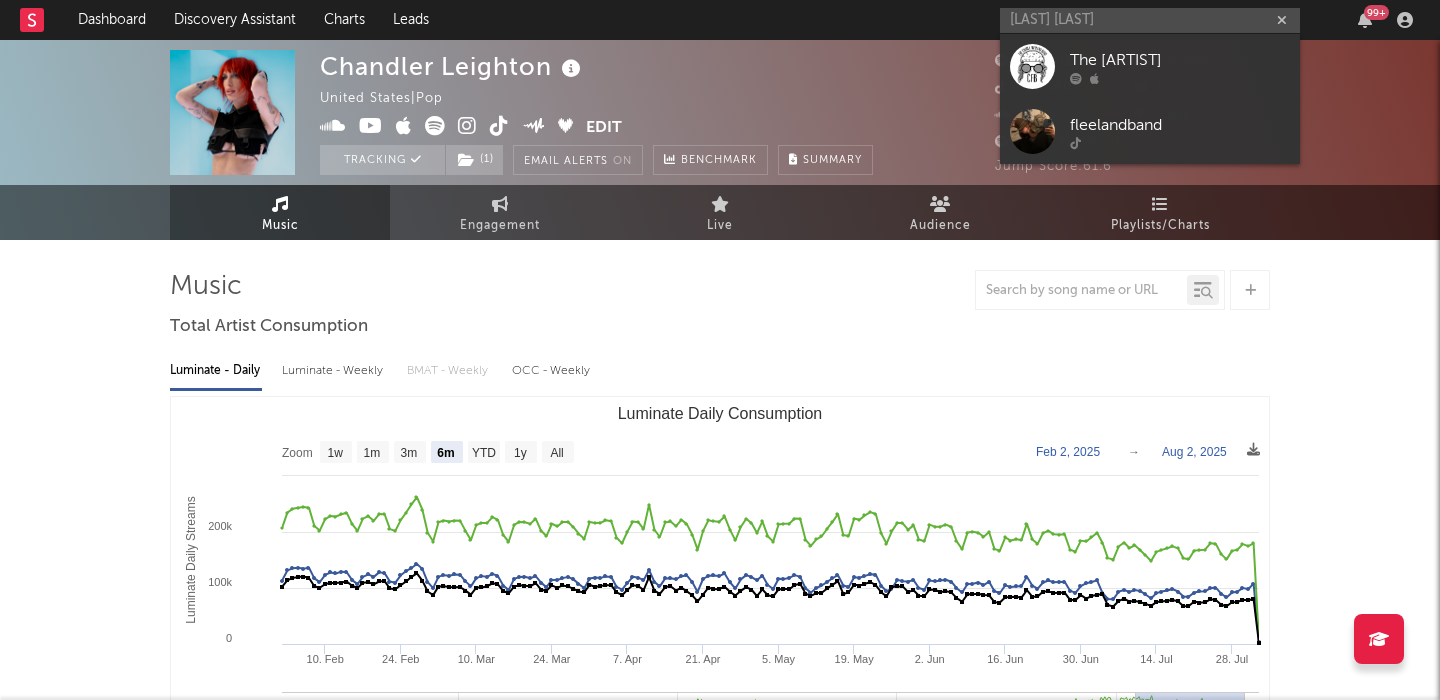 type 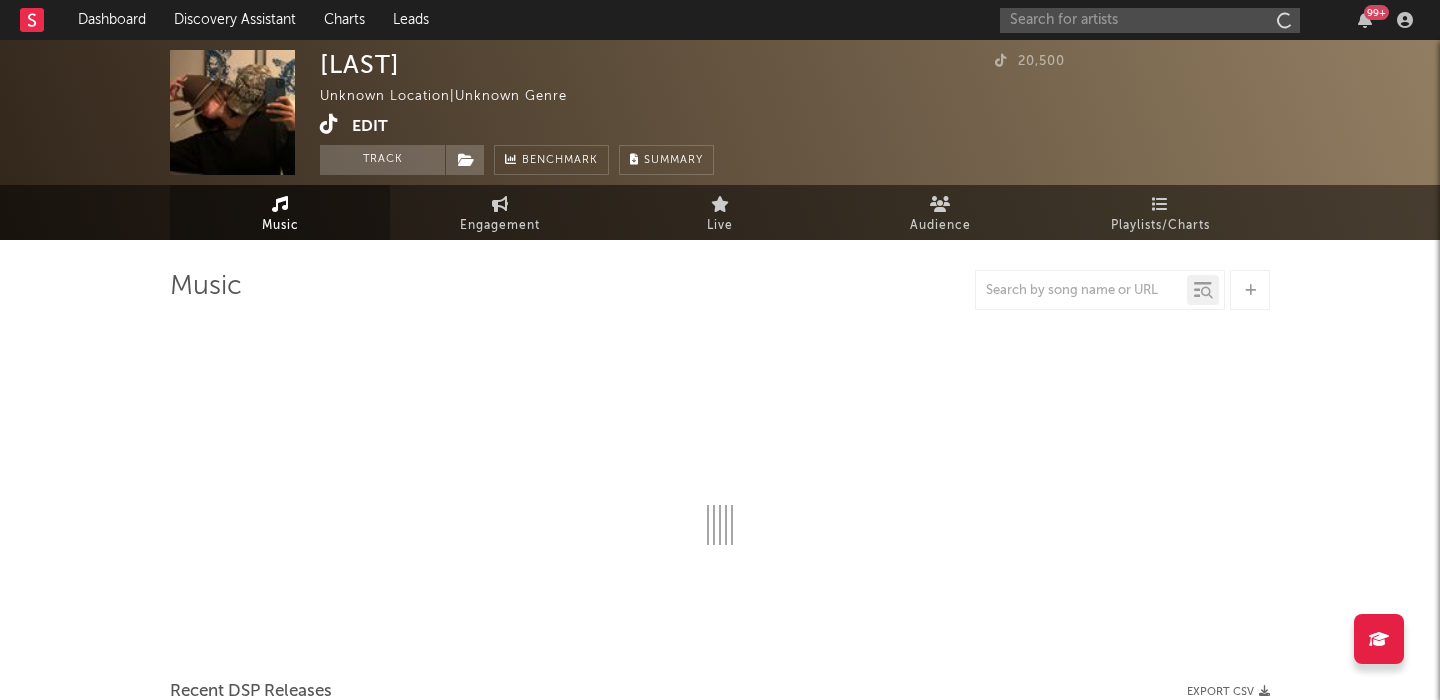 select on "1w" 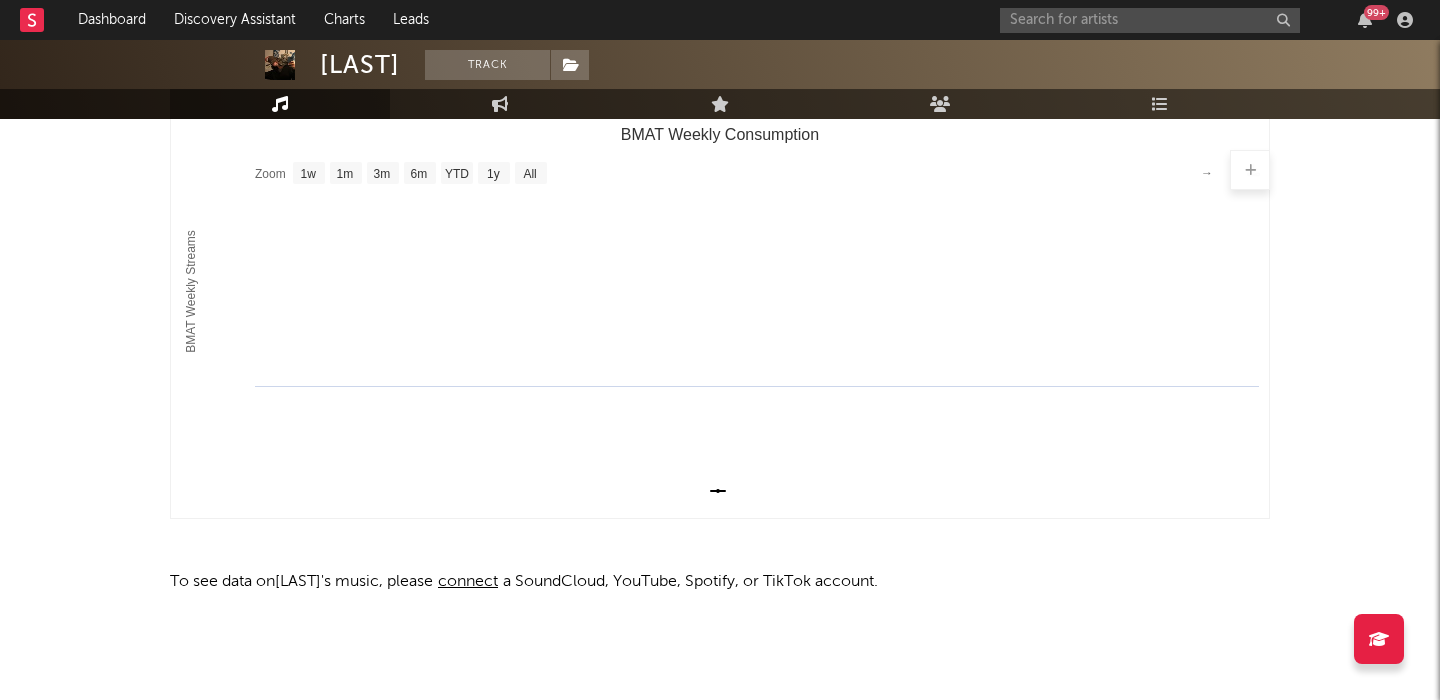 scroll, scrollTop: 0, scrollLeft: 0, axis: both 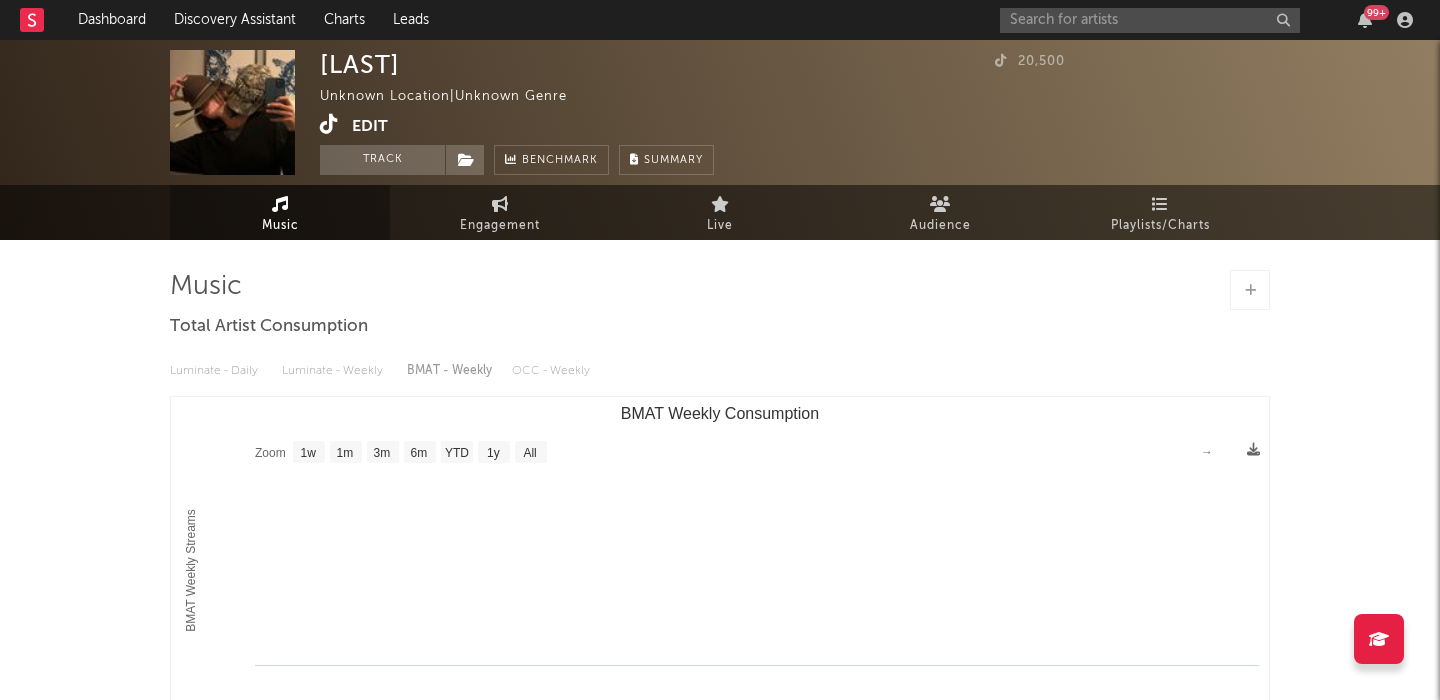 click at bounding box center (329, 124) 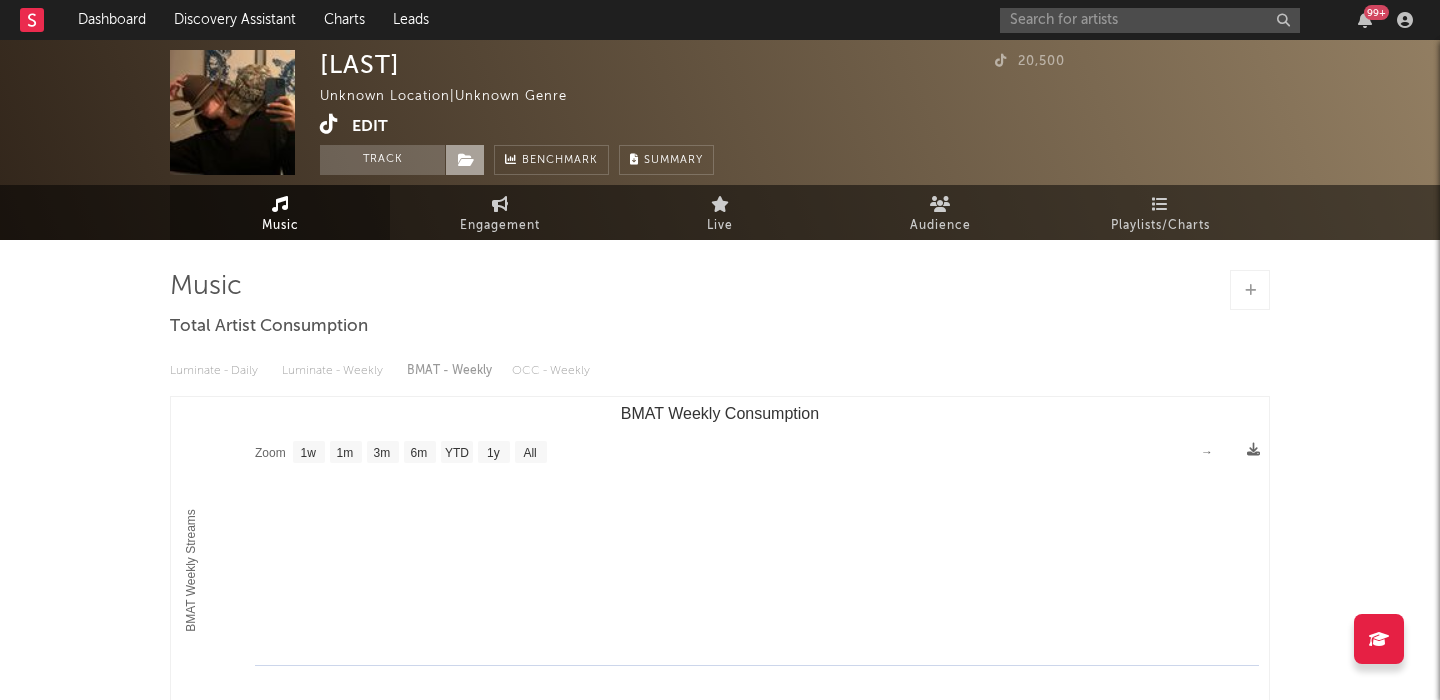 click at bounding box center [466, 160] 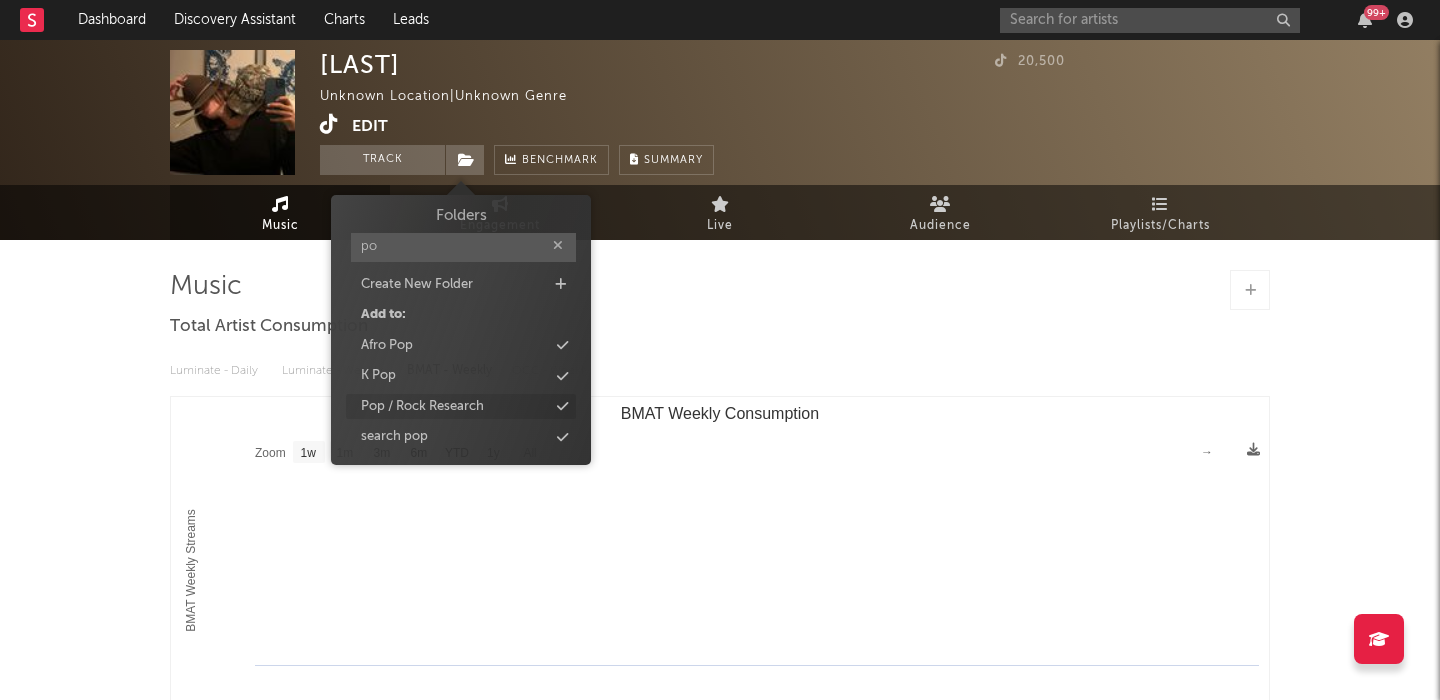 type on "po" 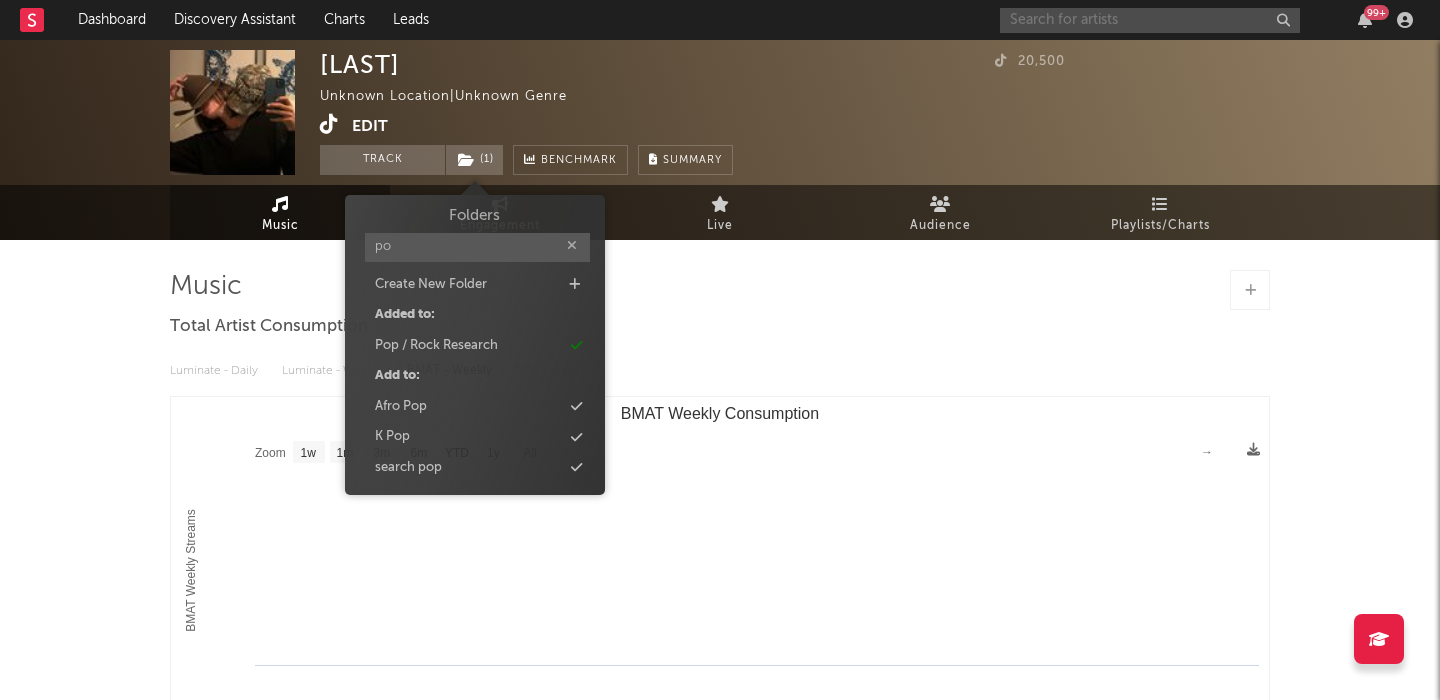 click at bounding box center (1150, 20) 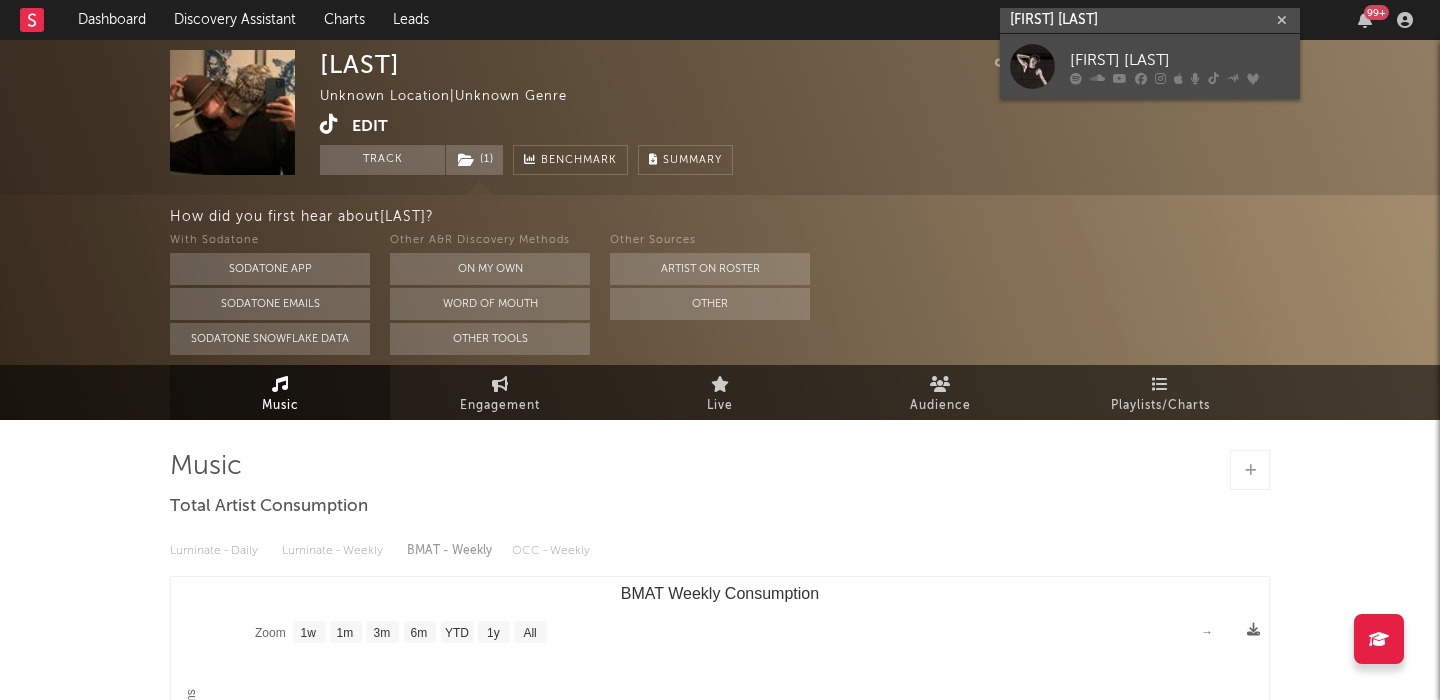 type on "jett blyton" 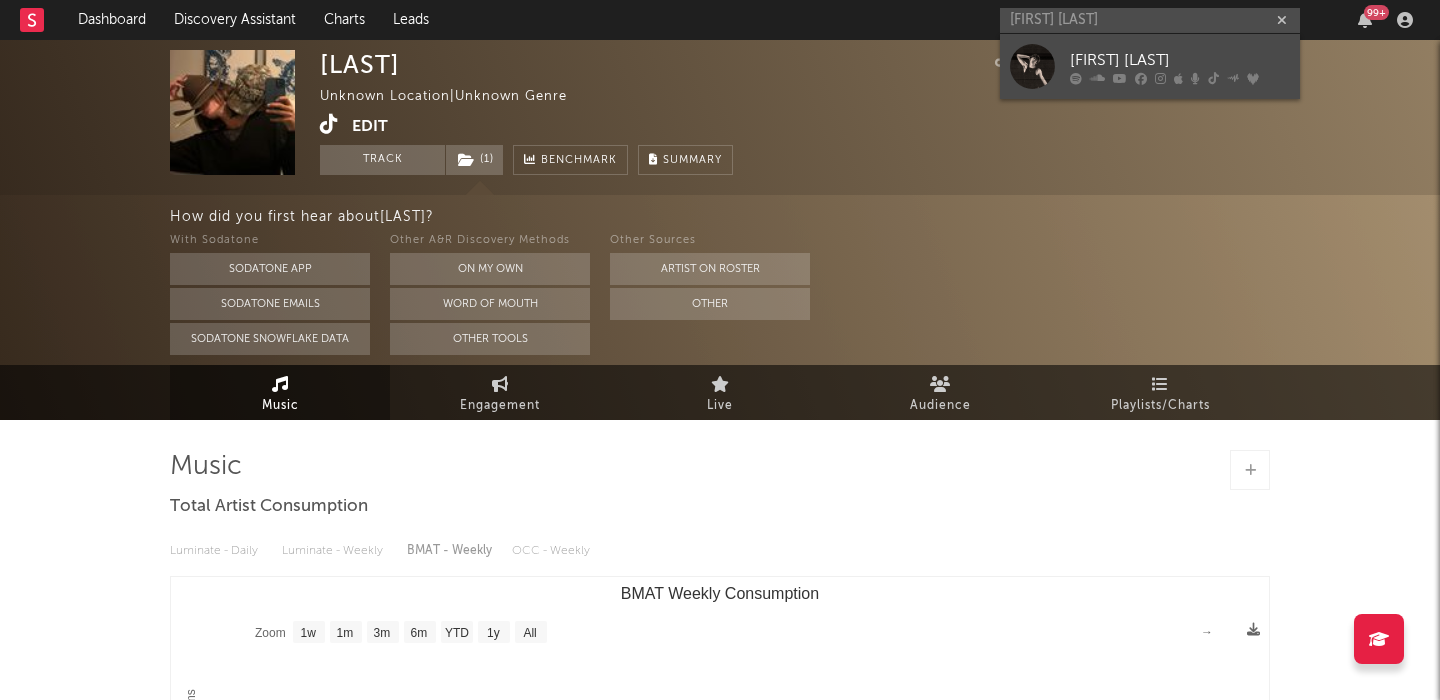 click on "Jett Blyton" at bounding box center (1150, 66) 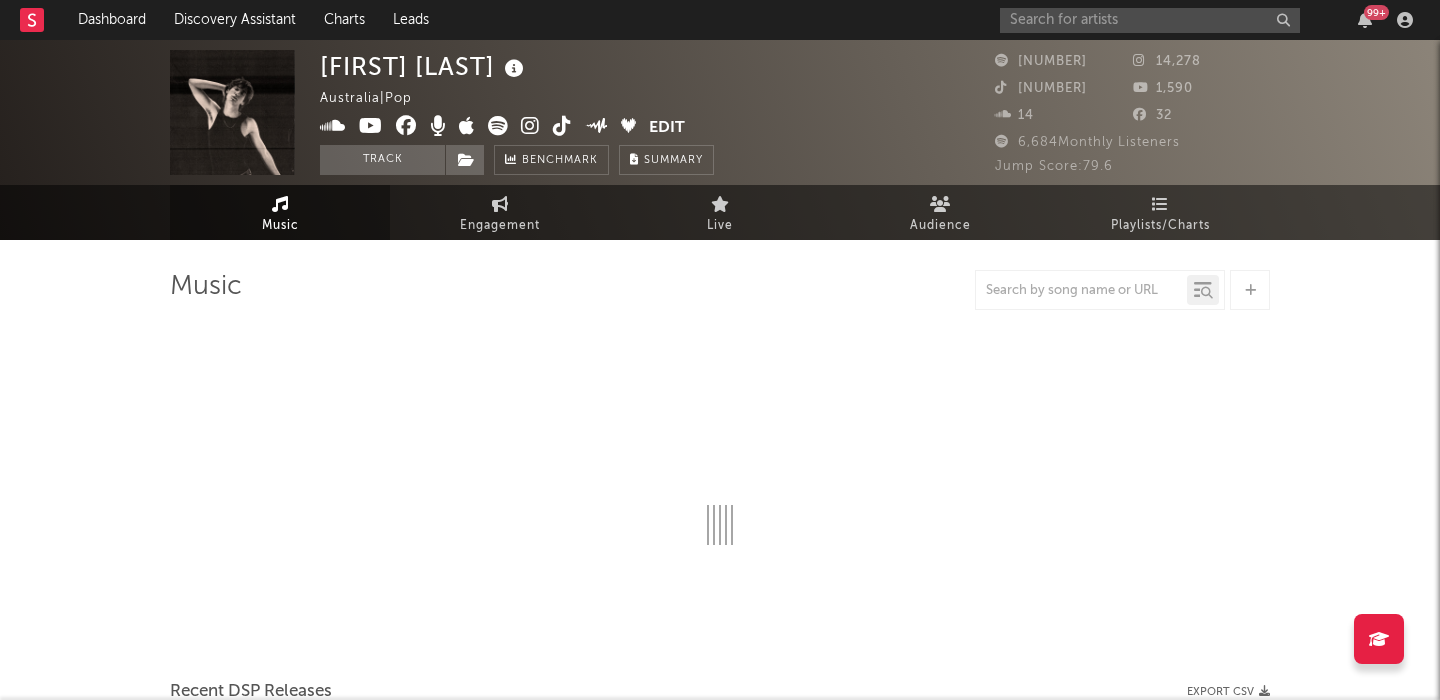 select on "6m" 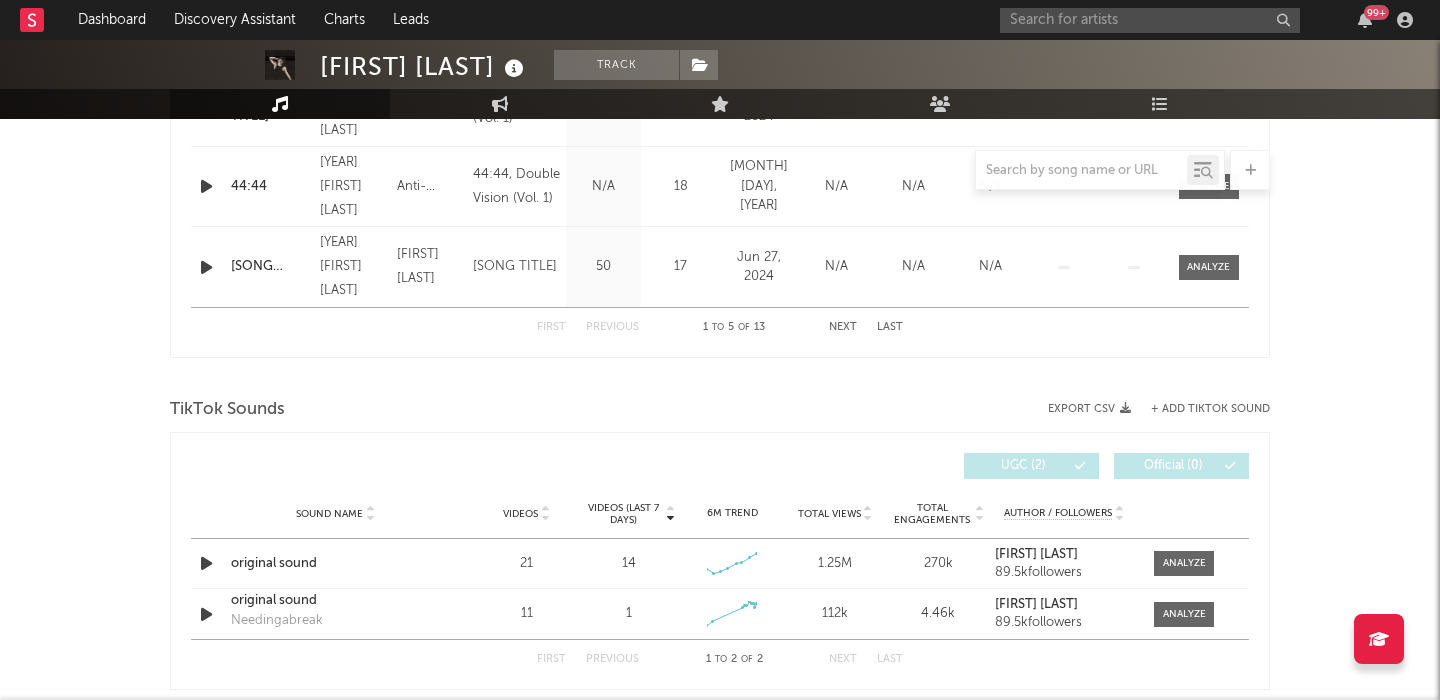 scroll, scrollTop: 1314, scrollLeft: 0, axis: vertical 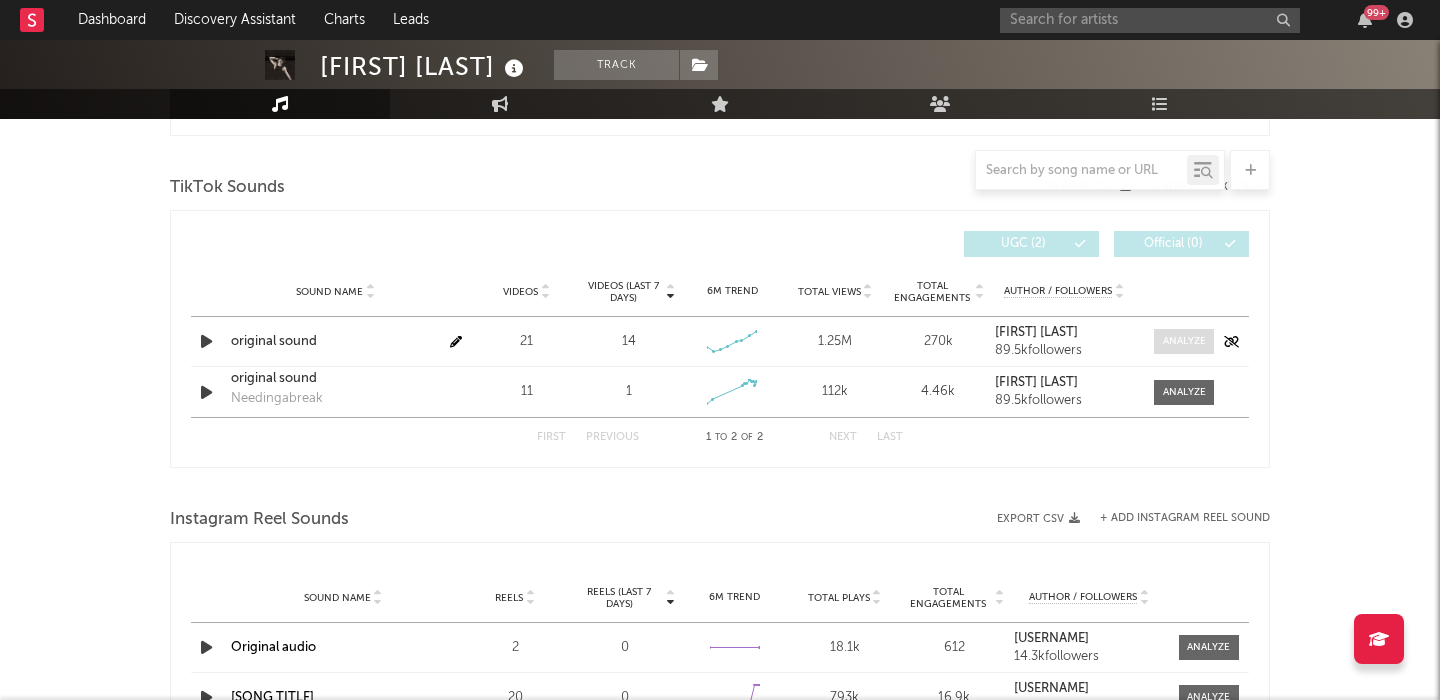 click at bounding box center (1184, 341) 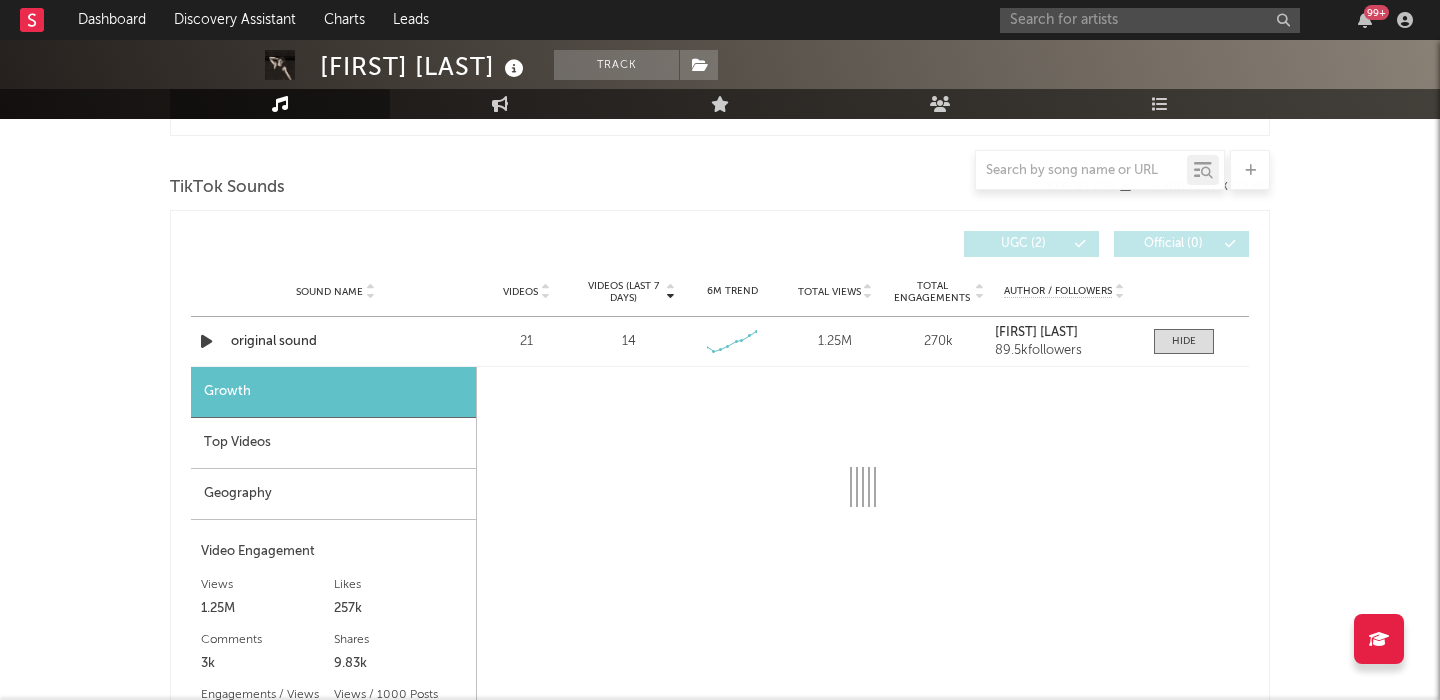 select on "1w" 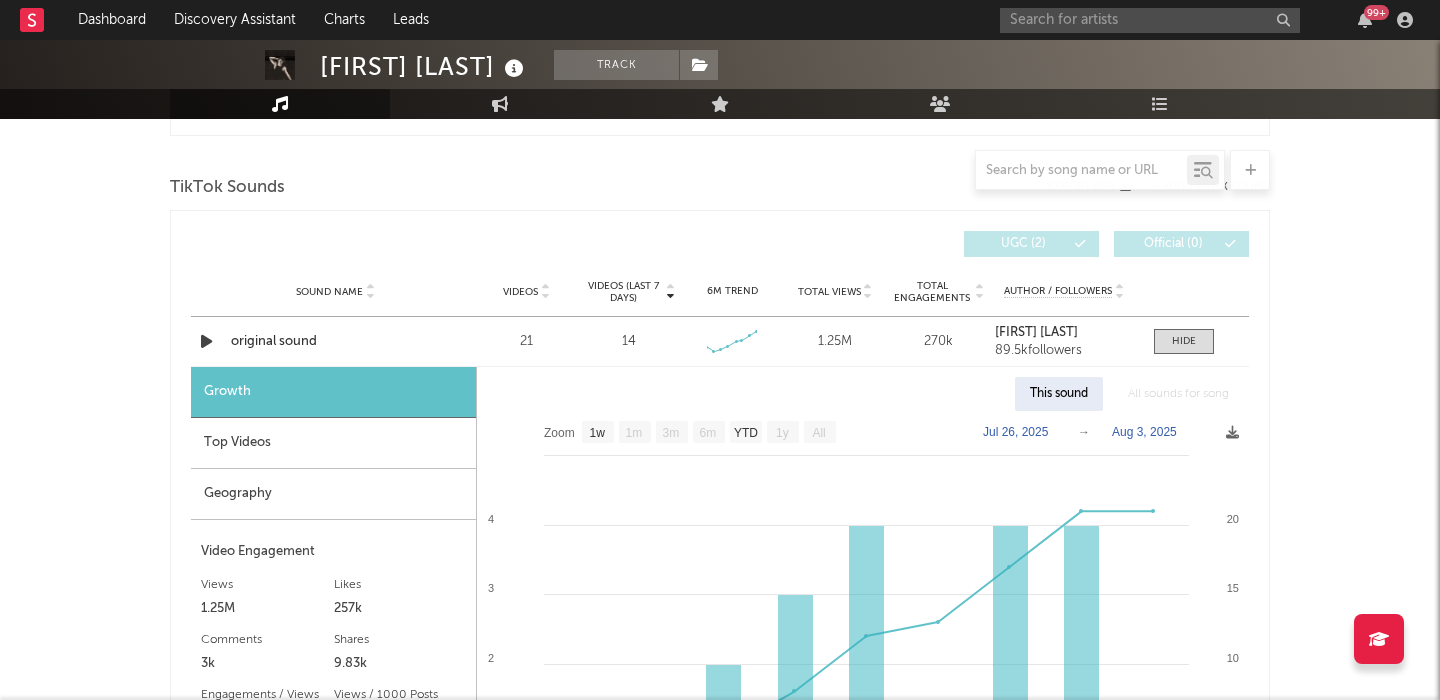 click on "Top Videos" at bounding box center [333, 443] 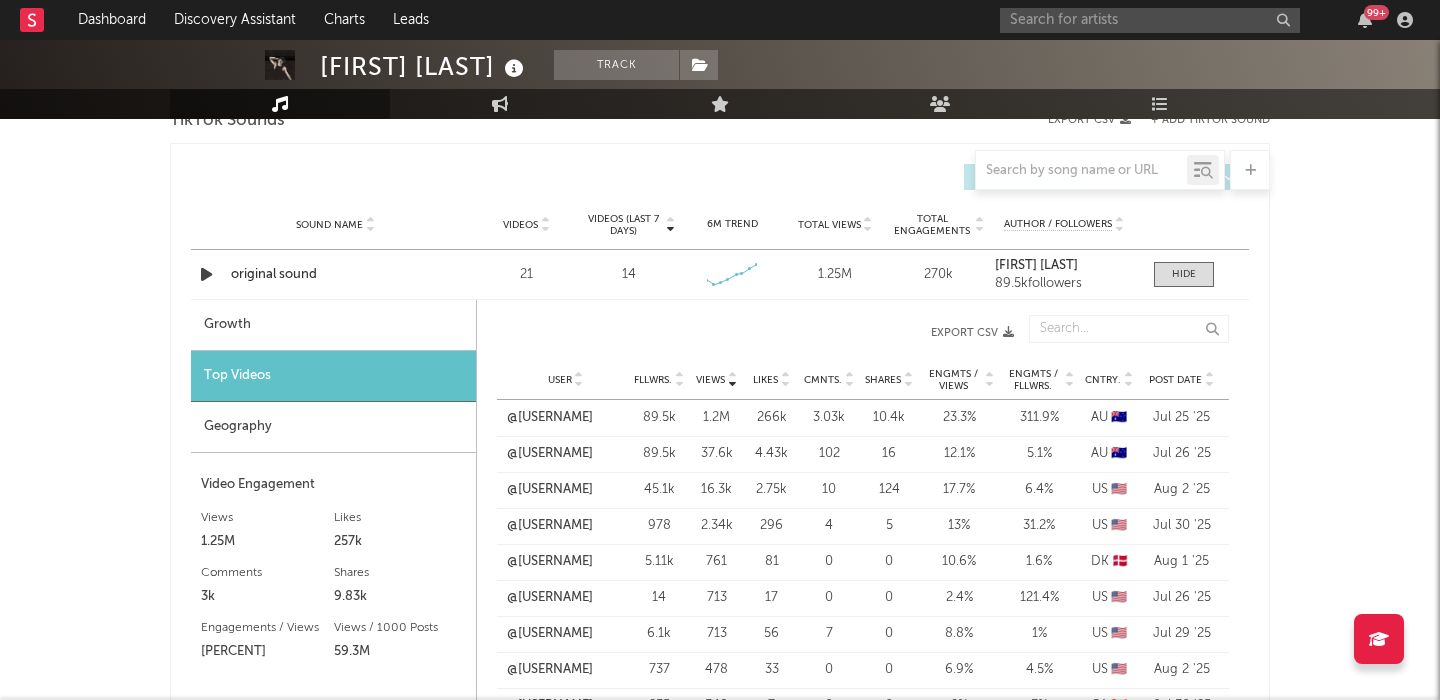 scroll, scrollTop: 1416, scrollLeft: 0, axis: vertical 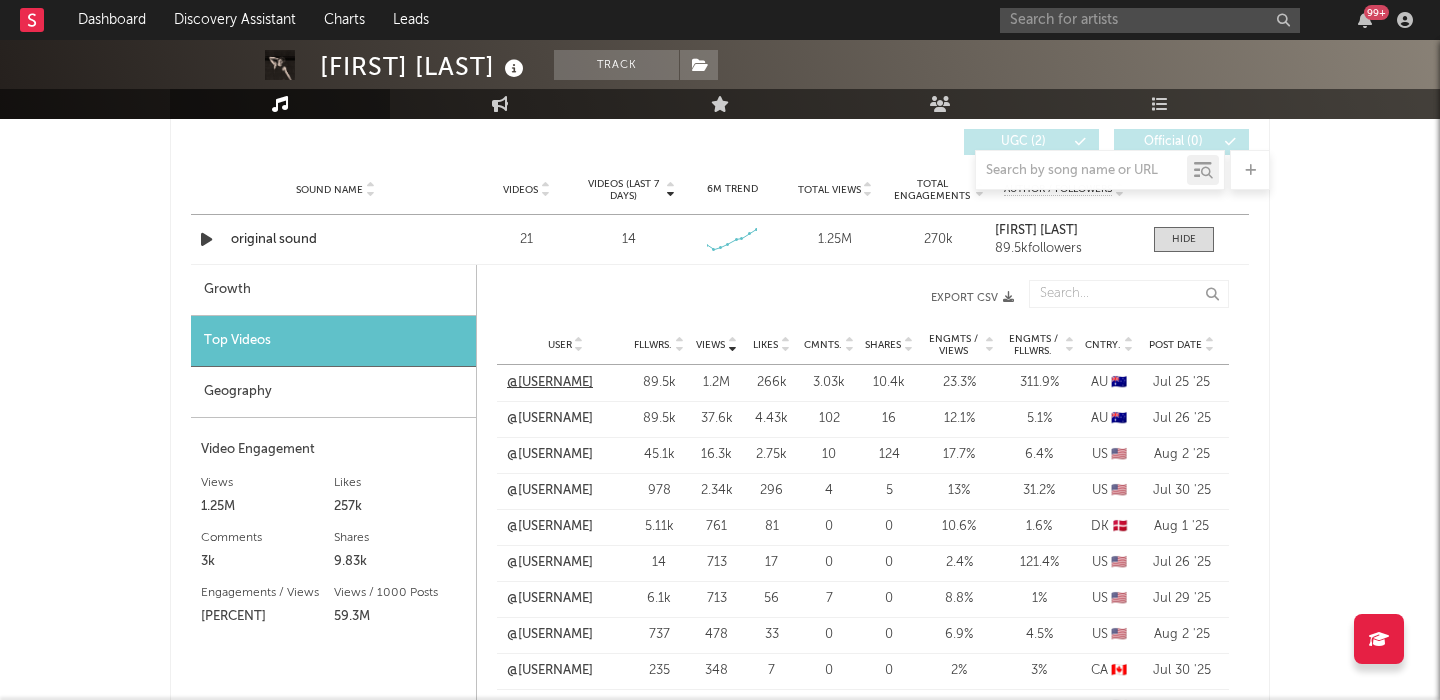 click on "@jettblyton" at bounding box center (550, 383) 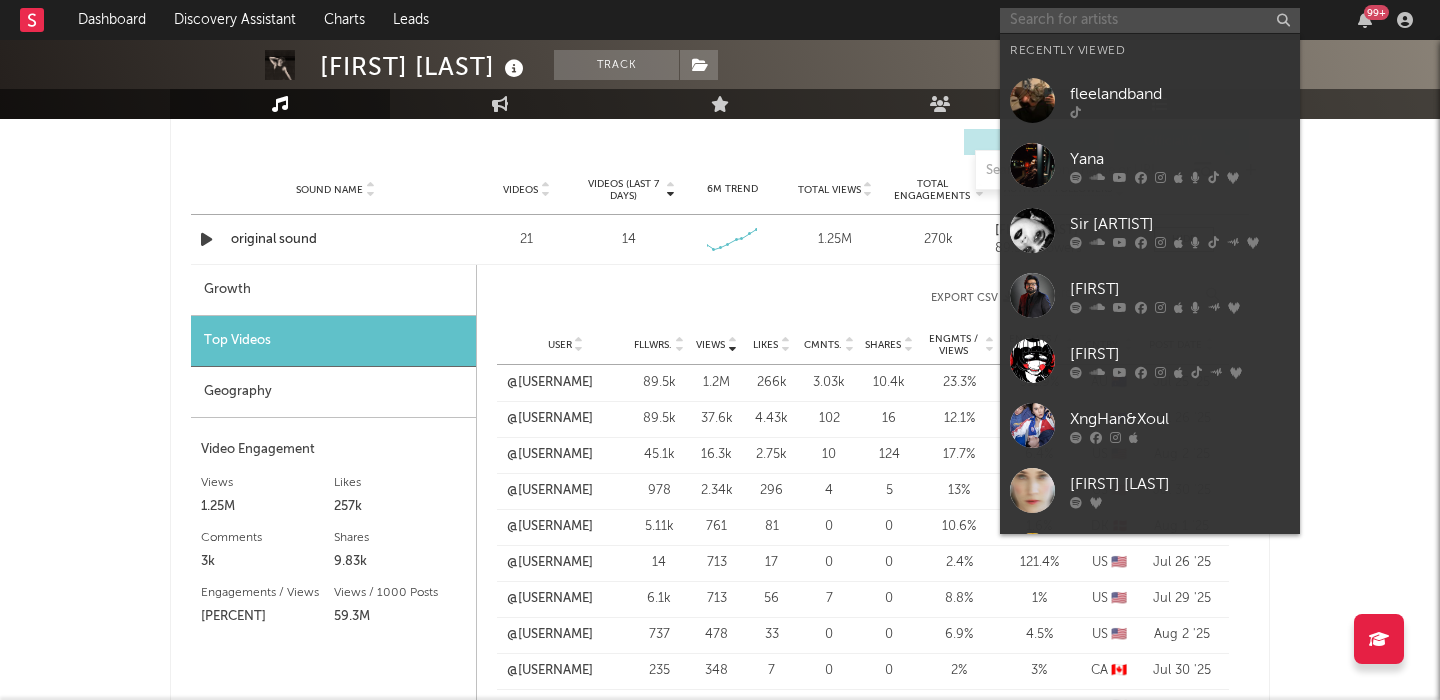 click at bounding box center [1150, 20] 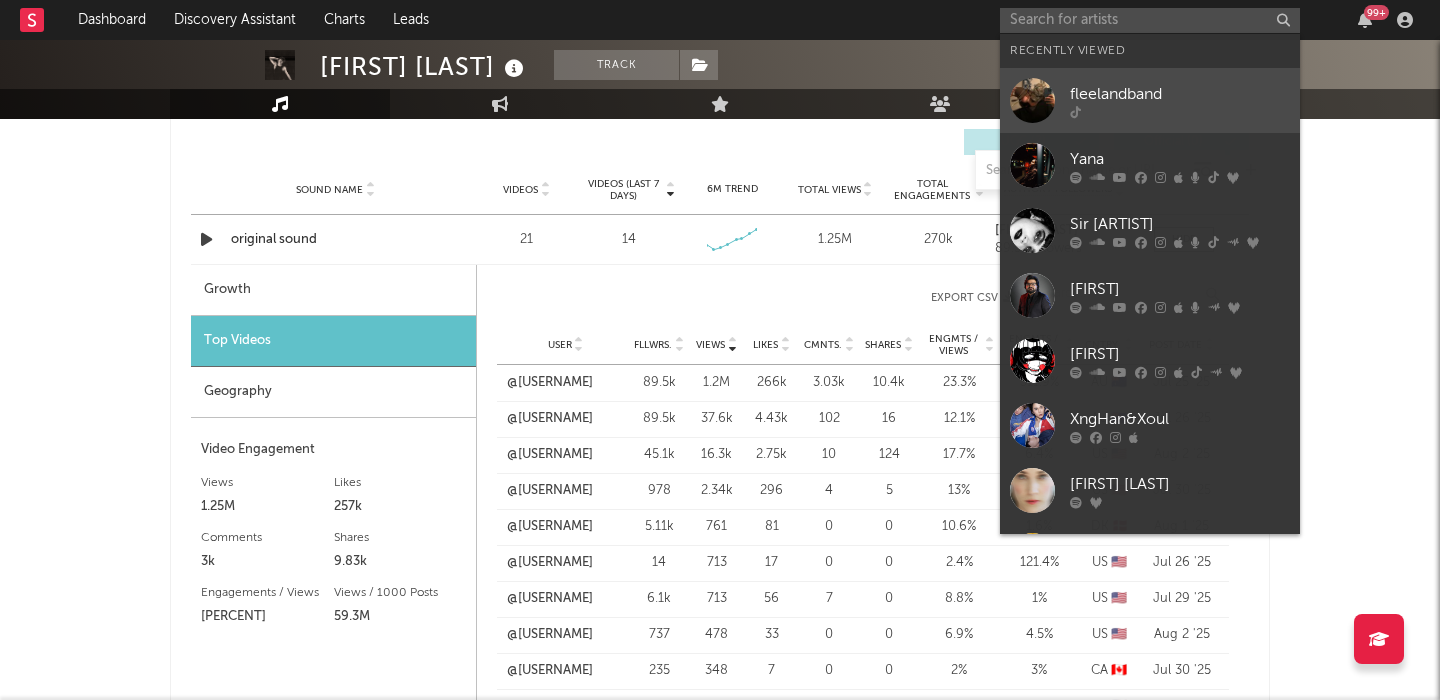 click on "fleelandband" at bounding box center (1180, 94) 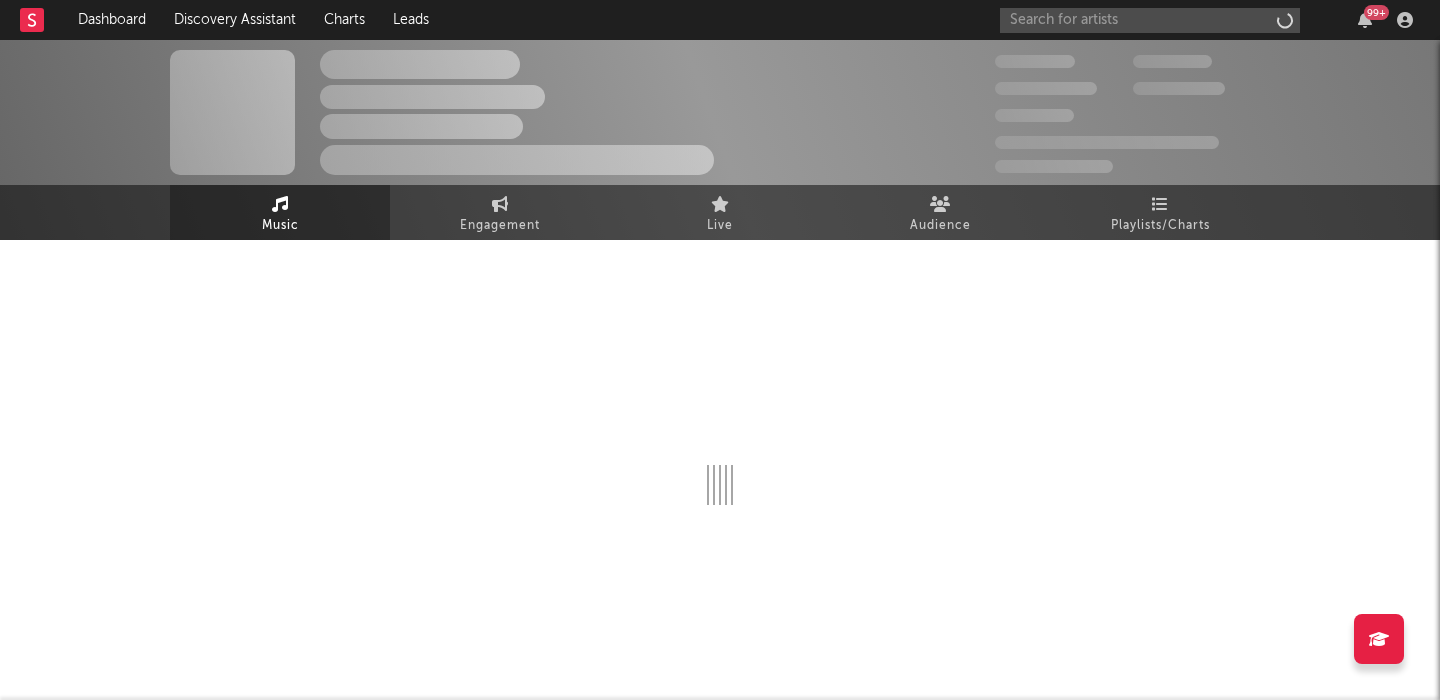 scroll, scrollTop: 0, scrollLeft: 0, axis: both 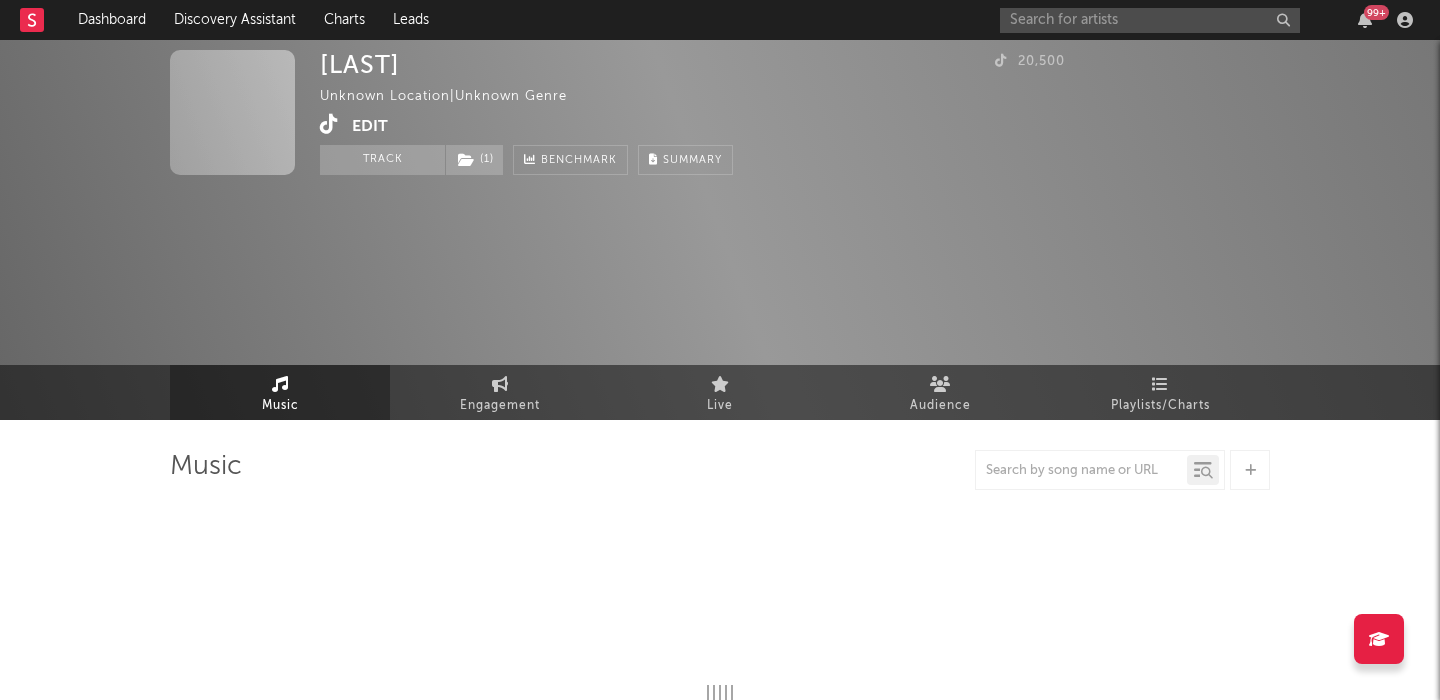 select on "1w" 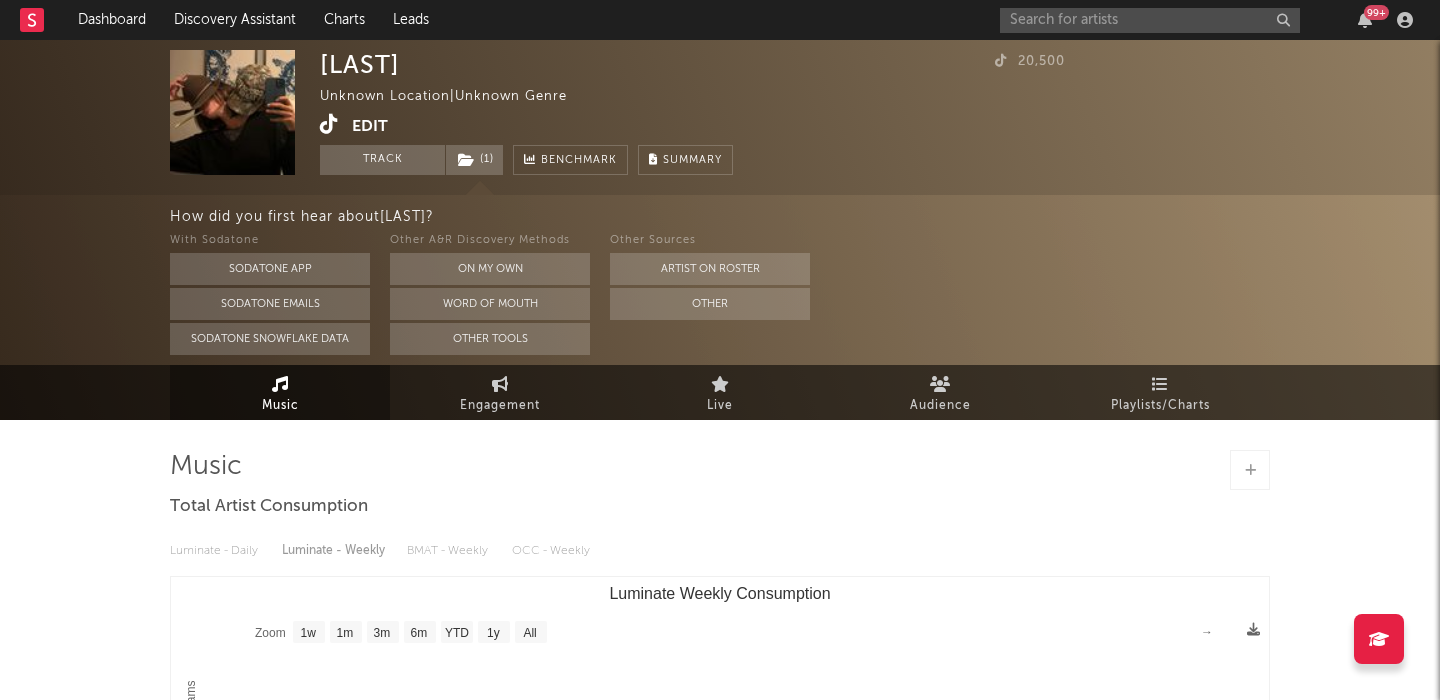 click at bounding box center (329, 124) 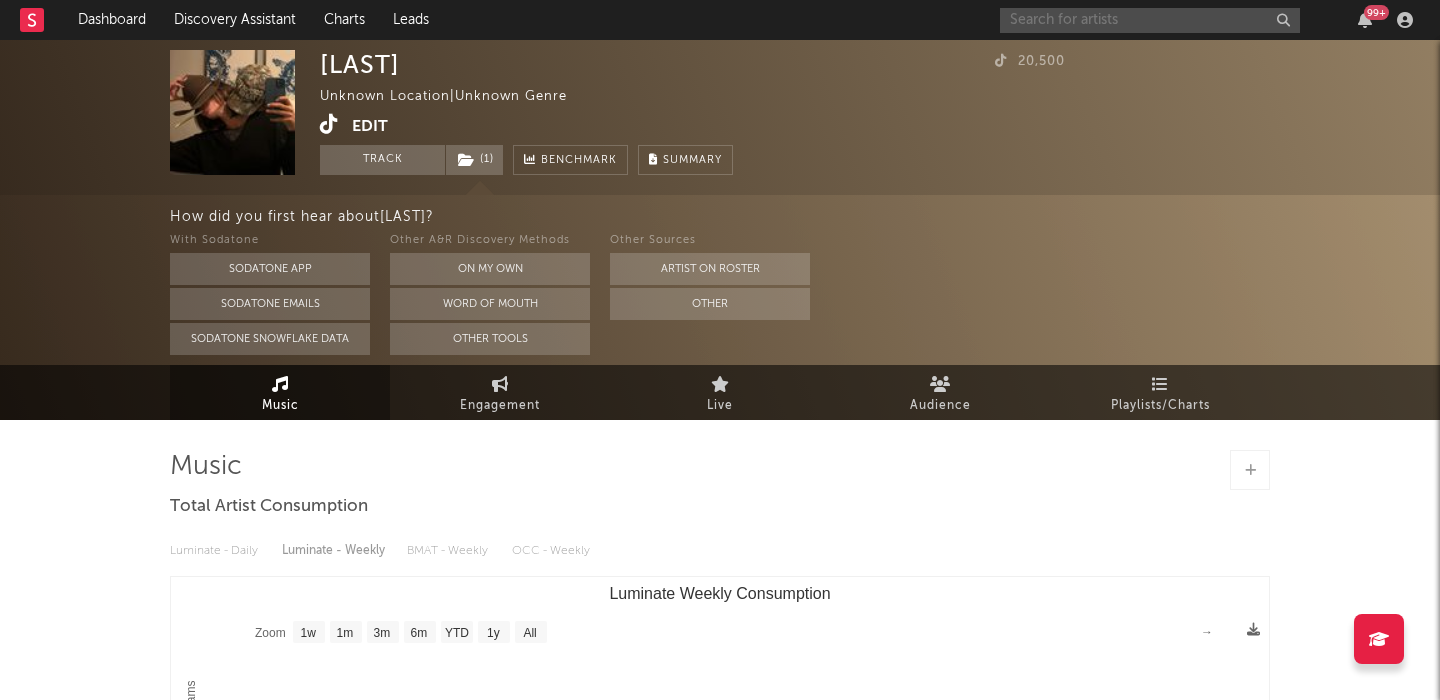 click at bounding box center [1150, 20] 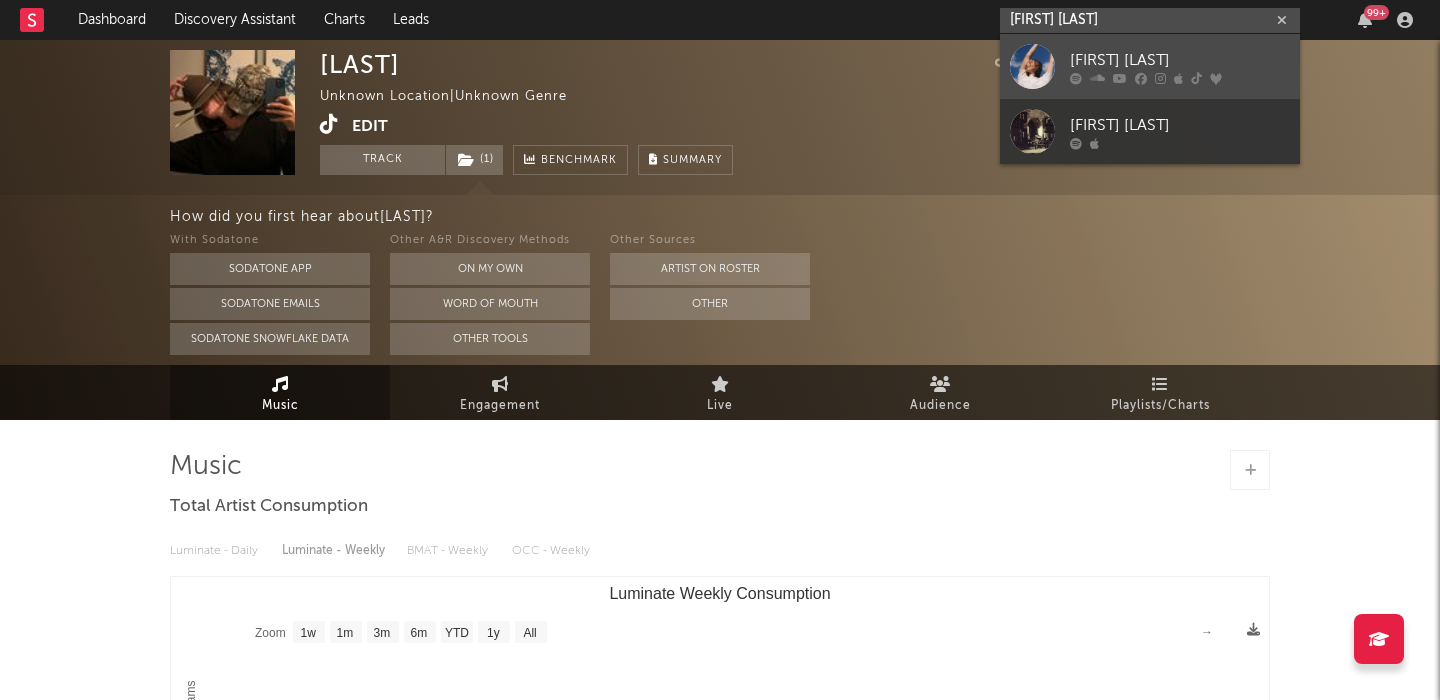 type on "frances whitn" 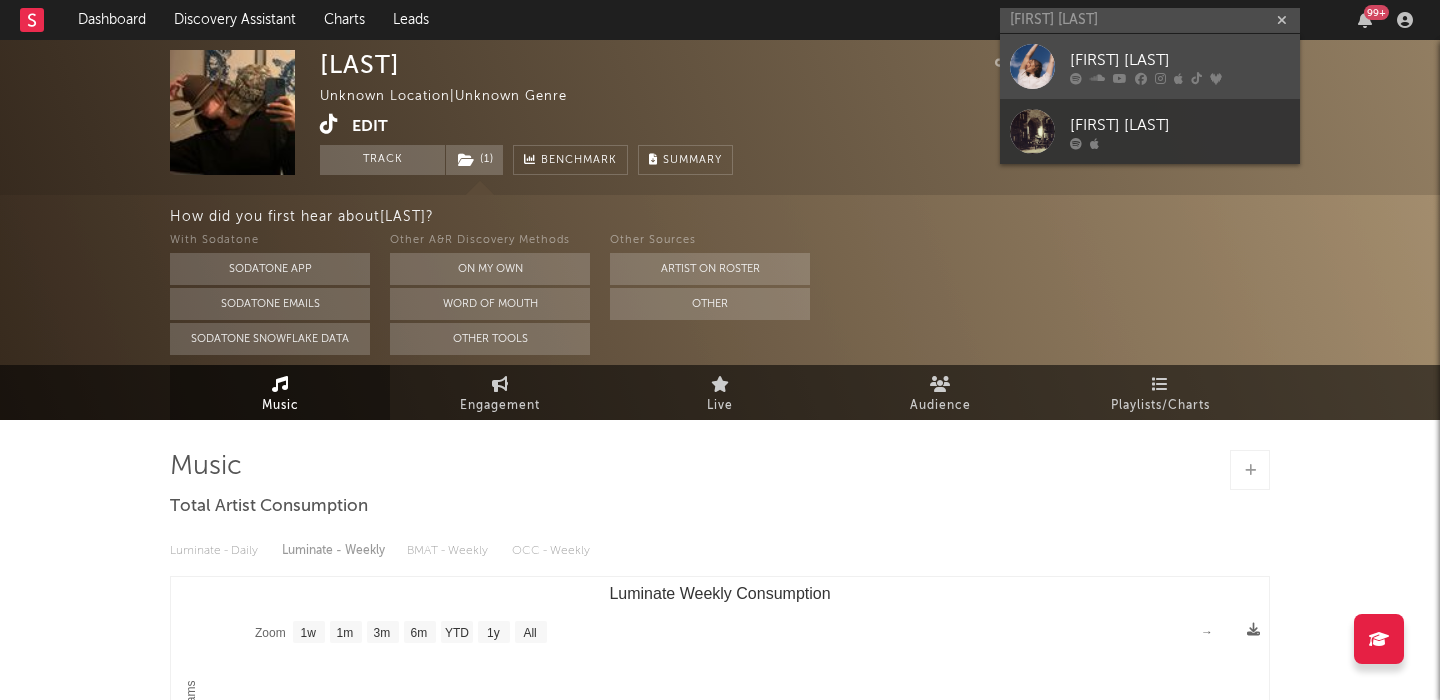 click on "Frances Whitney" at bounding box center [1180, 60] 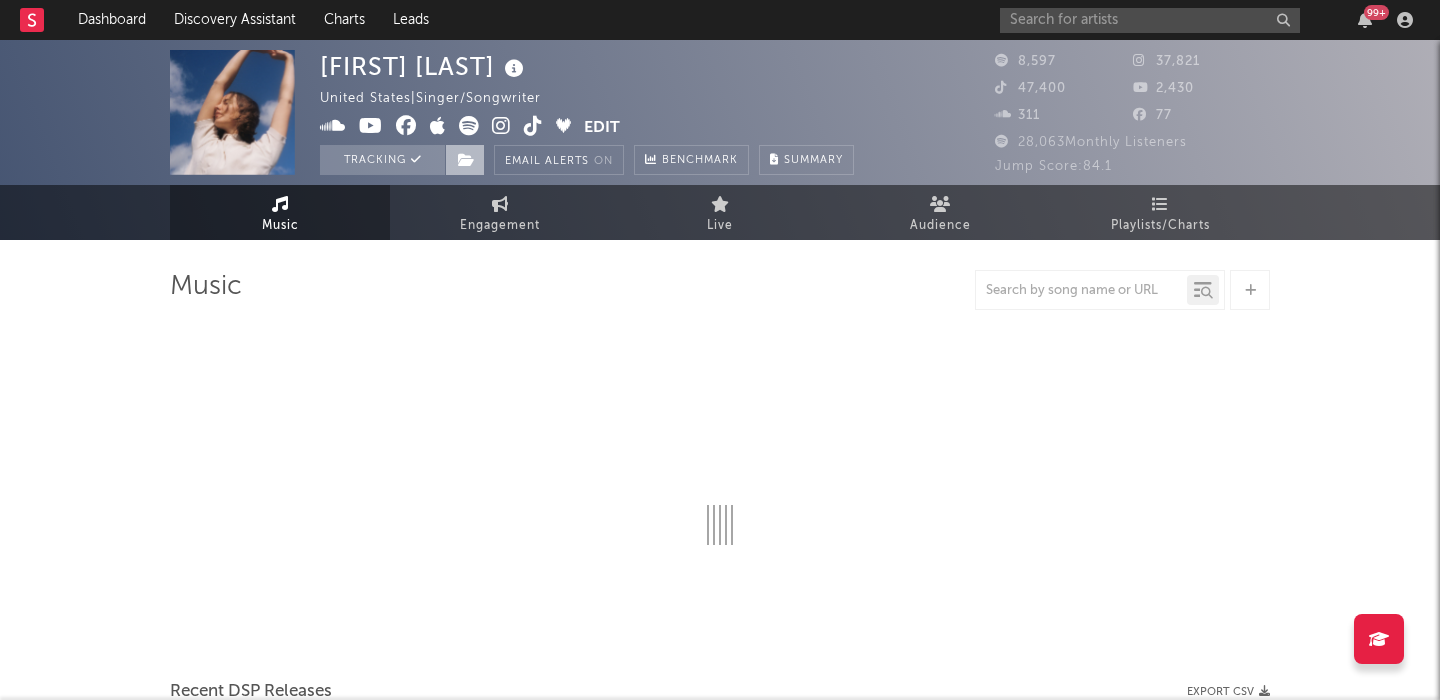 click at bounding box center [466, 160] 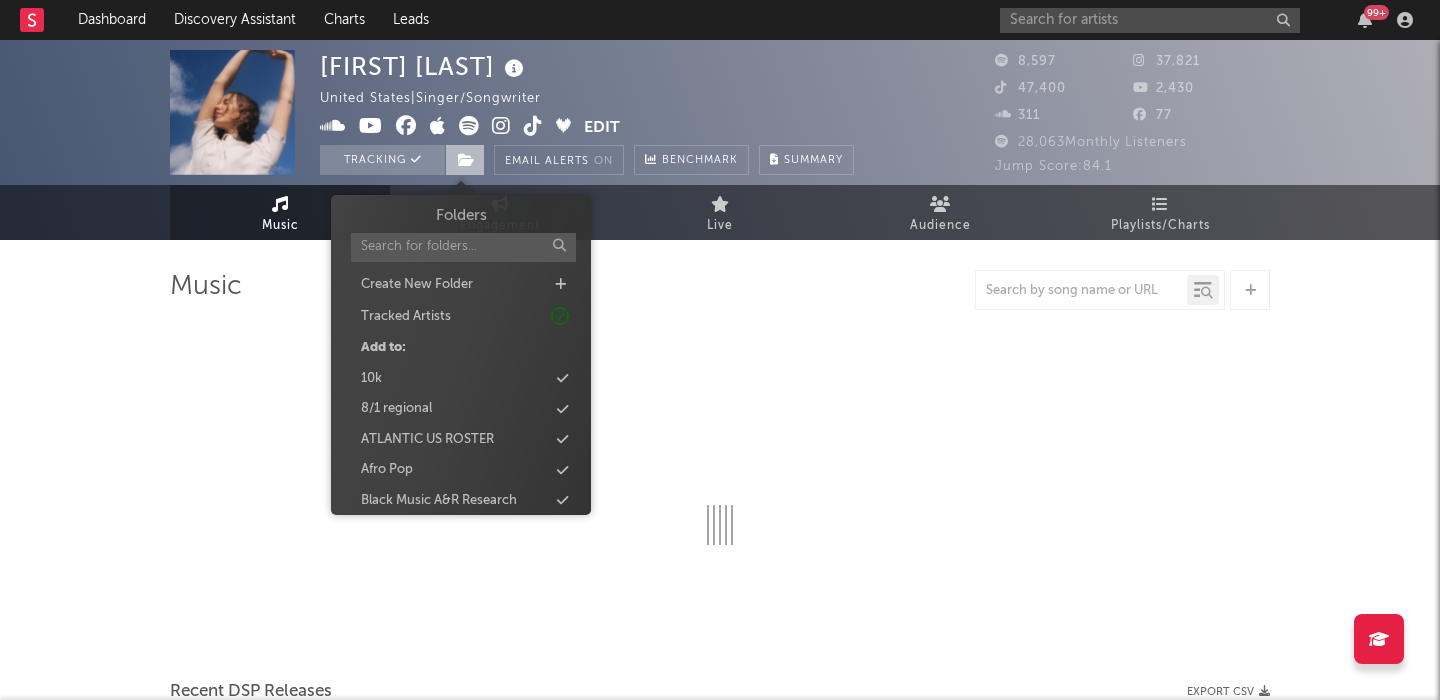 select on "6m" 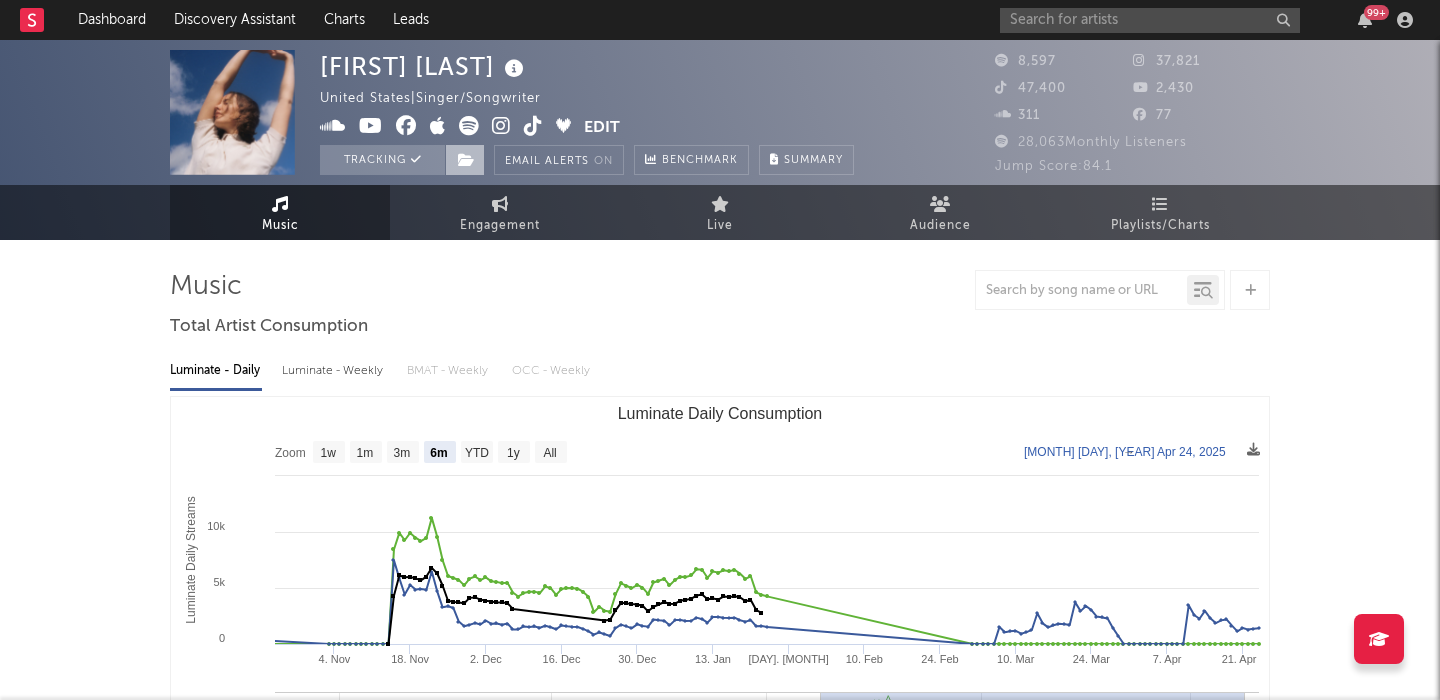 click at bounding box center (466, 160) 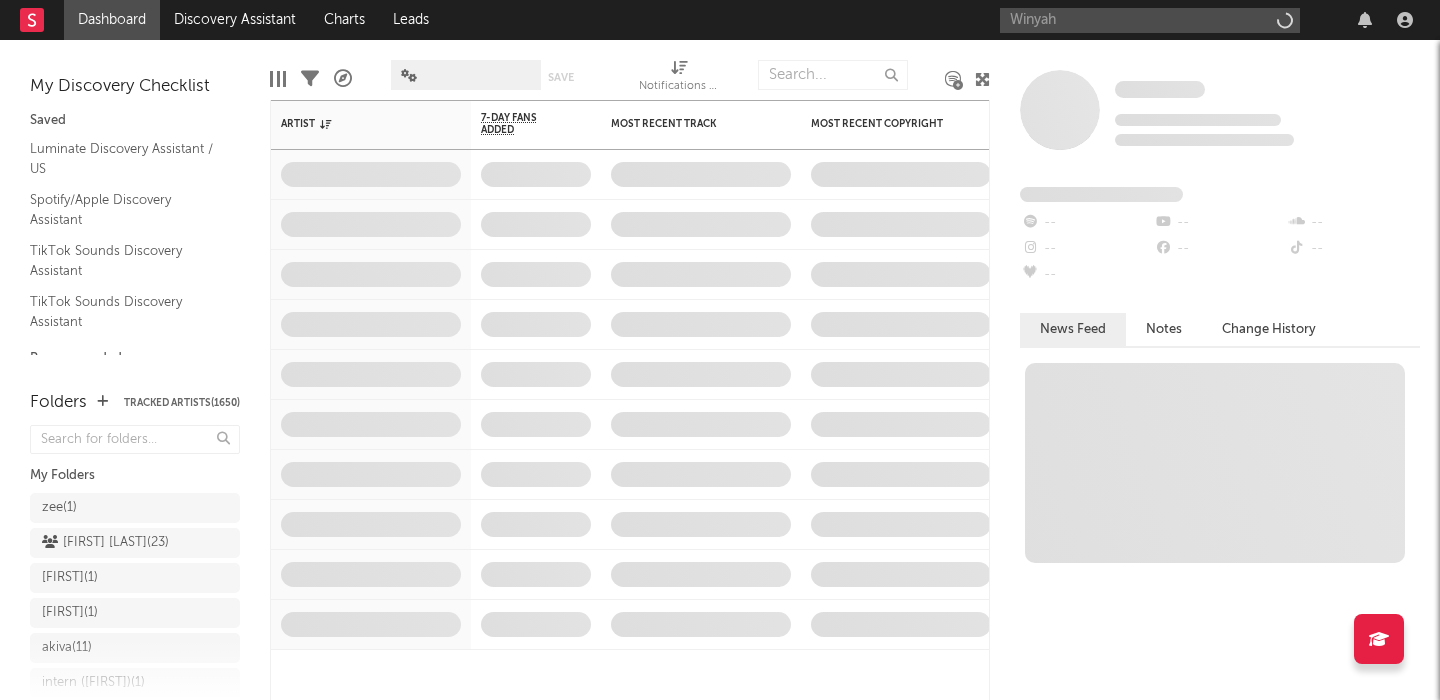 scroll, scrollTop: 0, scrollLeft: 0, axis: both 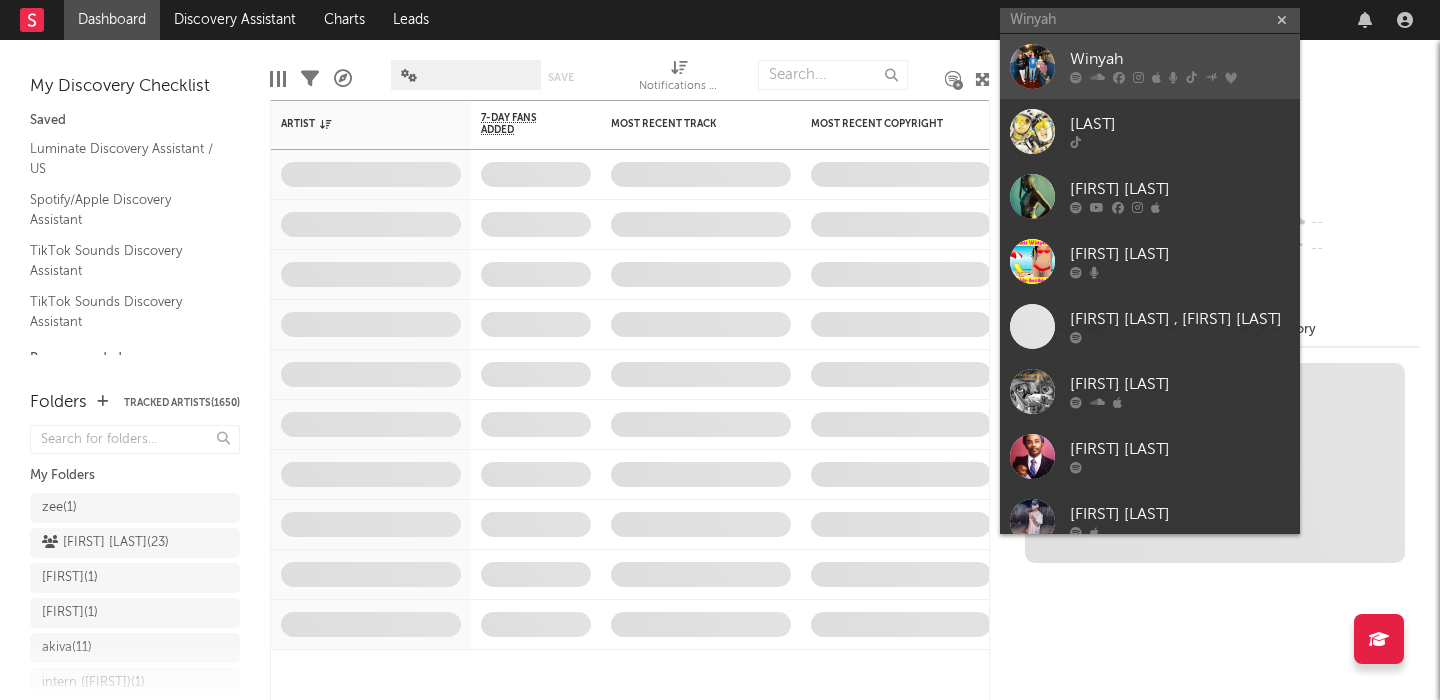 type on "Winyah" 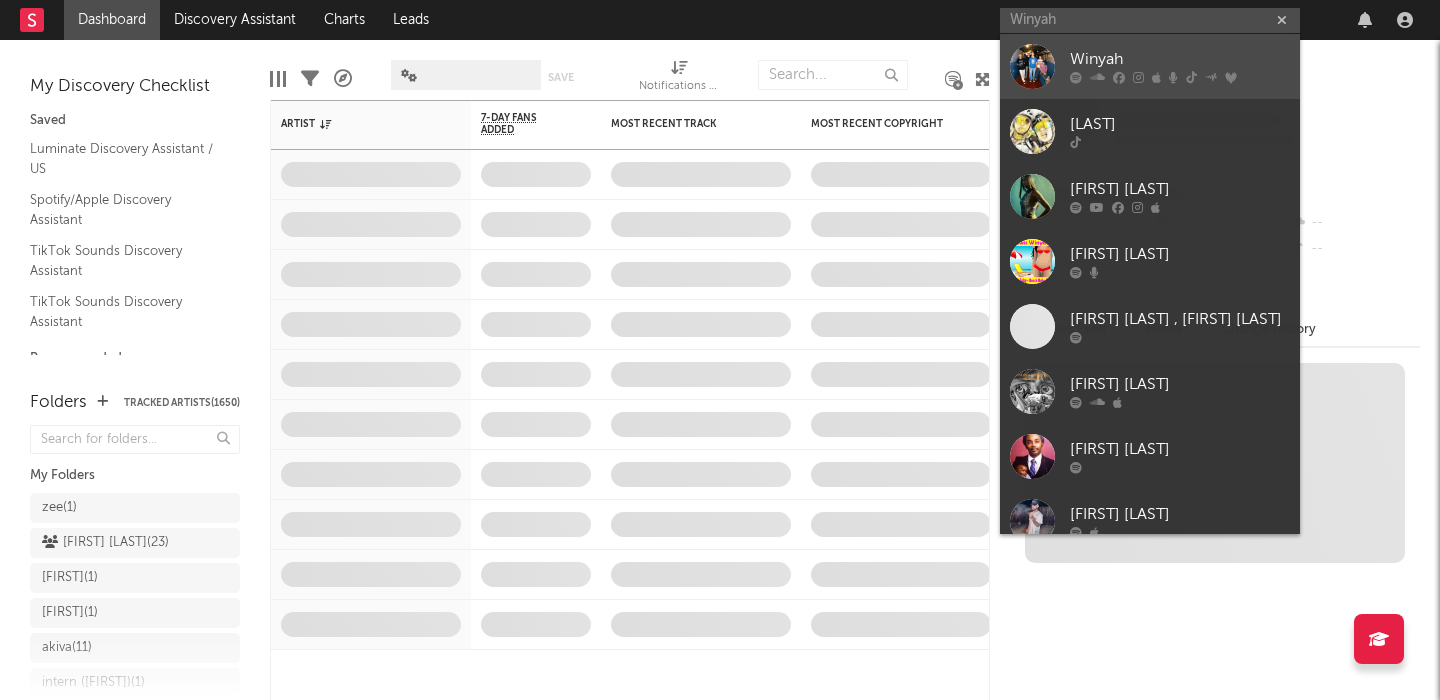 click on "Winyah" at bounding box center [1180, 60] 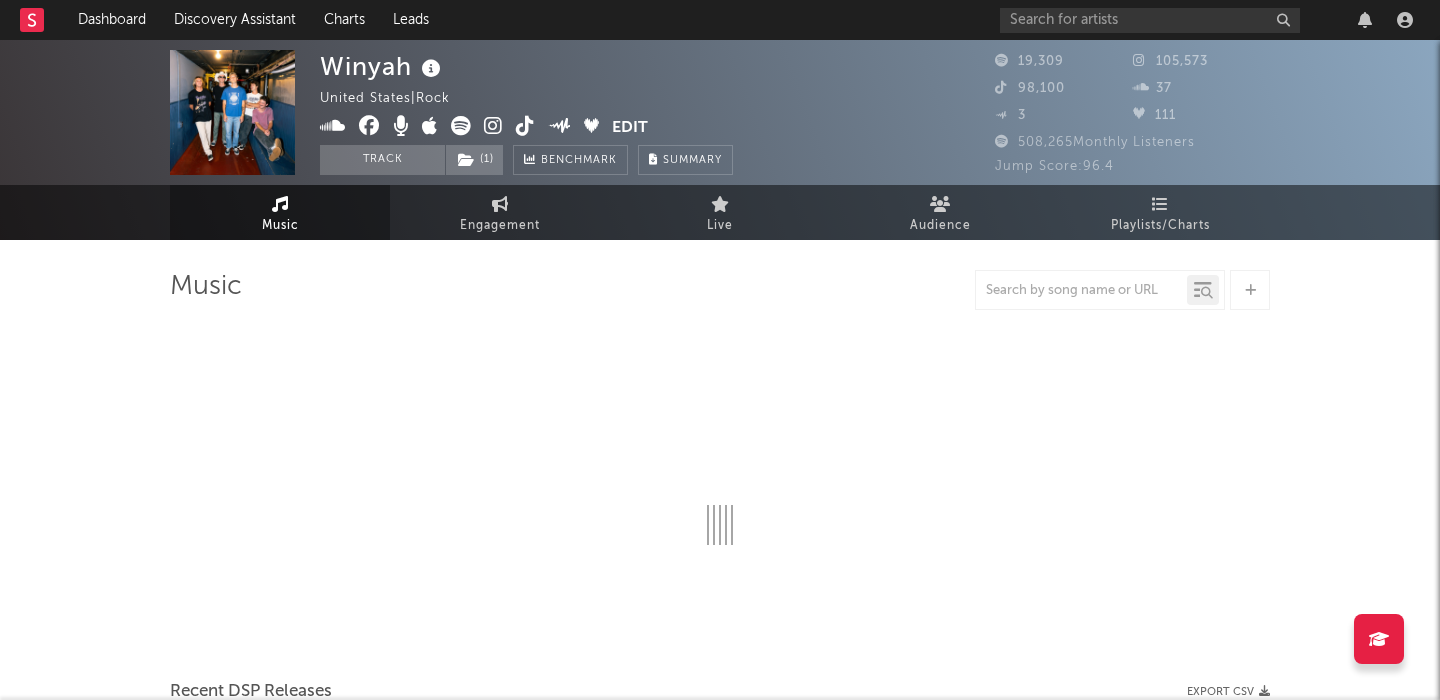 select on "6m" 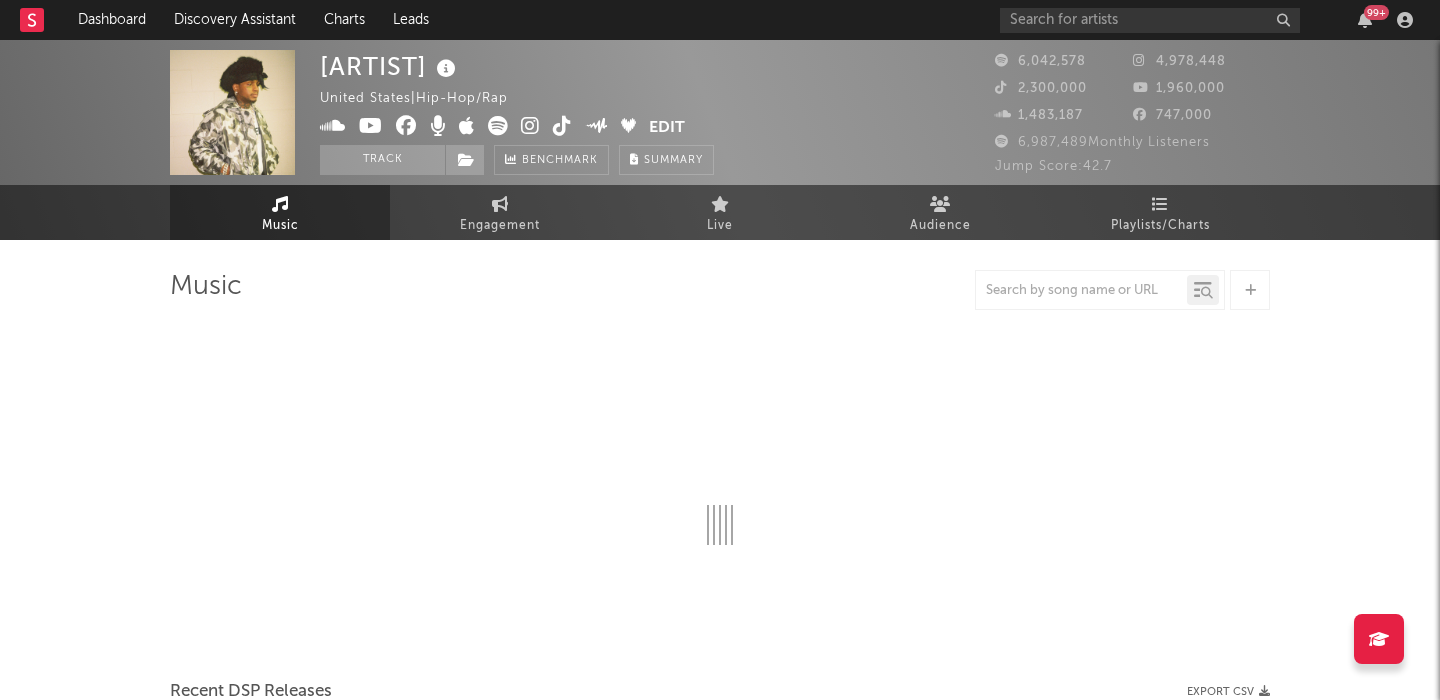 scroll, scrollTop: 0, scrollLeft: 0, axis: both 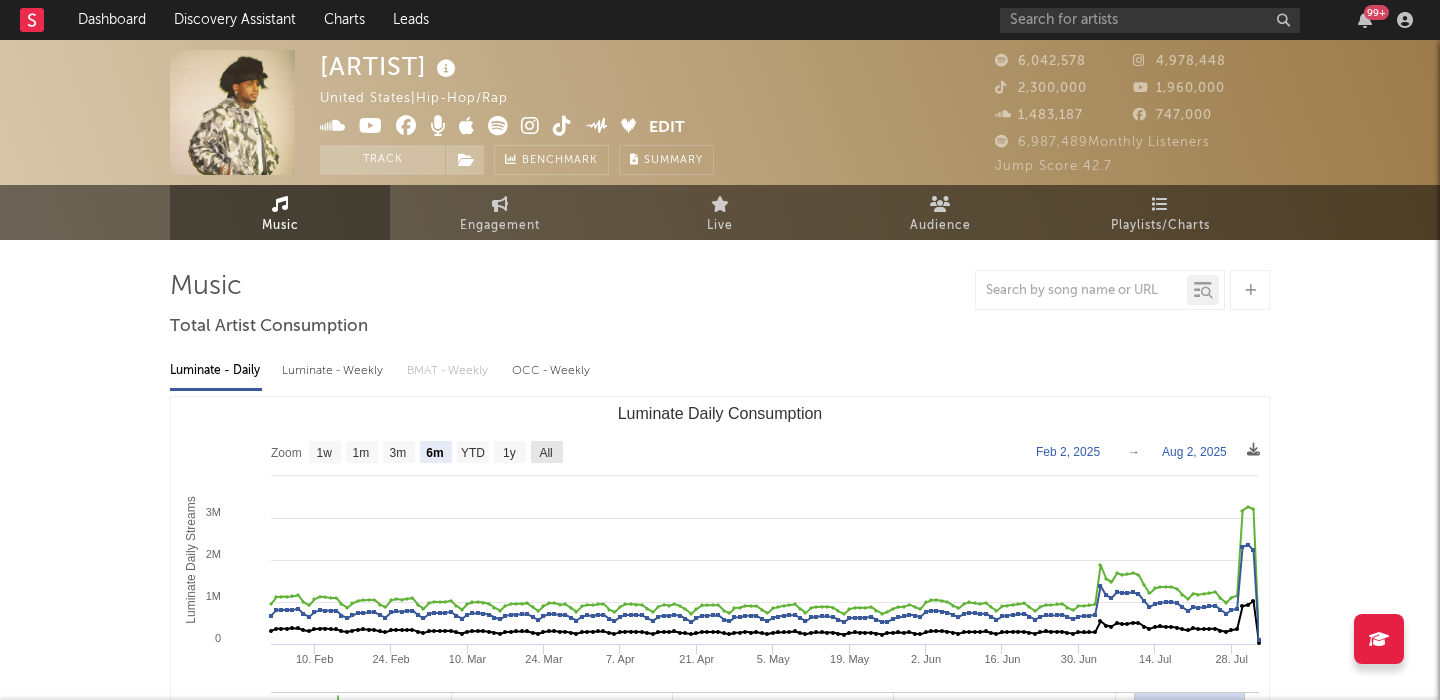 click on "All" 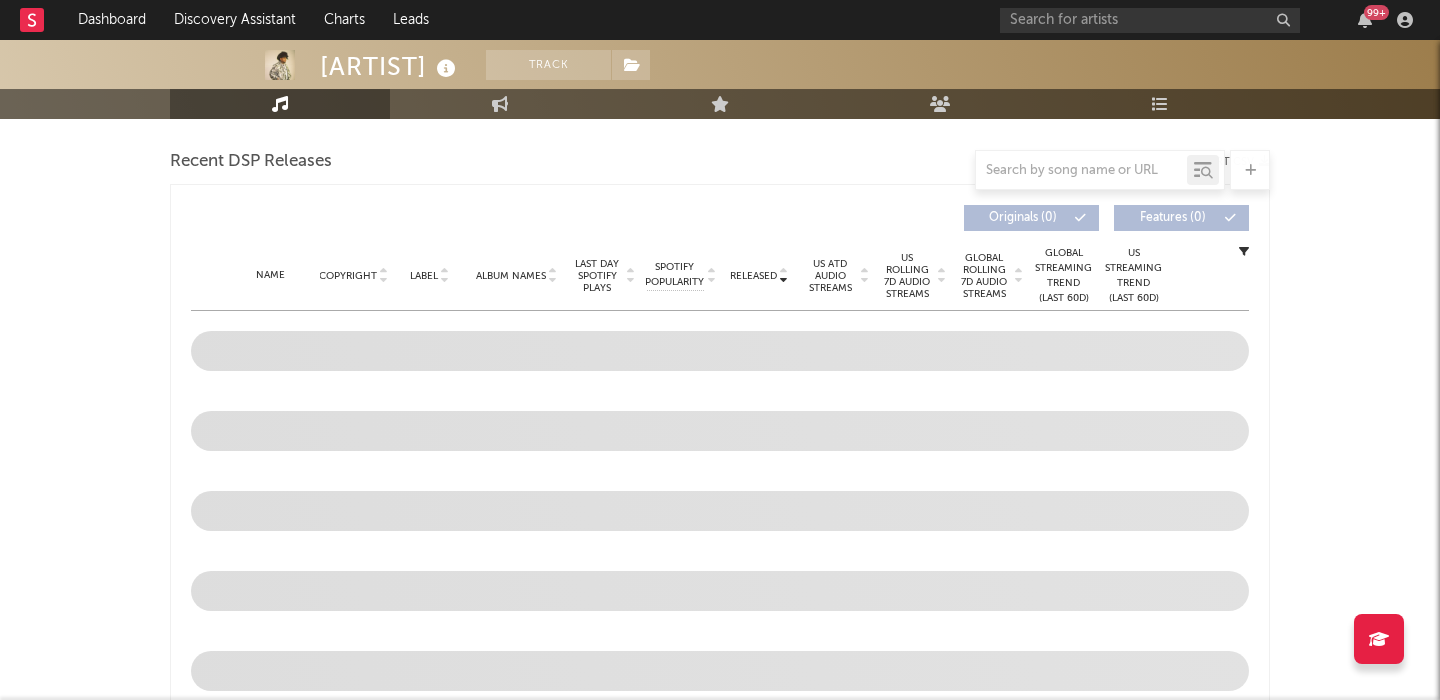 scroll, scrollTop: 761, scrollLeft: 0, axis: vertical 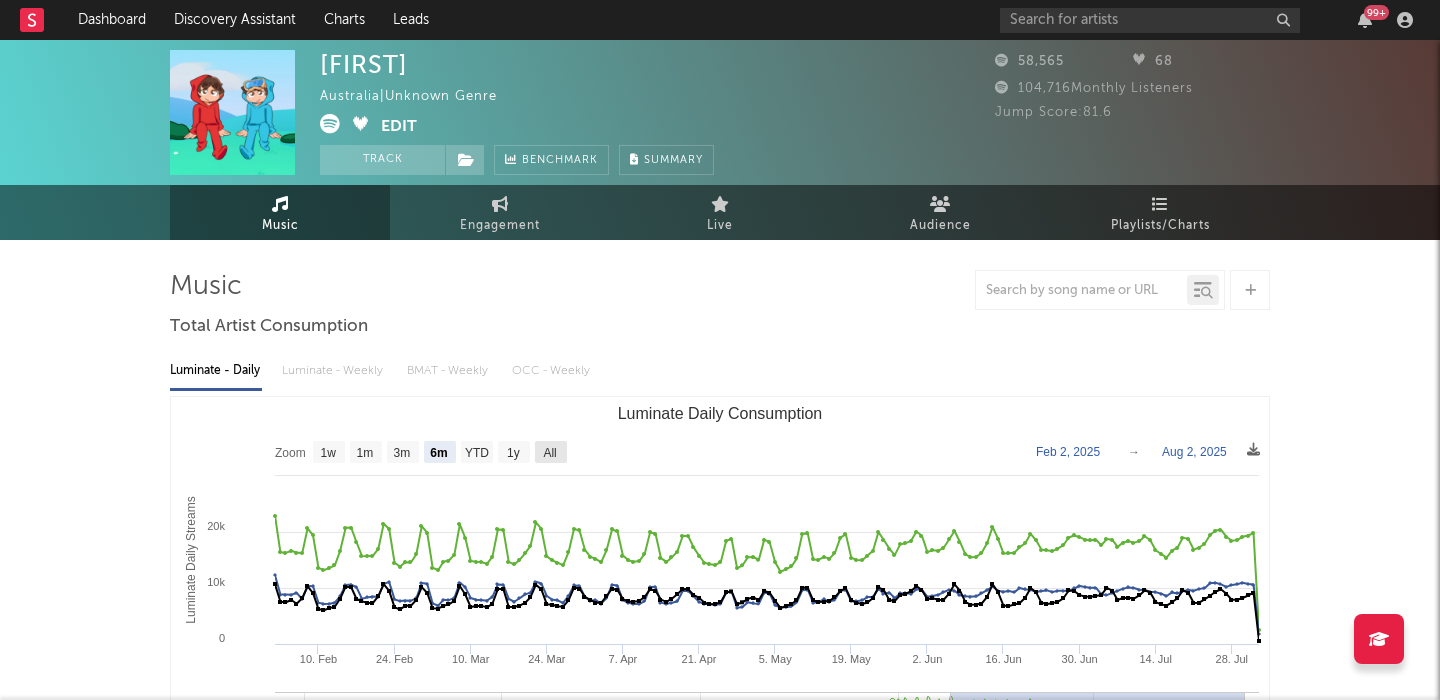 click 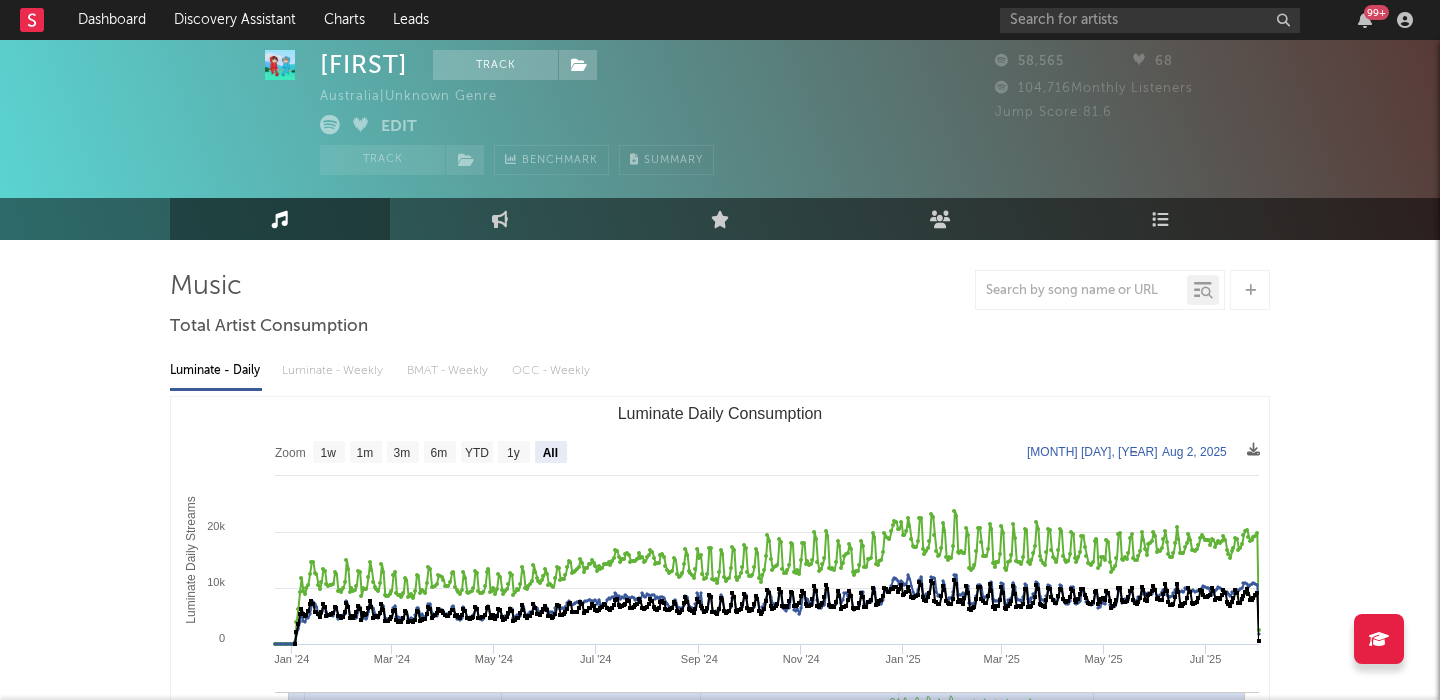 scroll, scrollTop: 488, scrollLeft: 0, axis: vertical 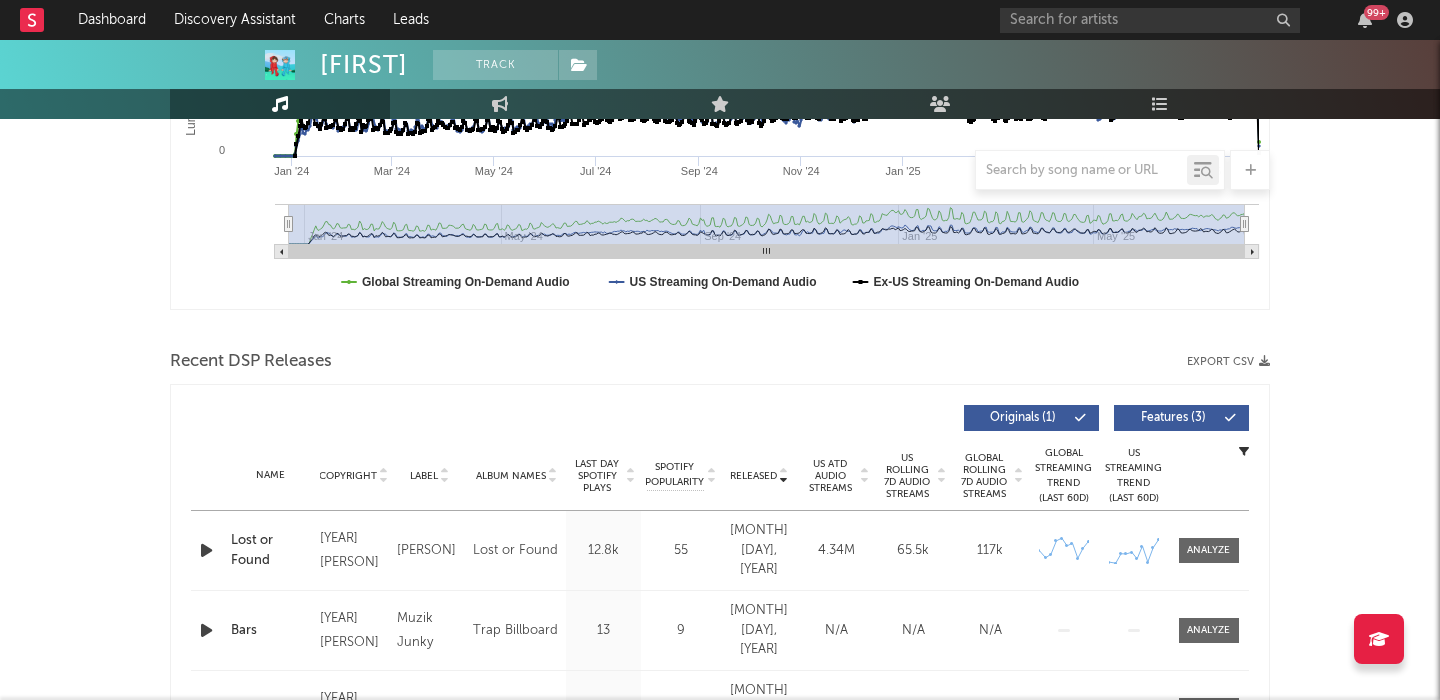 click at bounding box center (206, 550) 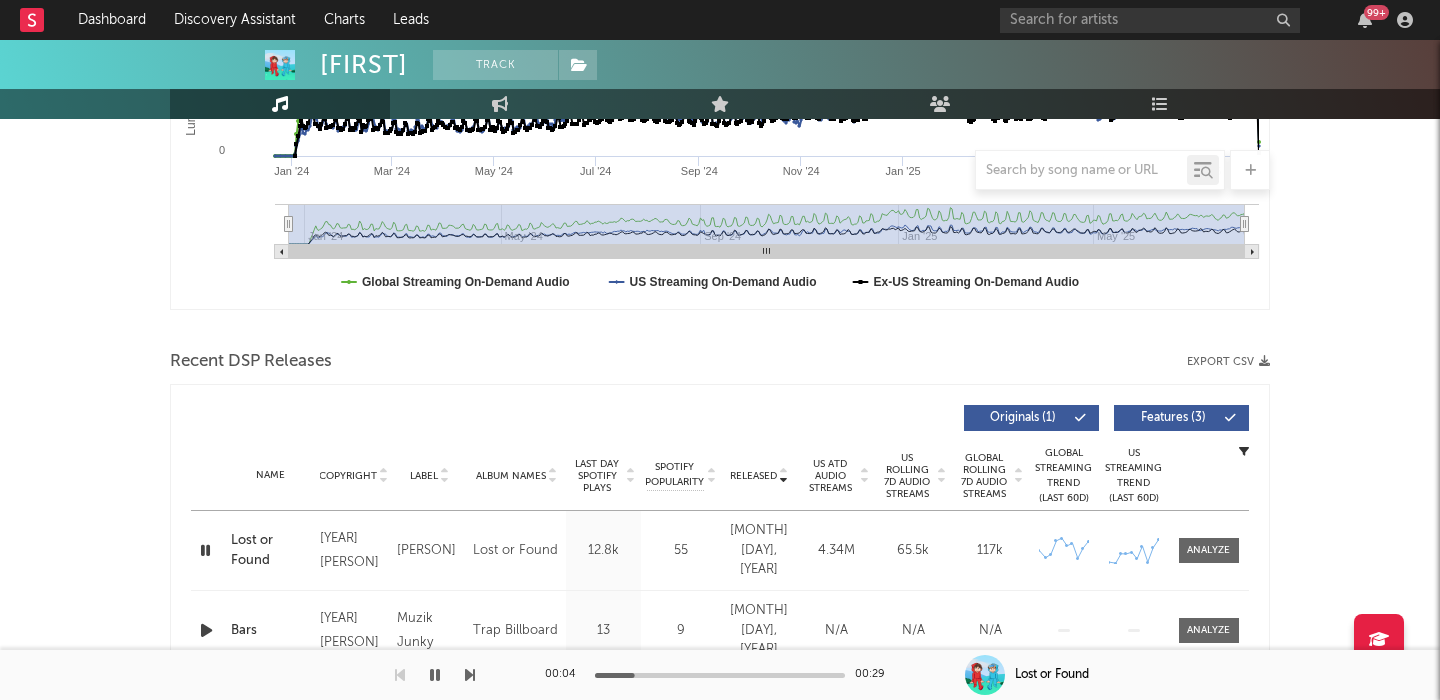 click on "Features   ( 3 )" at bounding box center [1173, 418] 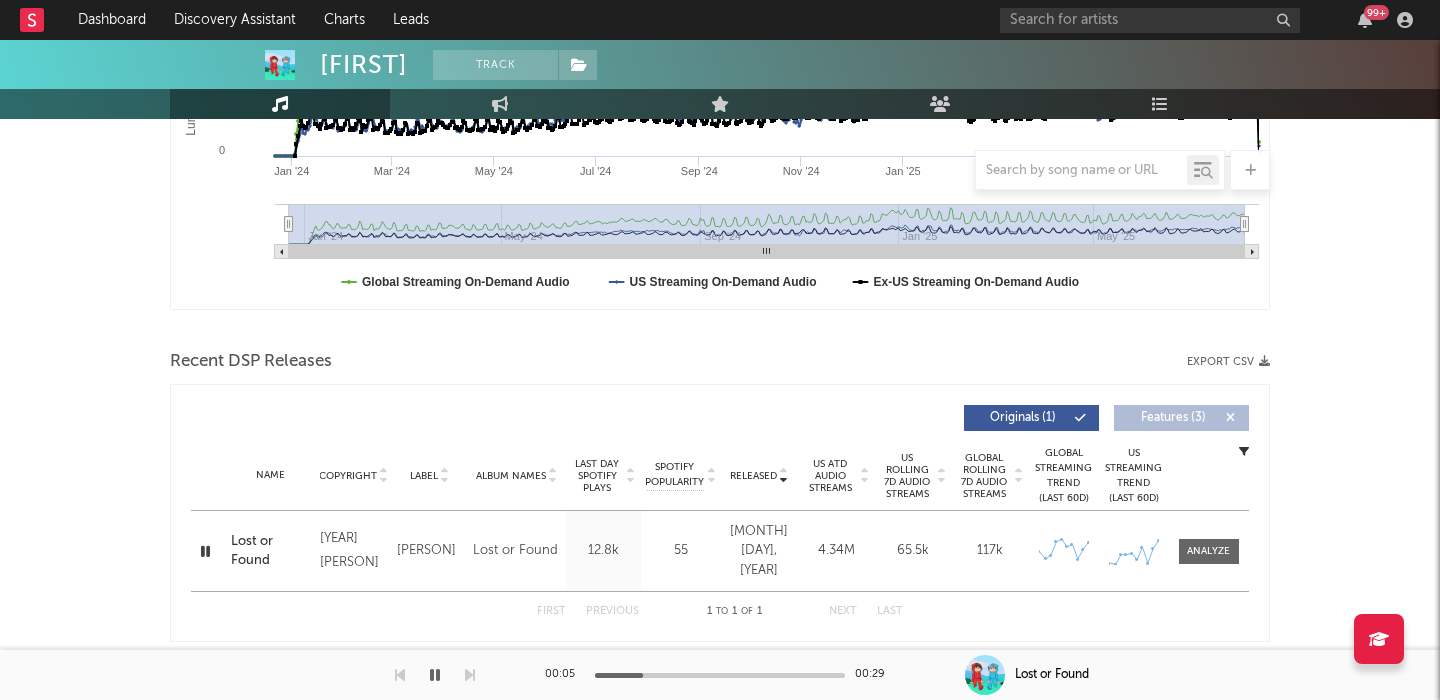 scroll, scrollTop: 525, scrollLeft: 0, axis: vertical 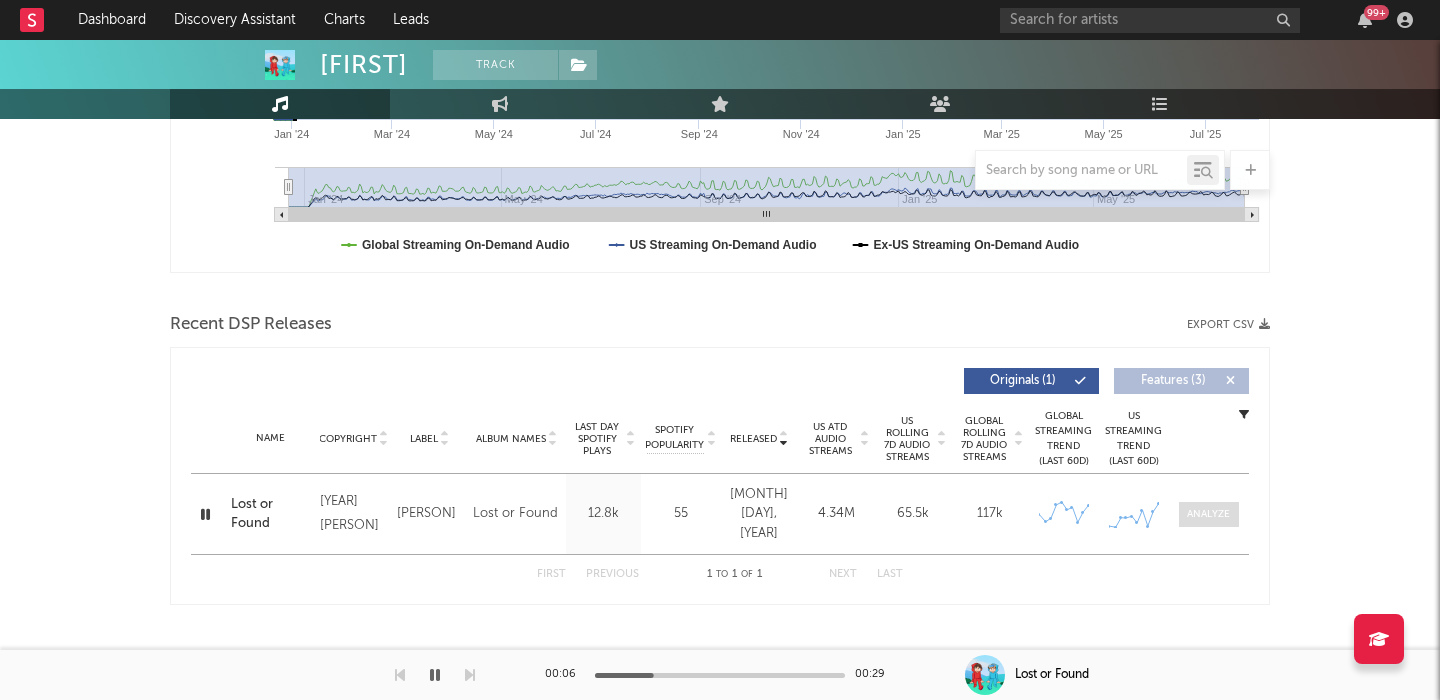 click at bounding box center (1208, 514) 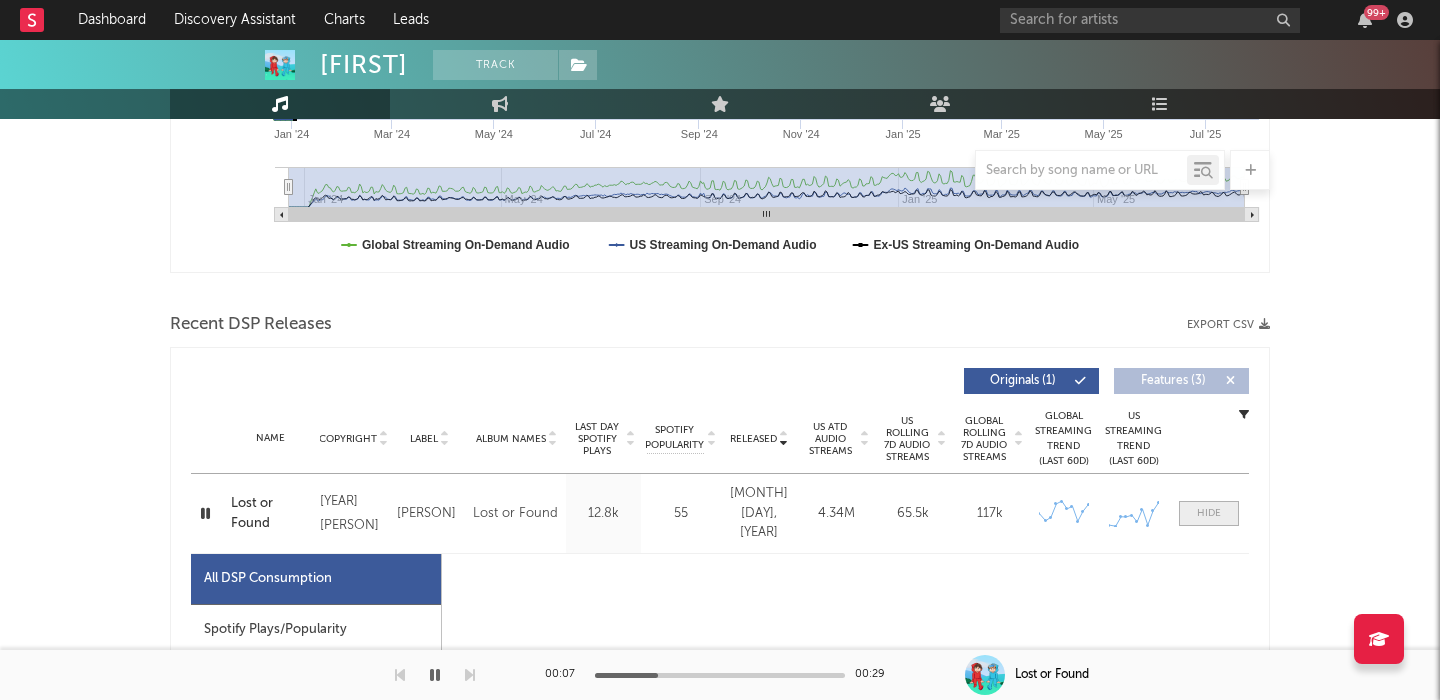 scroll, scrollTop: 1000, scrollLeft: 0, axis: vertical 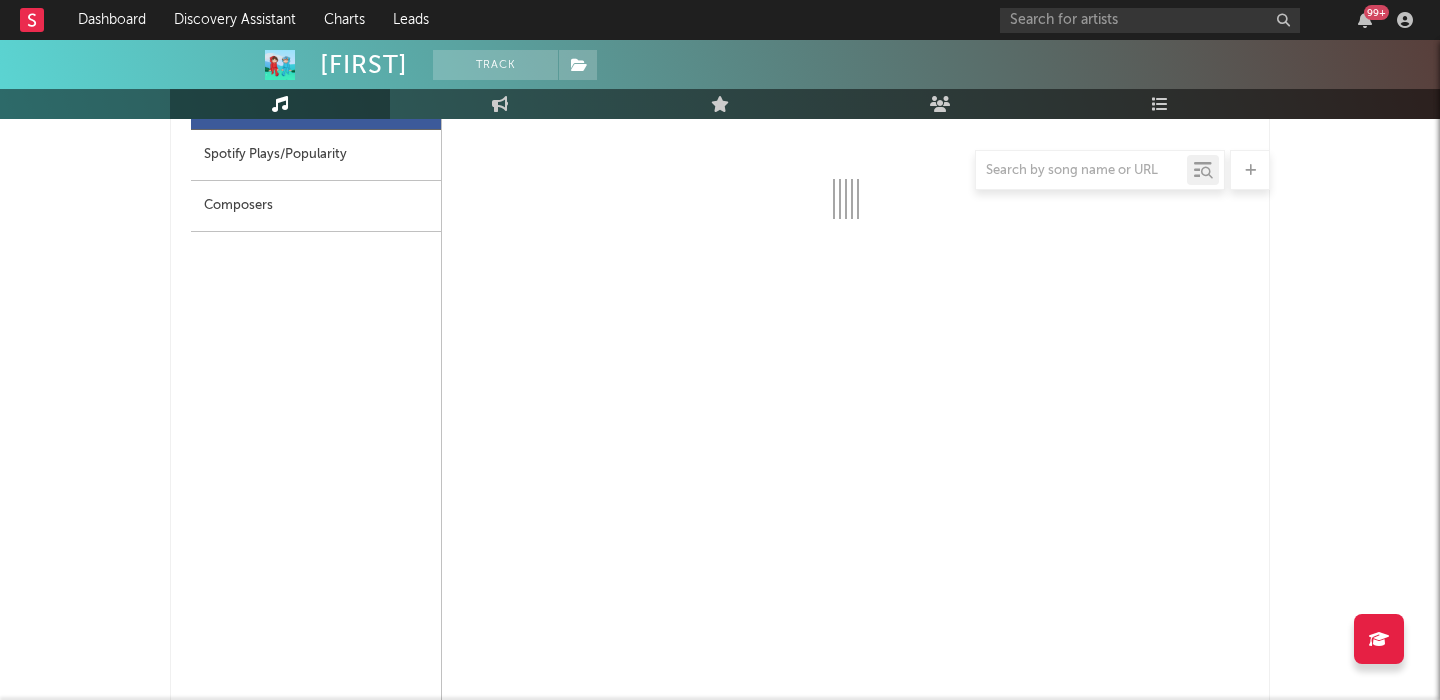 select on "6m" 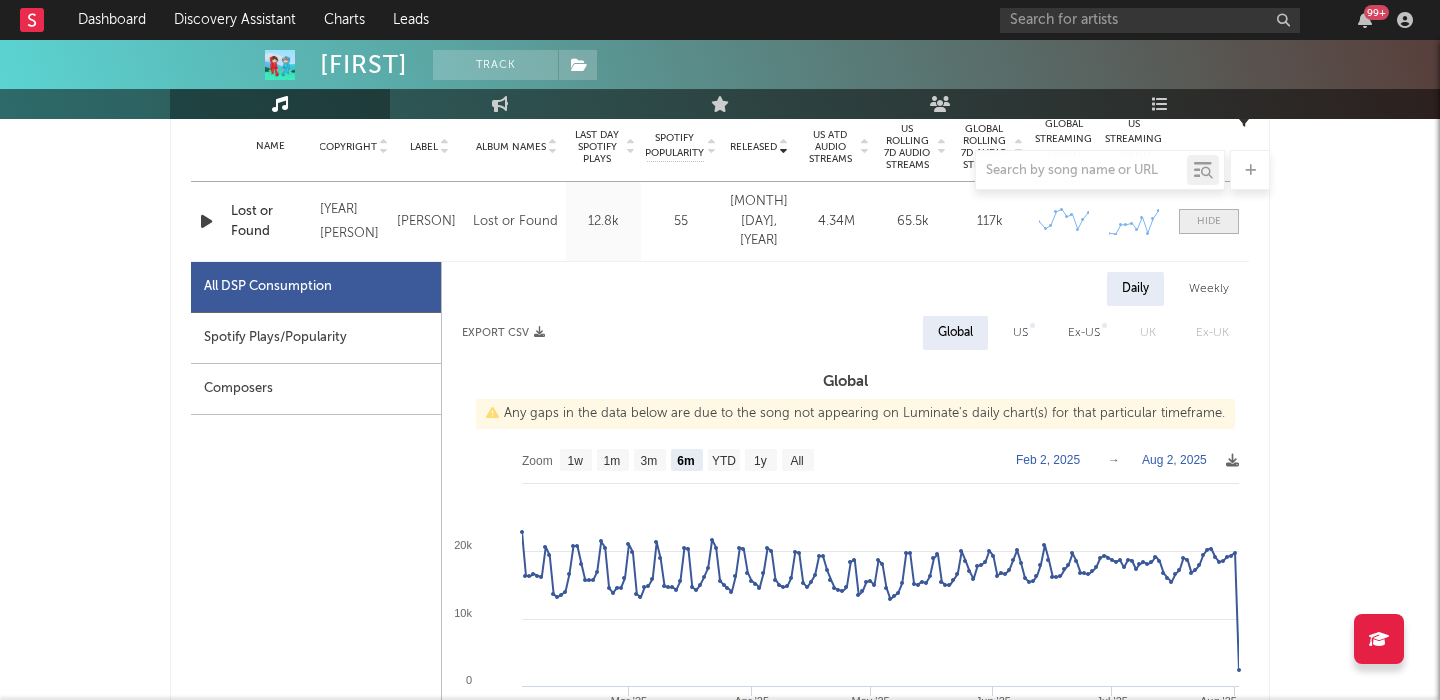scroll, scrollTop: 795, scrollLeft: 0, axis: vertical 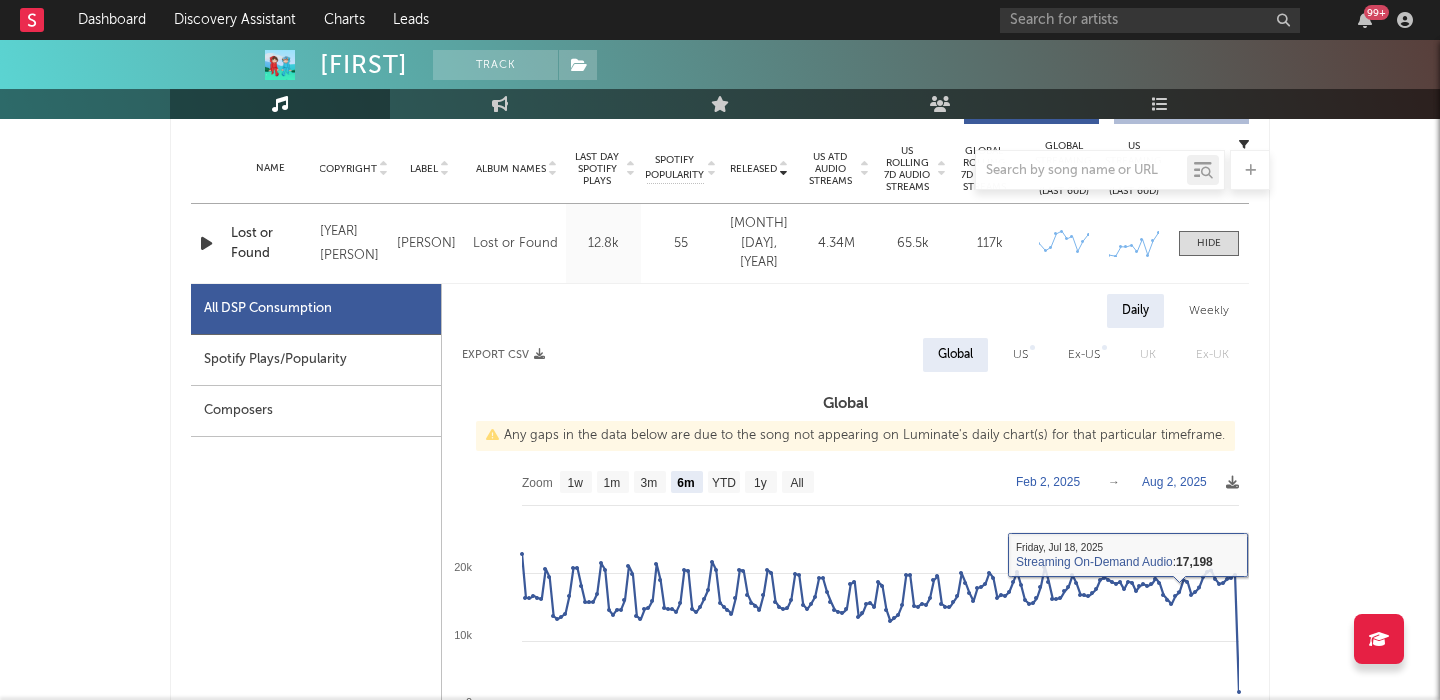 click on "US" at bounding box center [1020, 355] 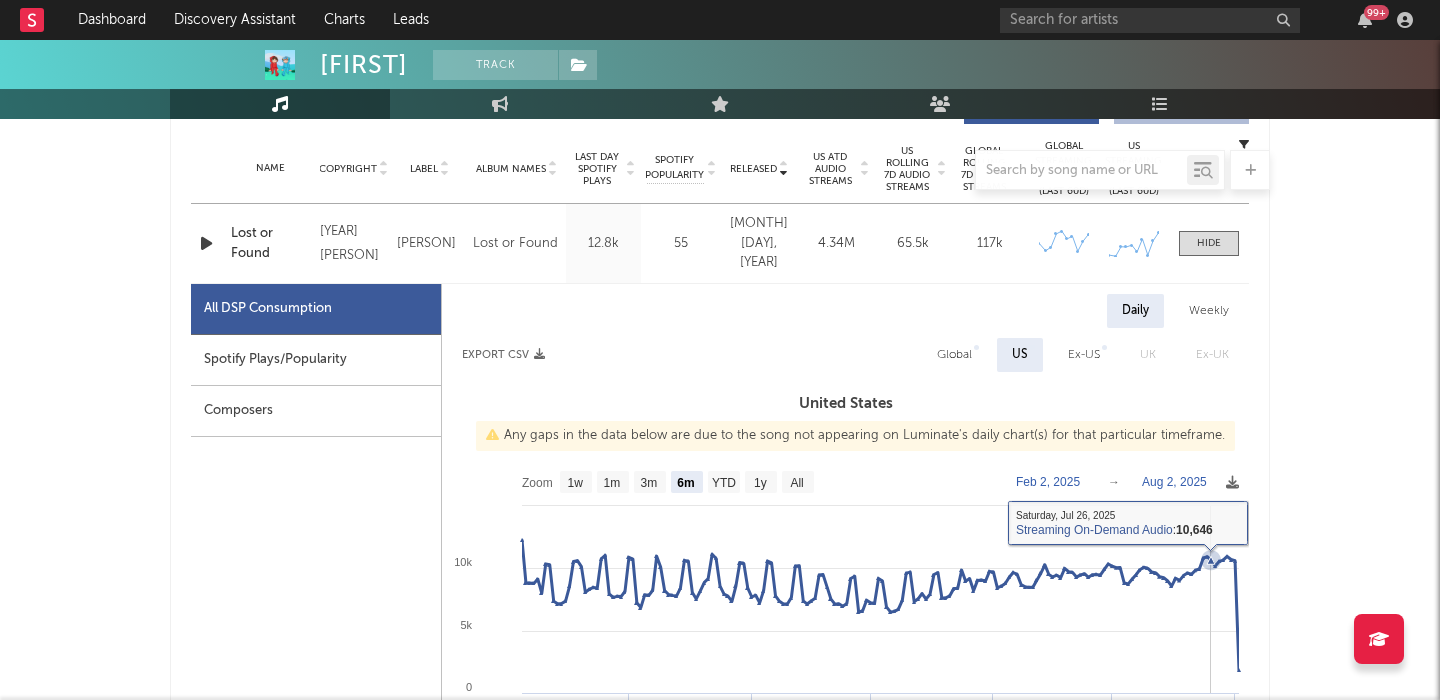 scroll, scrollTop: 1476, scrollLeft: 0, axis: vertical 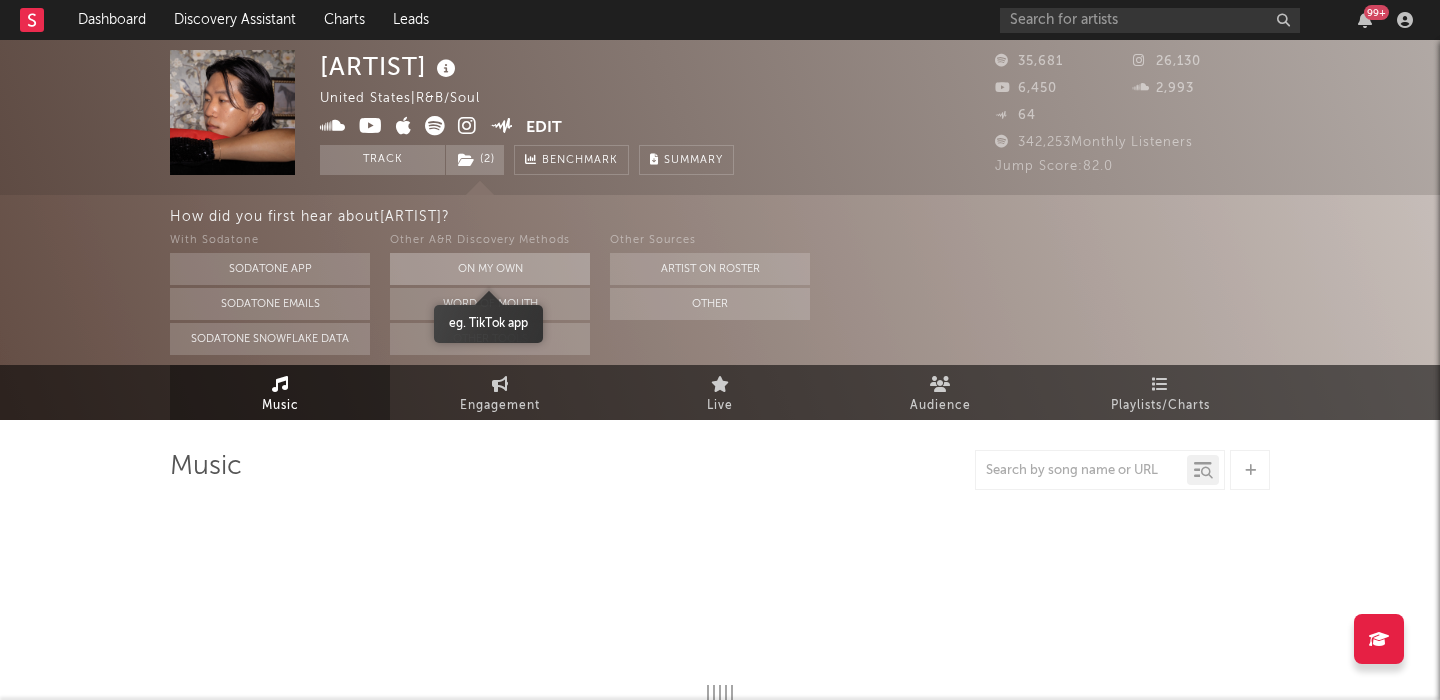 click on "On My Own" at bounding box center (490, 269) 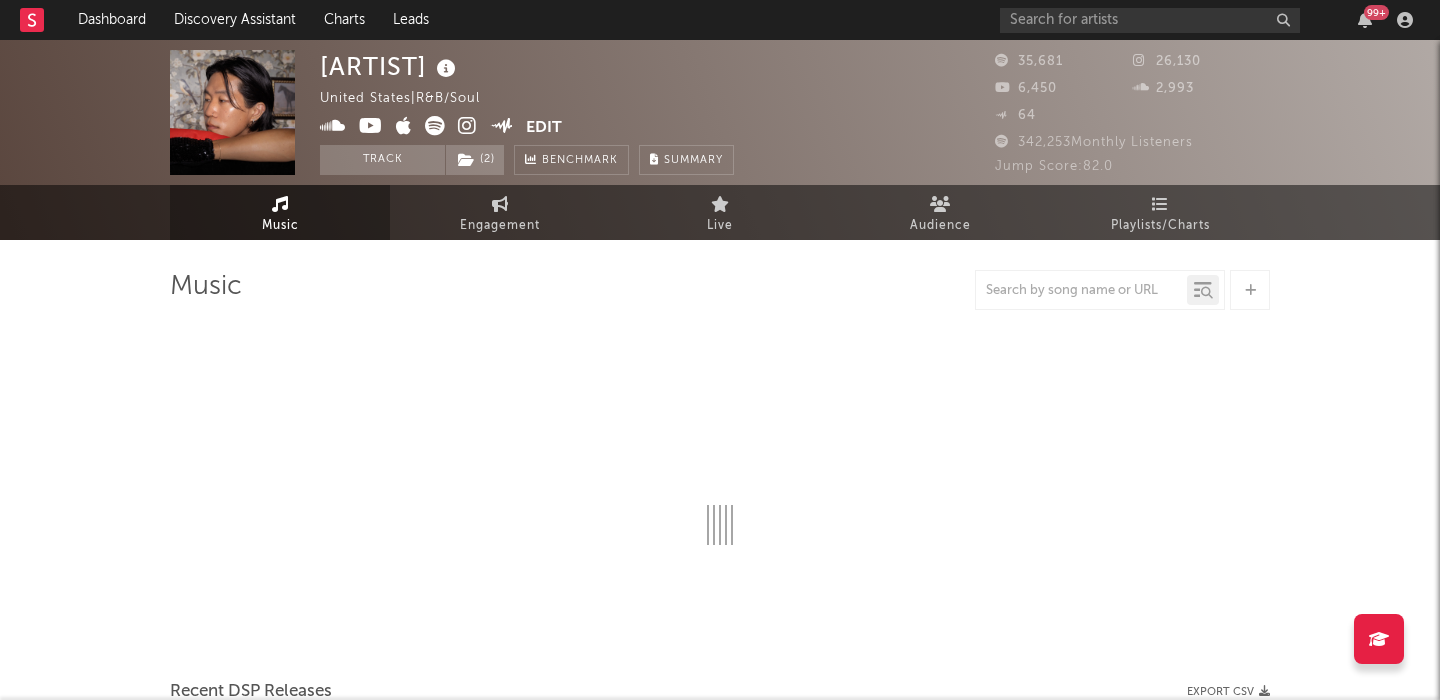 select on "6m" 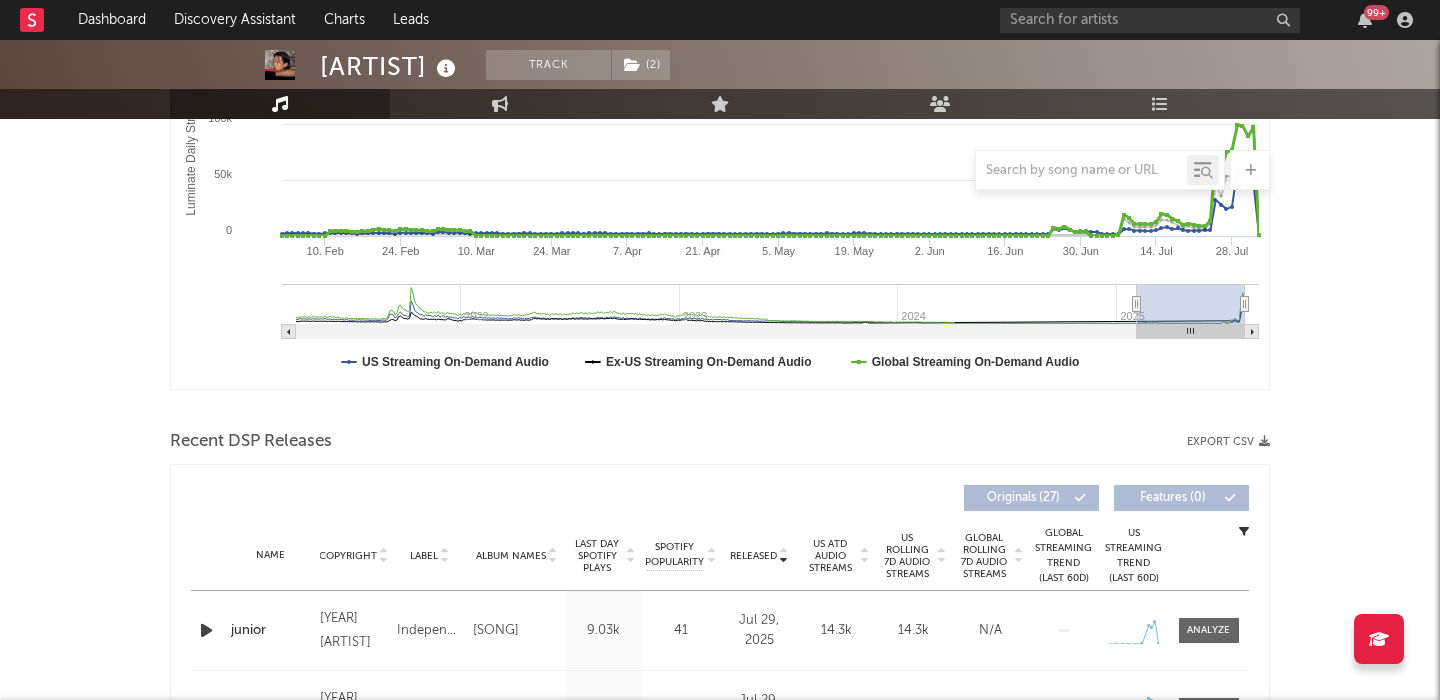 scroll, scrollTop: 636, scrollLeft: 0, axis: vertical 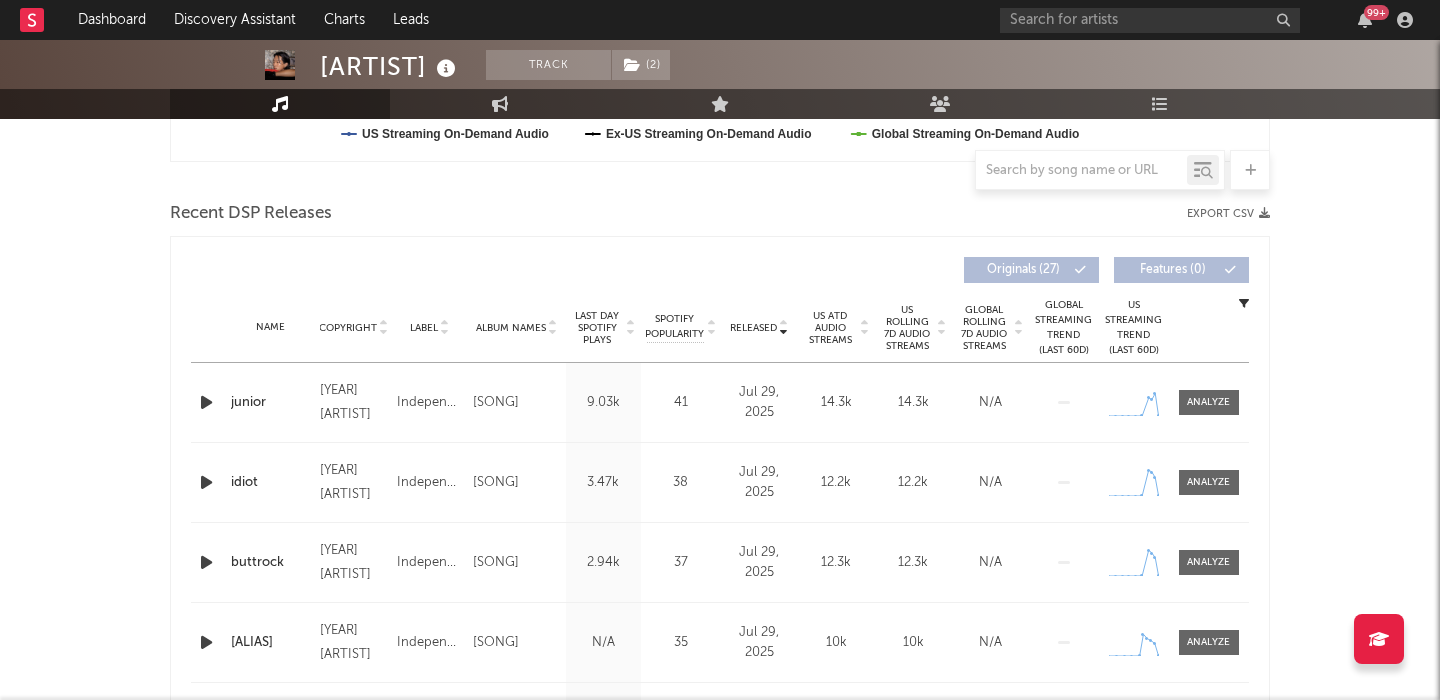 click at bounding box center (206, 402) 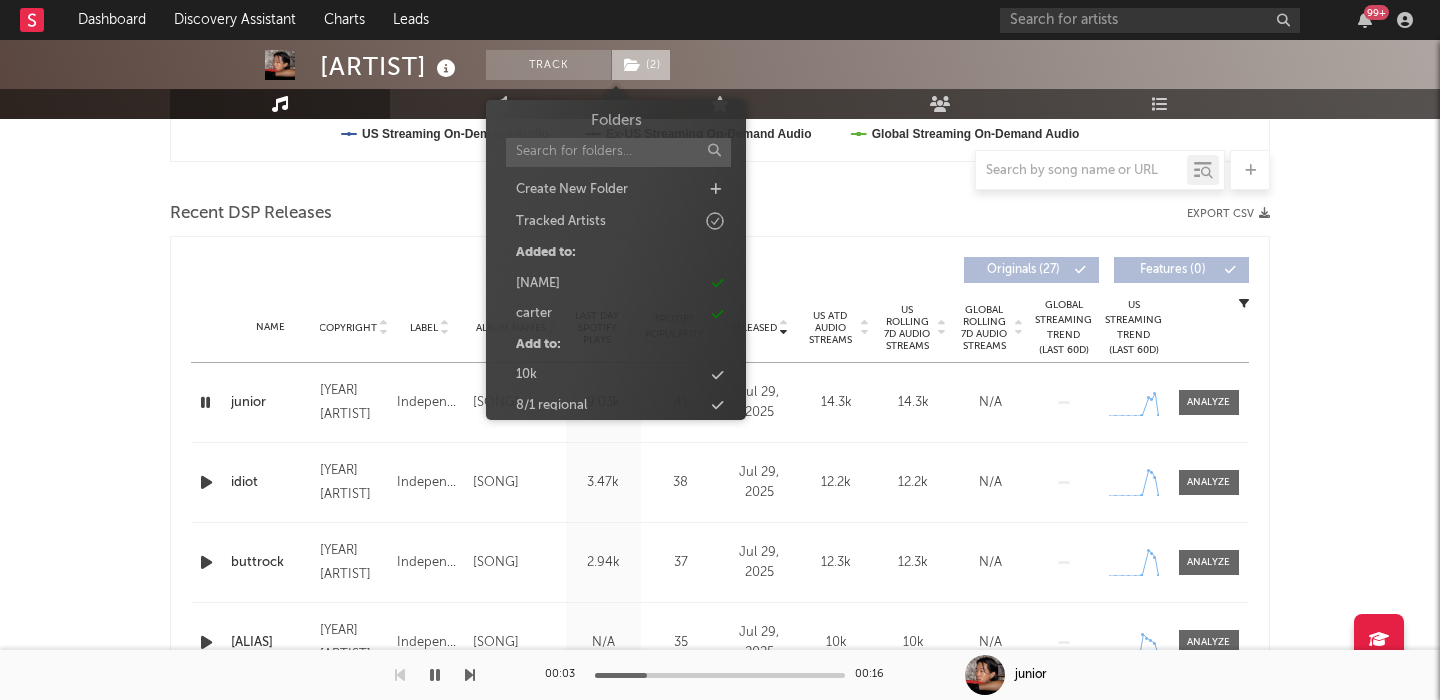 click at bounding box center [632, 65] 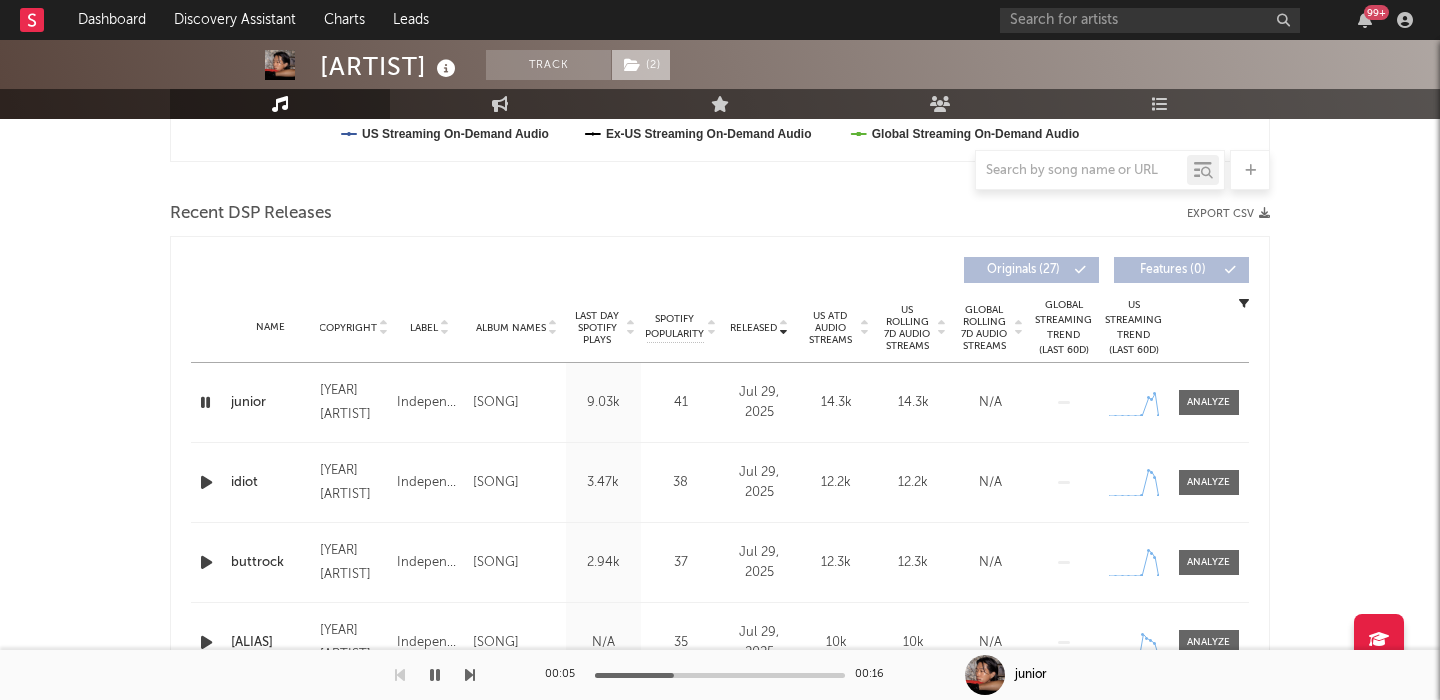 click on "( 2 )" at bounding box center (641, 65) 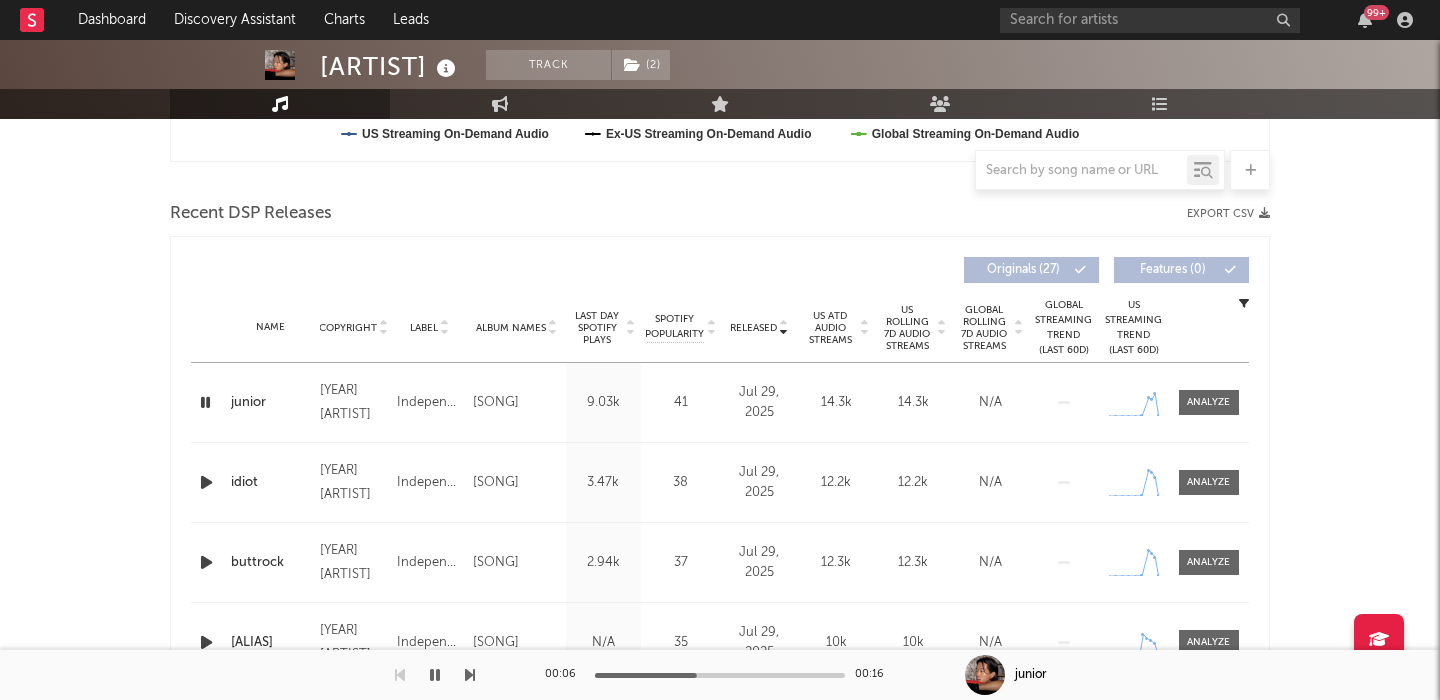 click on "US Rolling 7D Audio Streams" at bounding box center [907, 328] 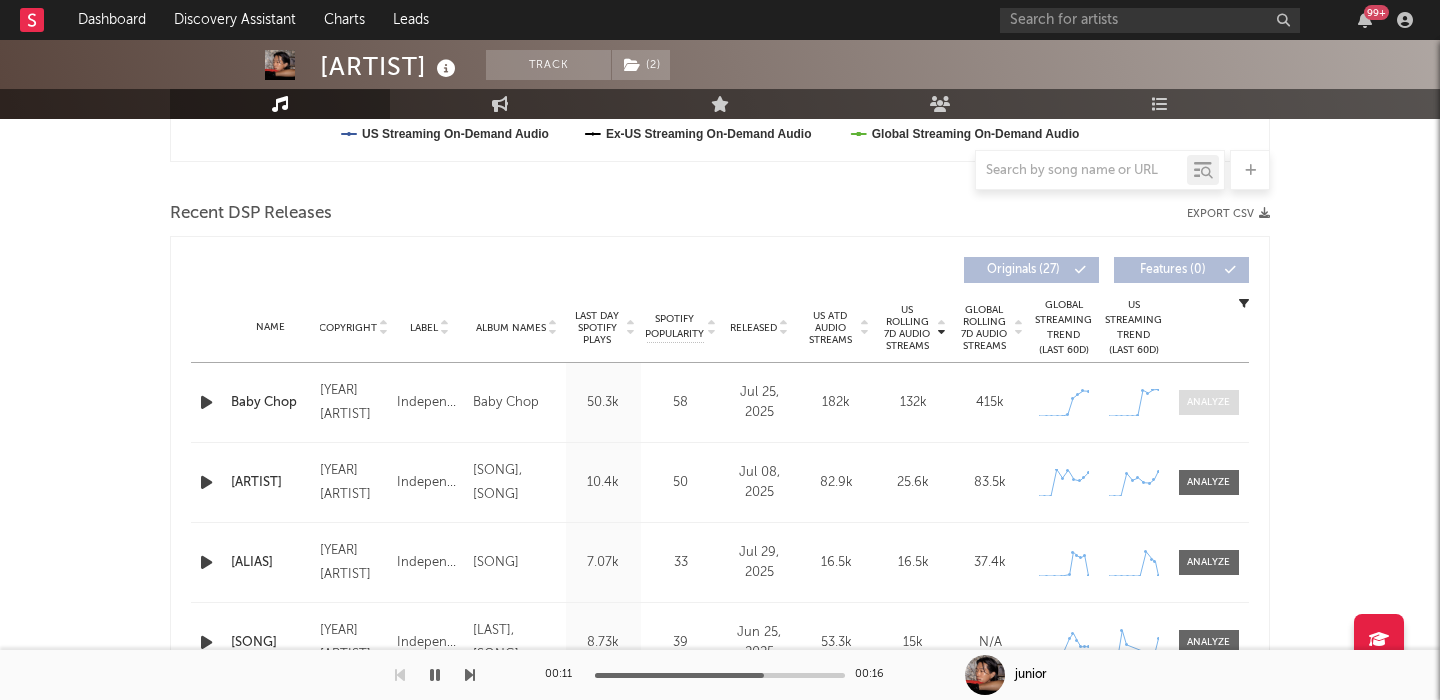 click at bounding box center [1208, 402] 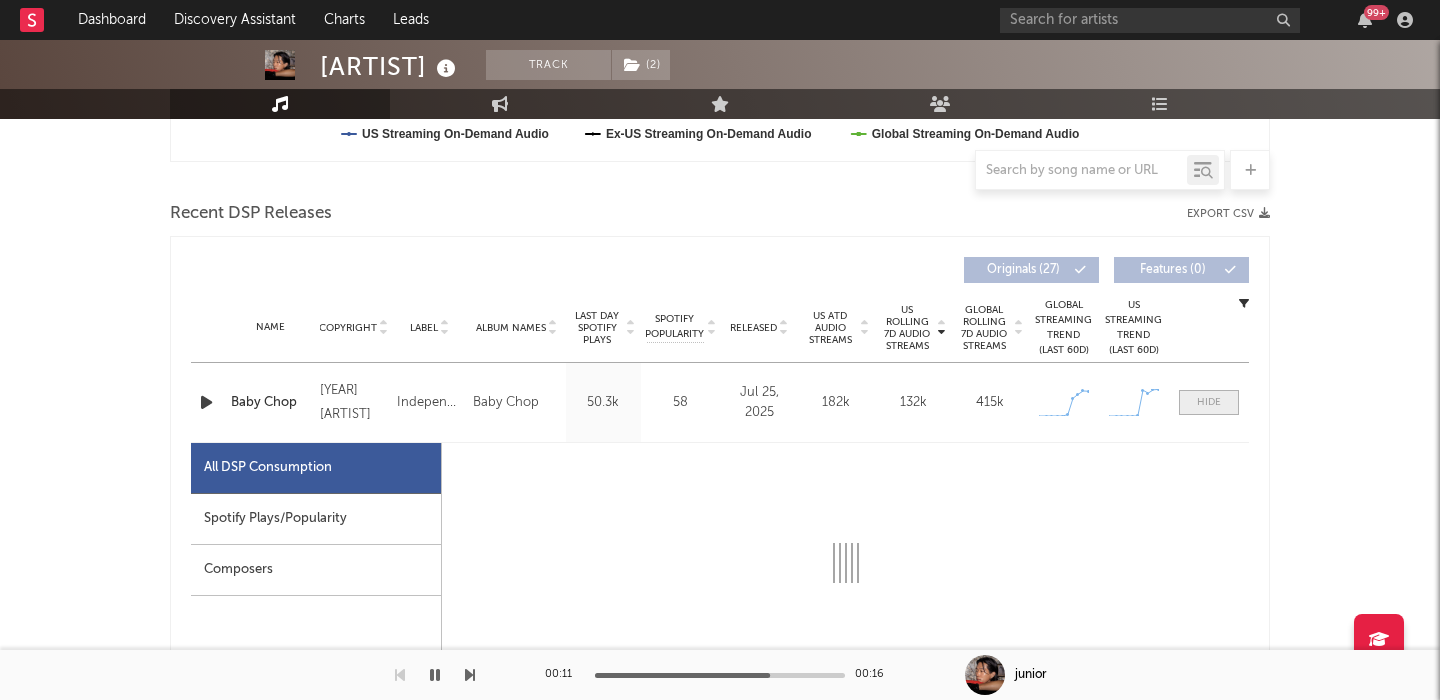 select on "1w" 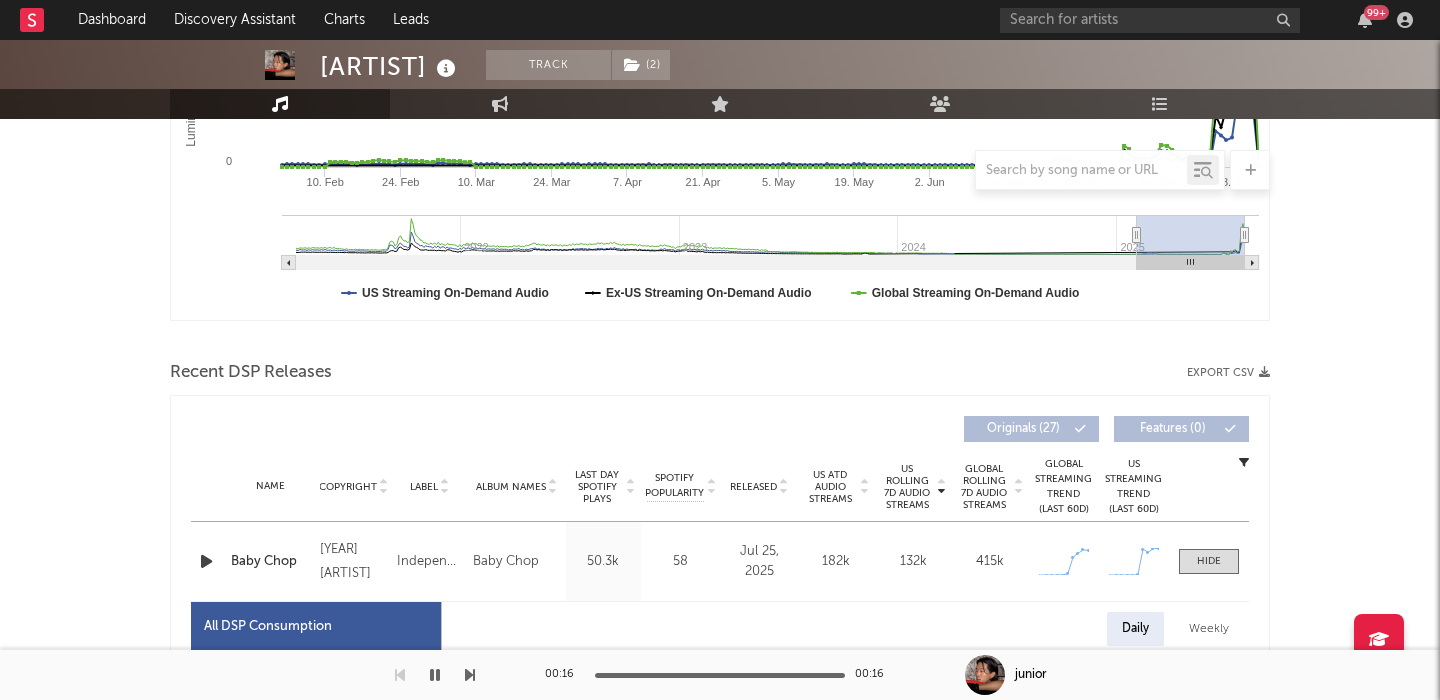 scroll, scrollTop: 742, scrollLeft: 0, axis: vertical 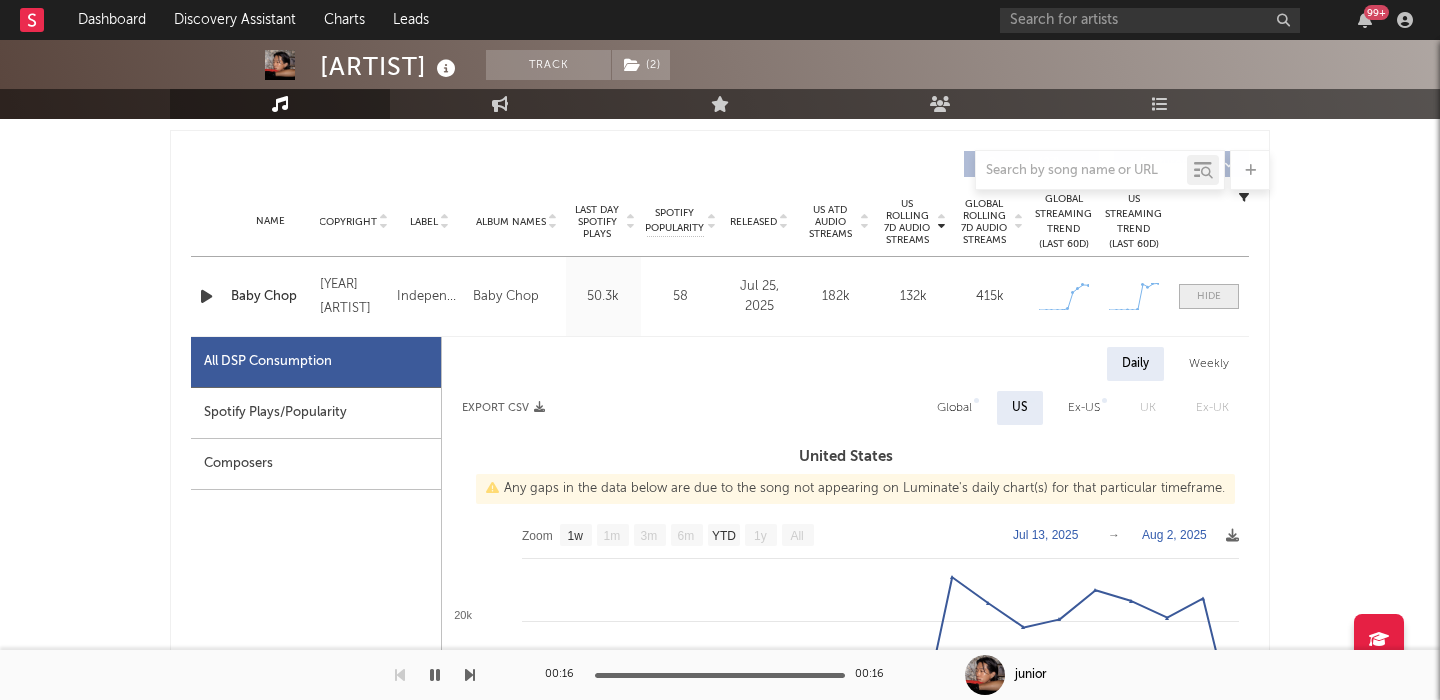 click at bounding box center [1209, 296] 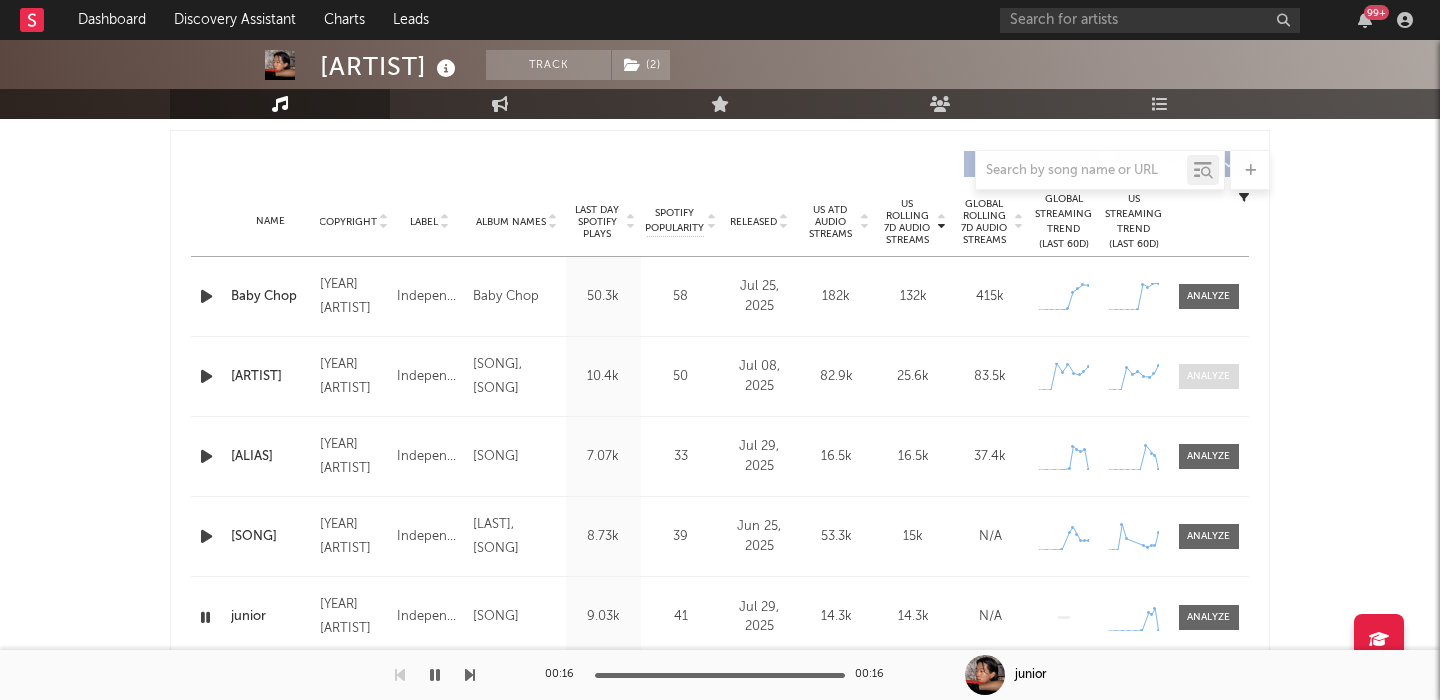 click at bounding box center [1209, 376] 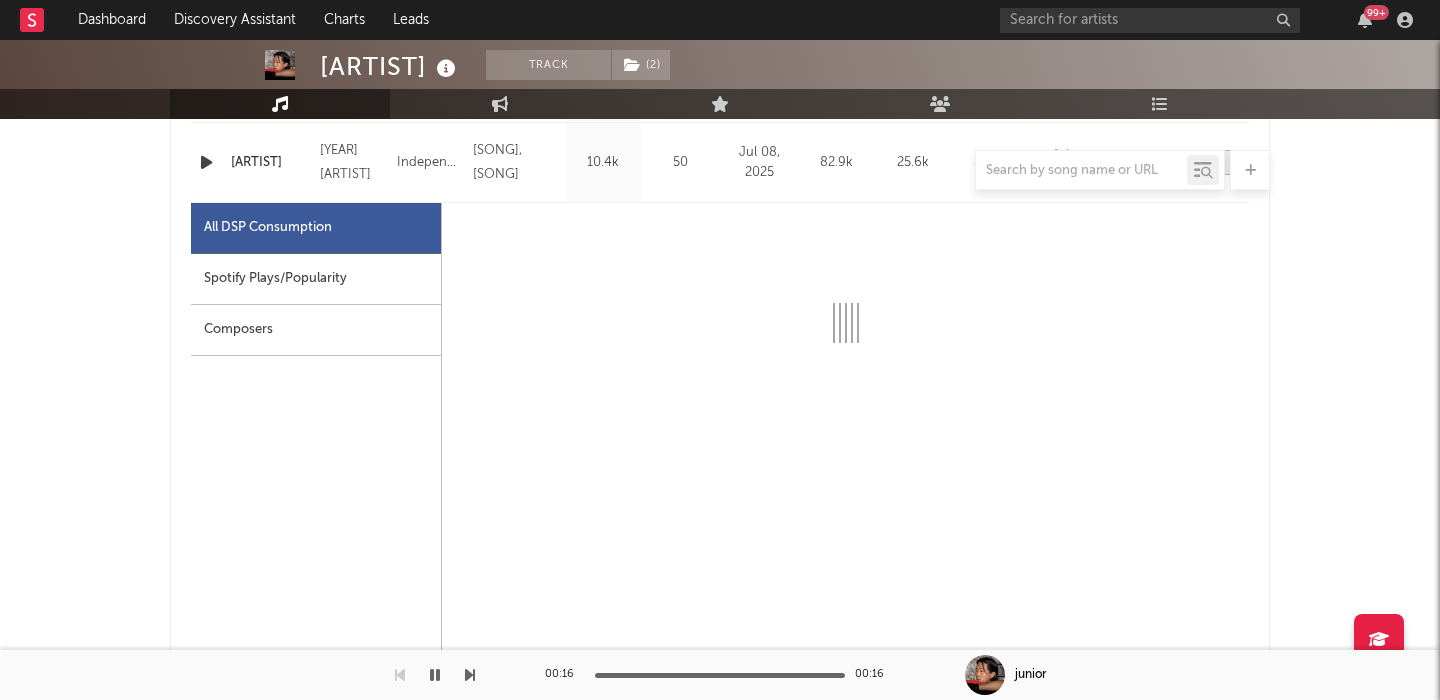 scroll, scrollTop: 959, scrollLeft: 0, axis: vertical 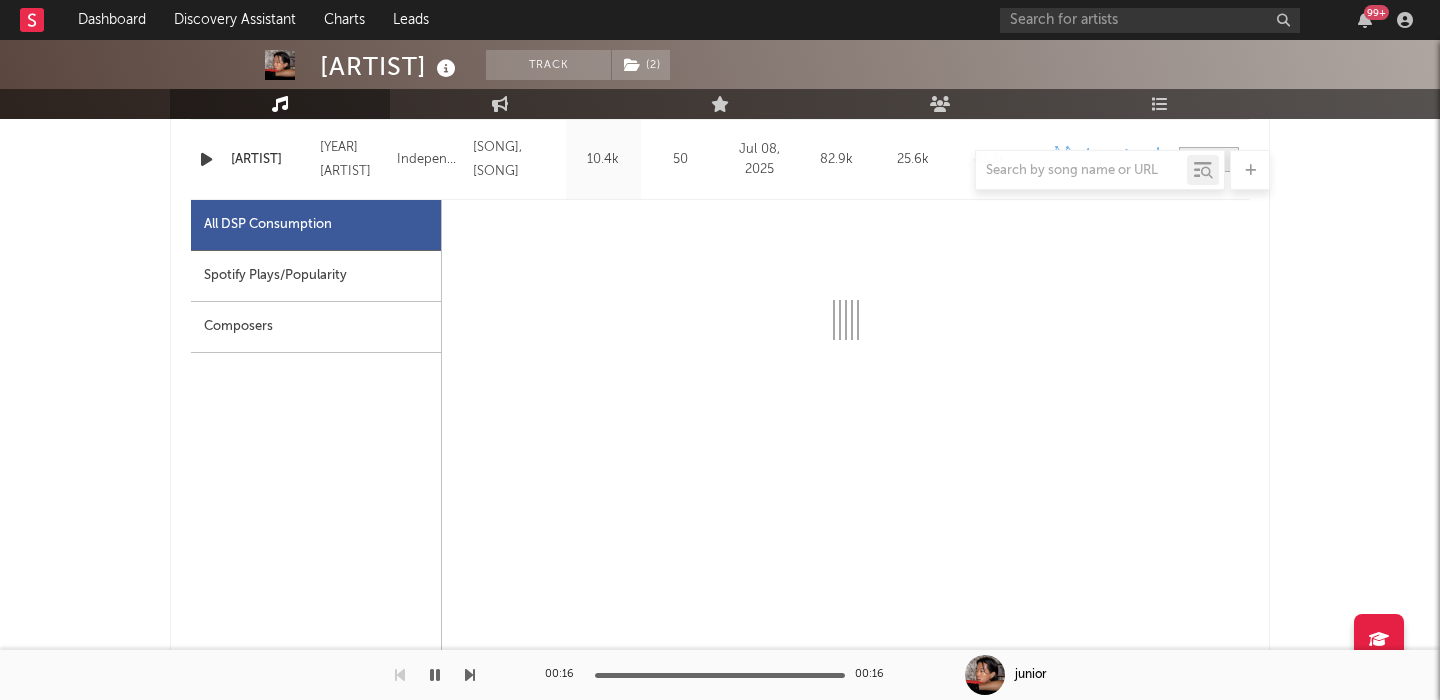 select on "1w" 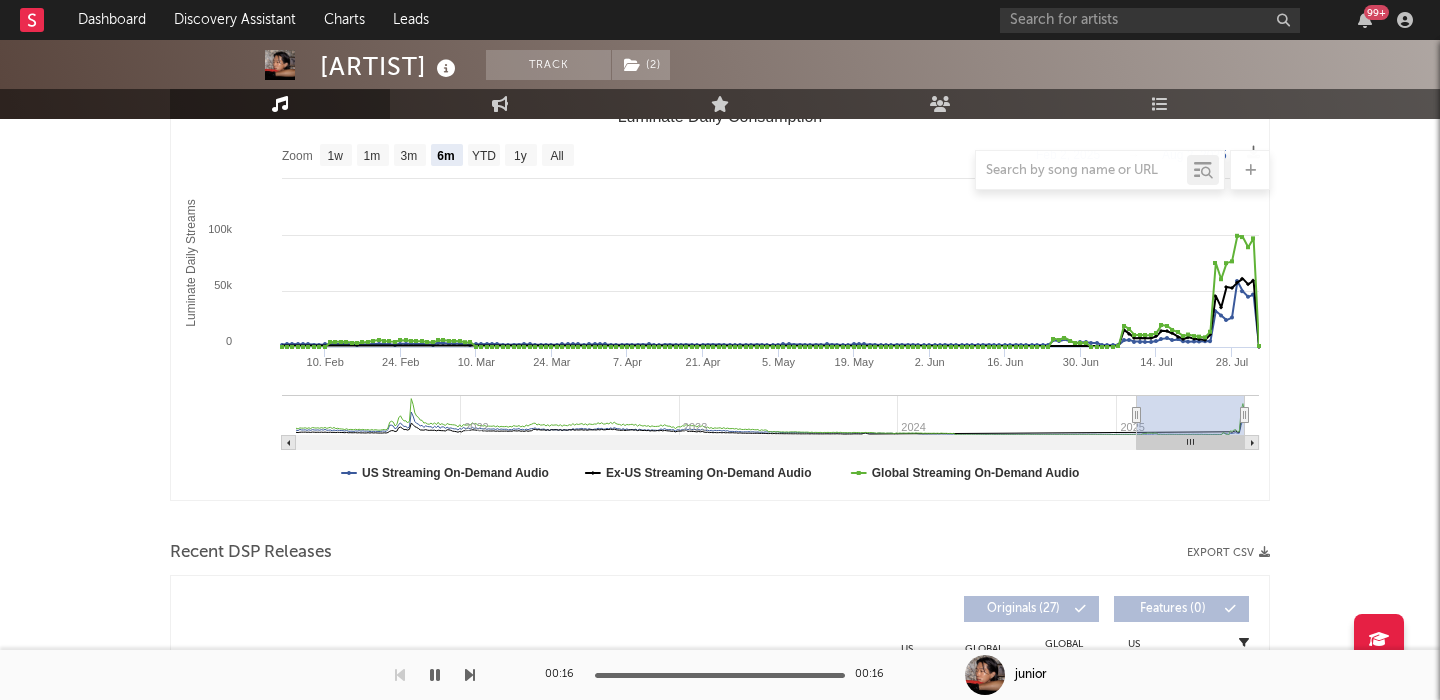 scroll, scrollTop: 63, scrollLeft: 0, axis: vertical 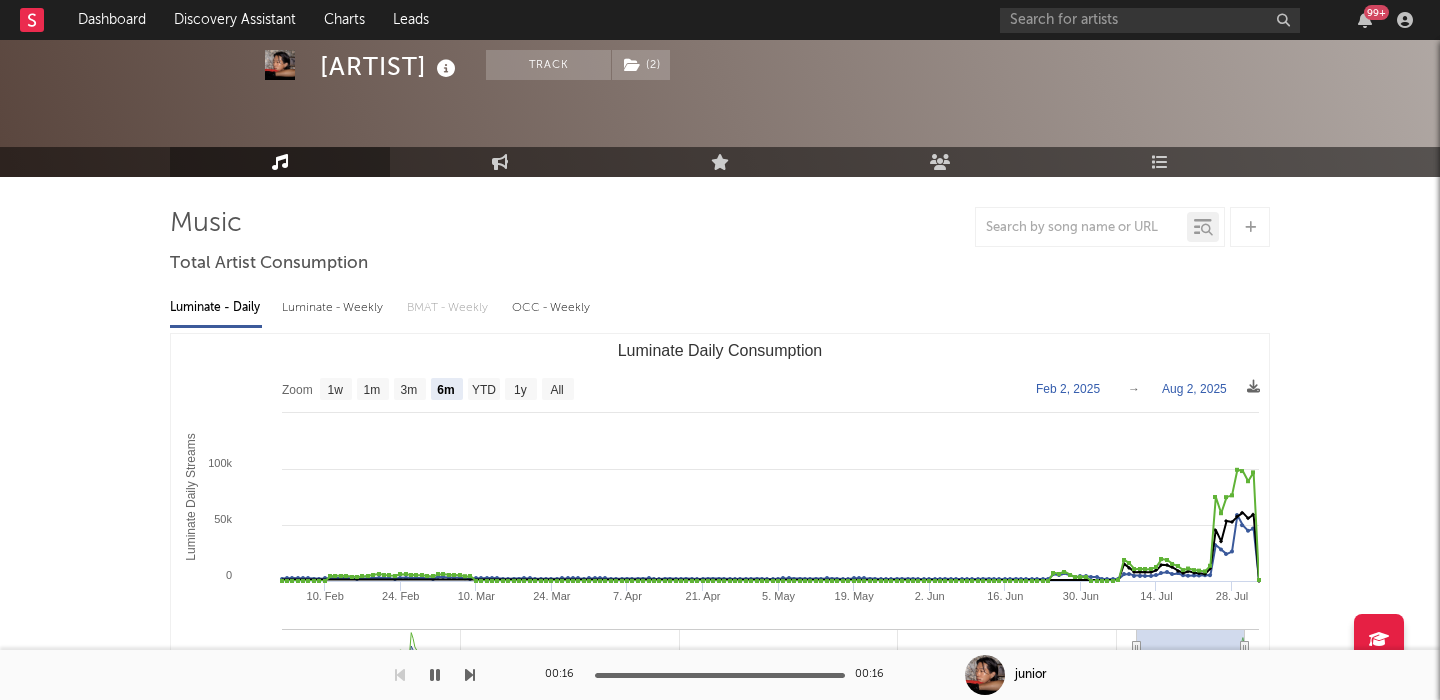 click on "Luminate - Weekly" at bounding box center [334, 308] 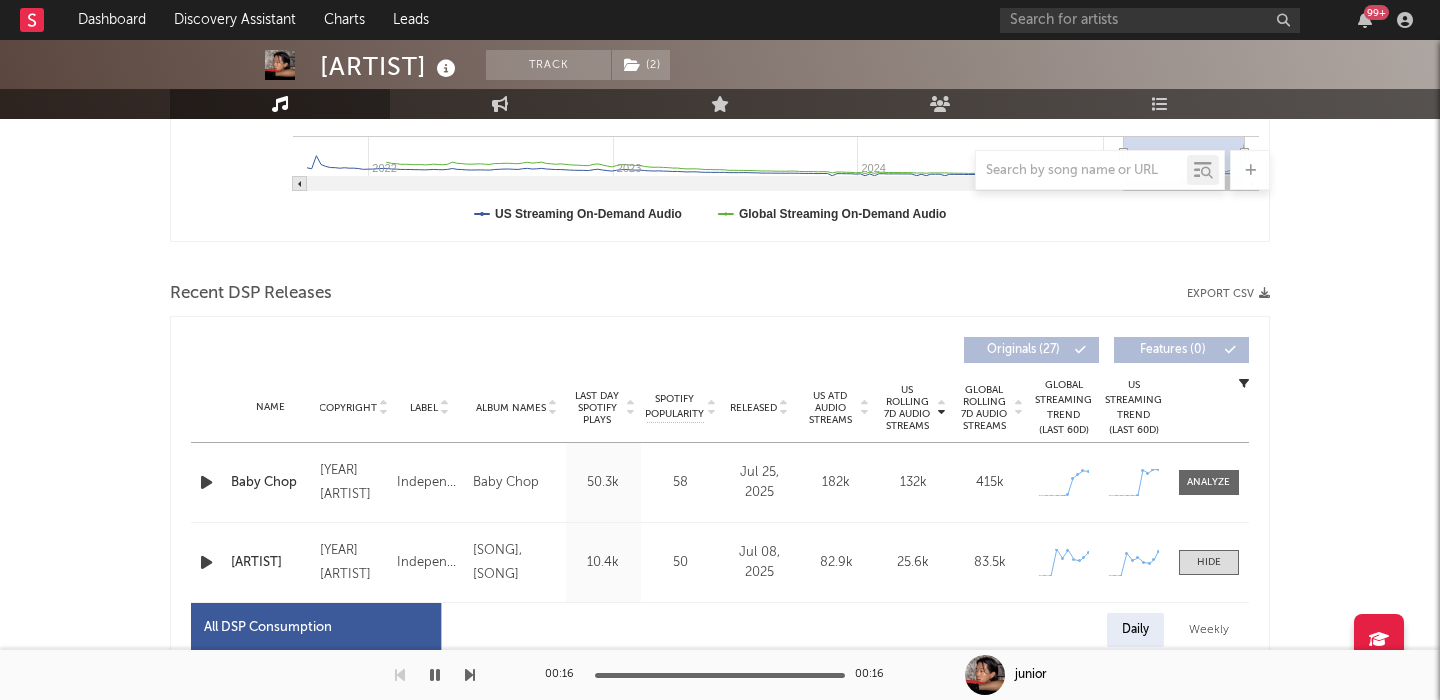scroll, scrollTop: 560, scrollLeft: 0, axis: vertical 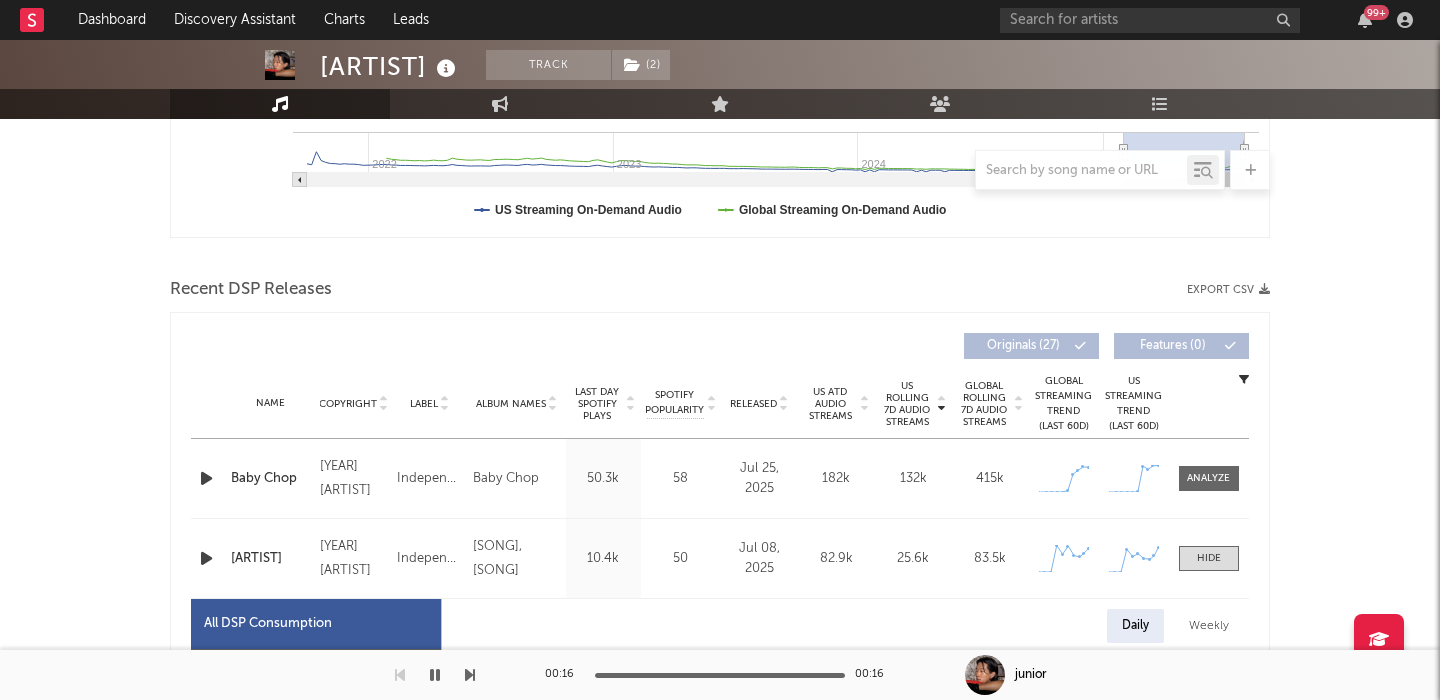 click on "Released" at bounding box center (753, 404) 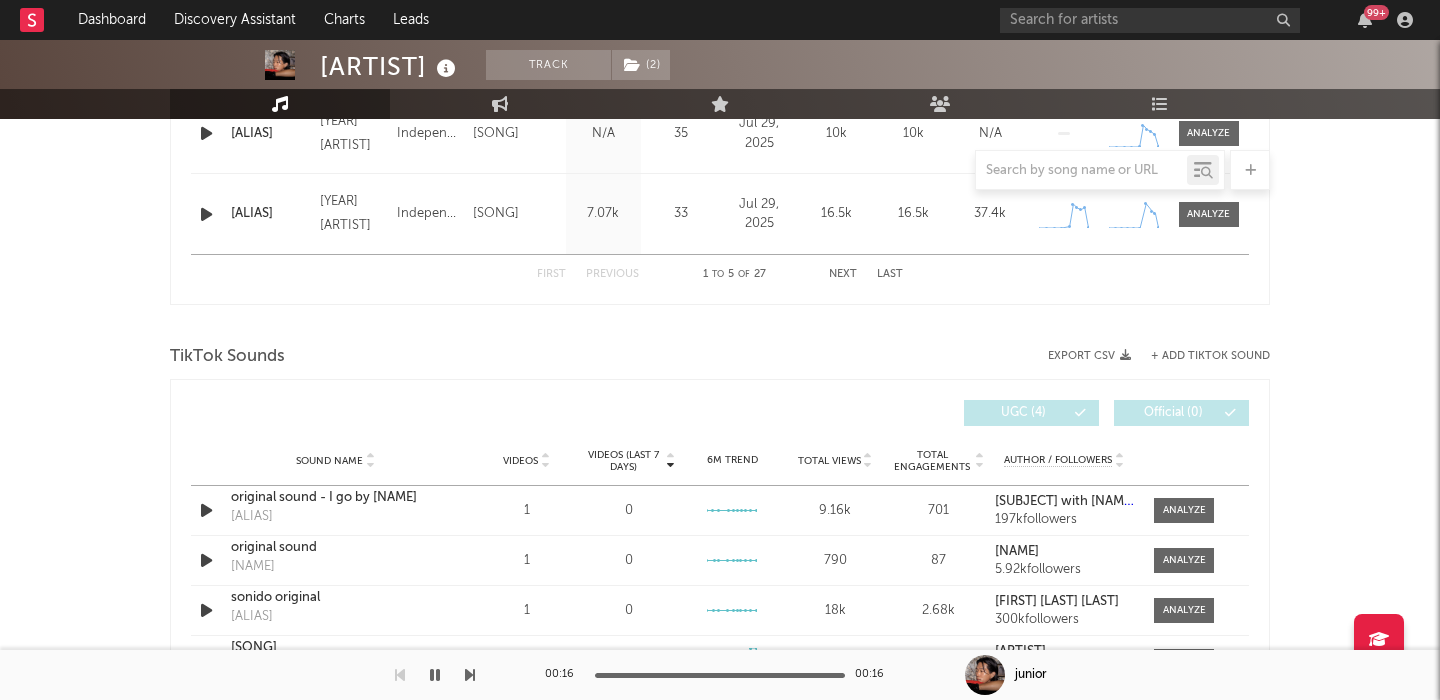 scroll, scrollTop: 1141, scrollLeft: 0, axis: vertical 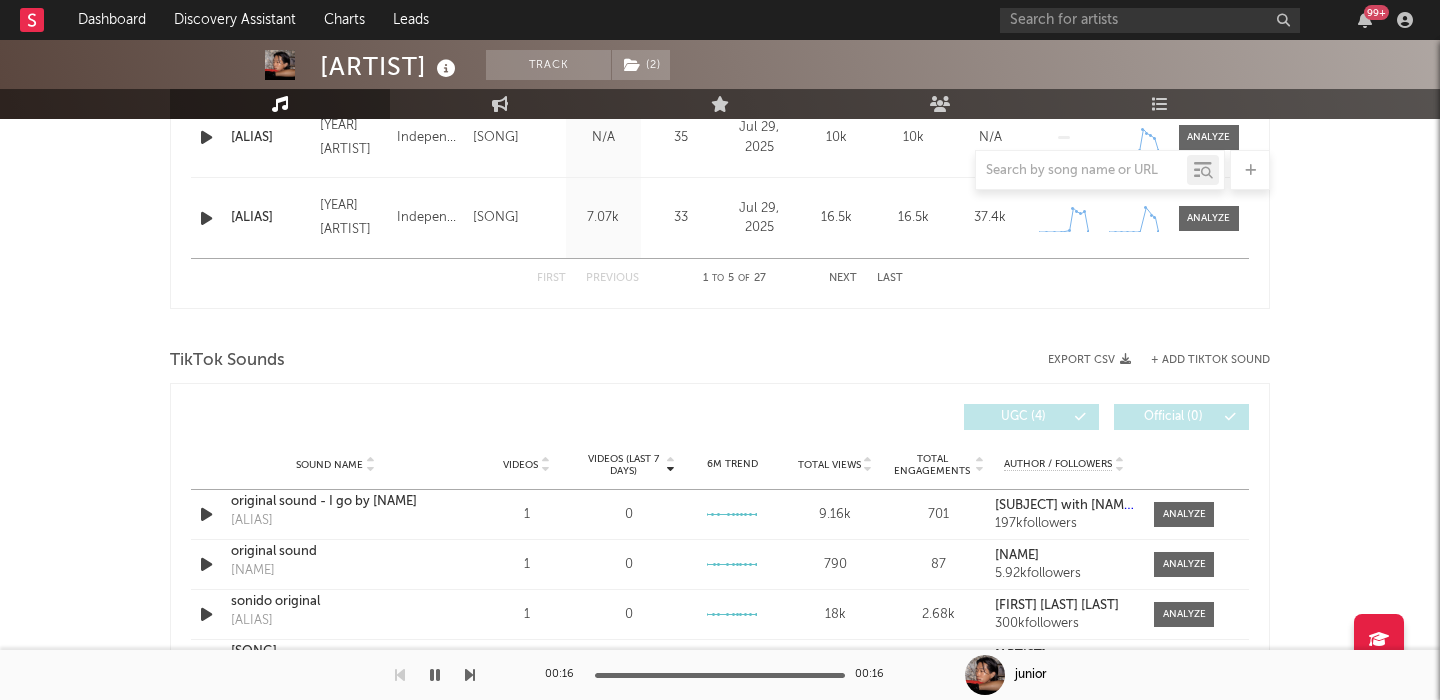 click on "Next" at bounding box center (843, 278) 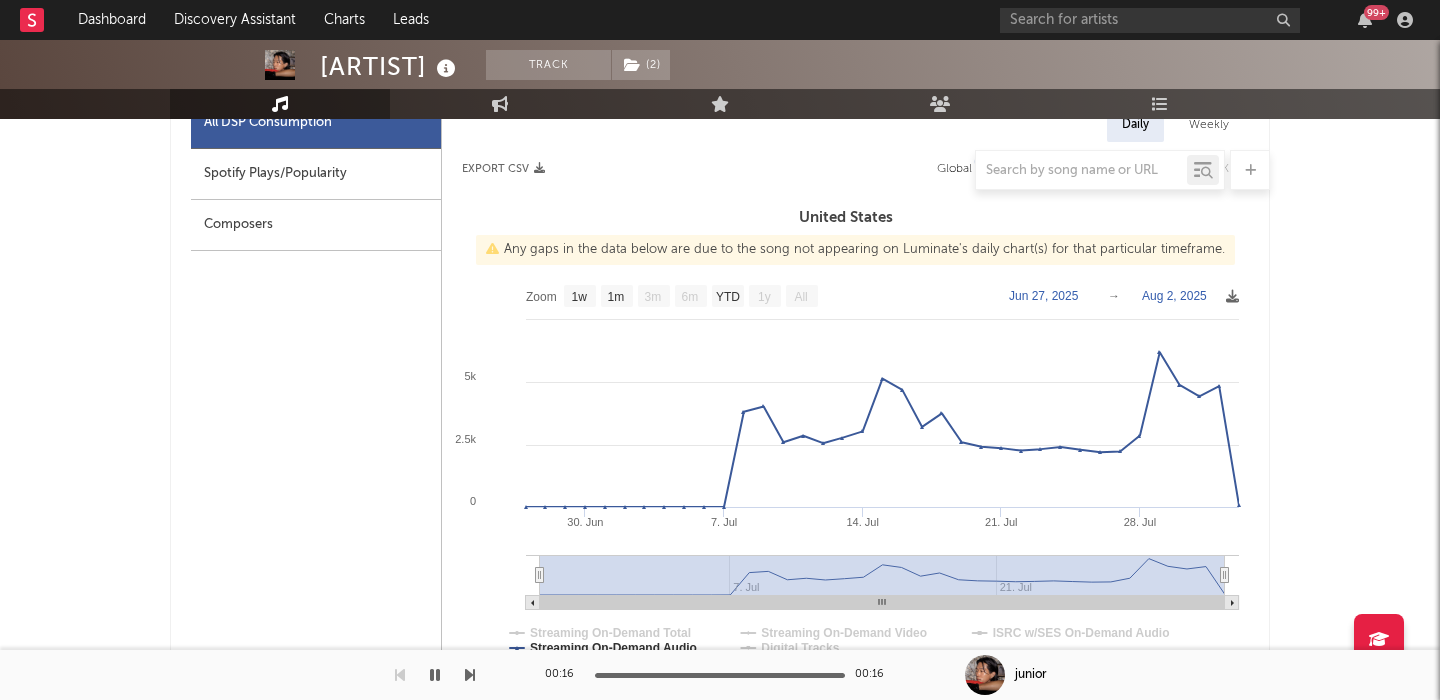 click 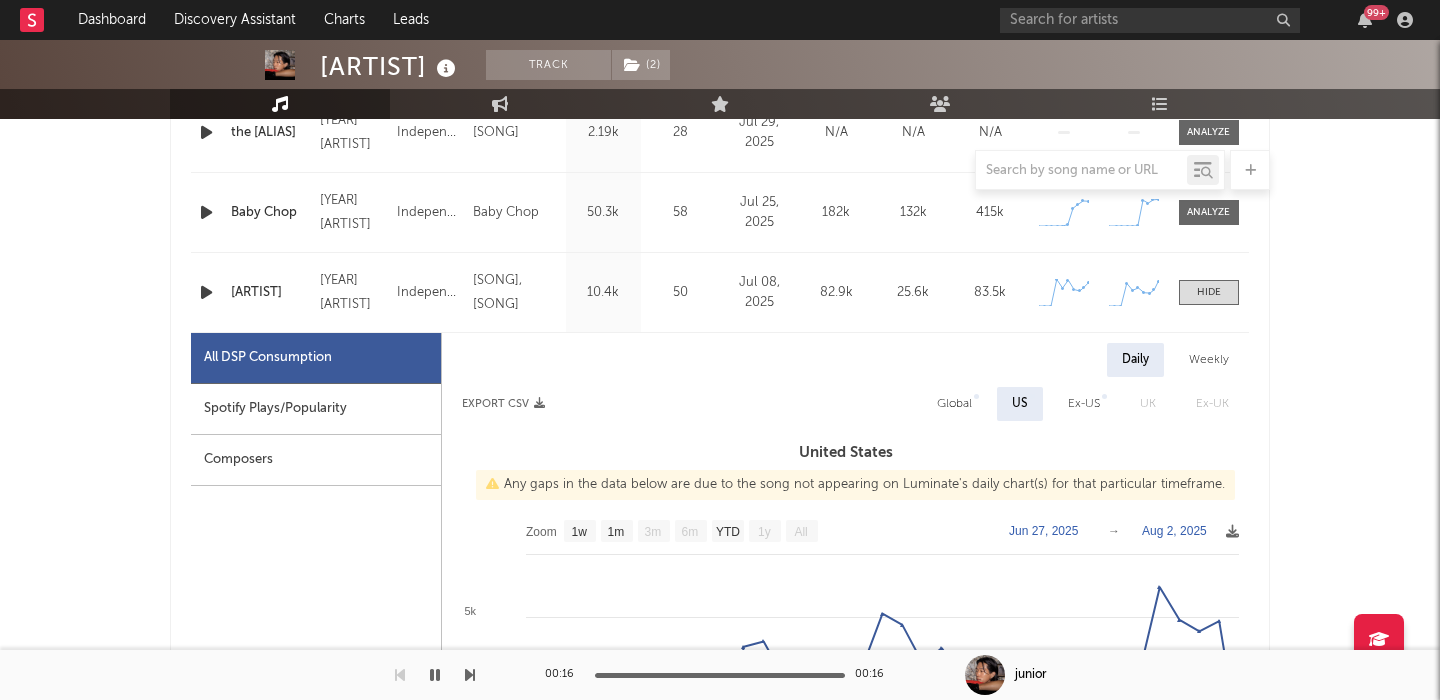 scroll, scrollTop: 880, scrollLeft: 0, axis: vertical 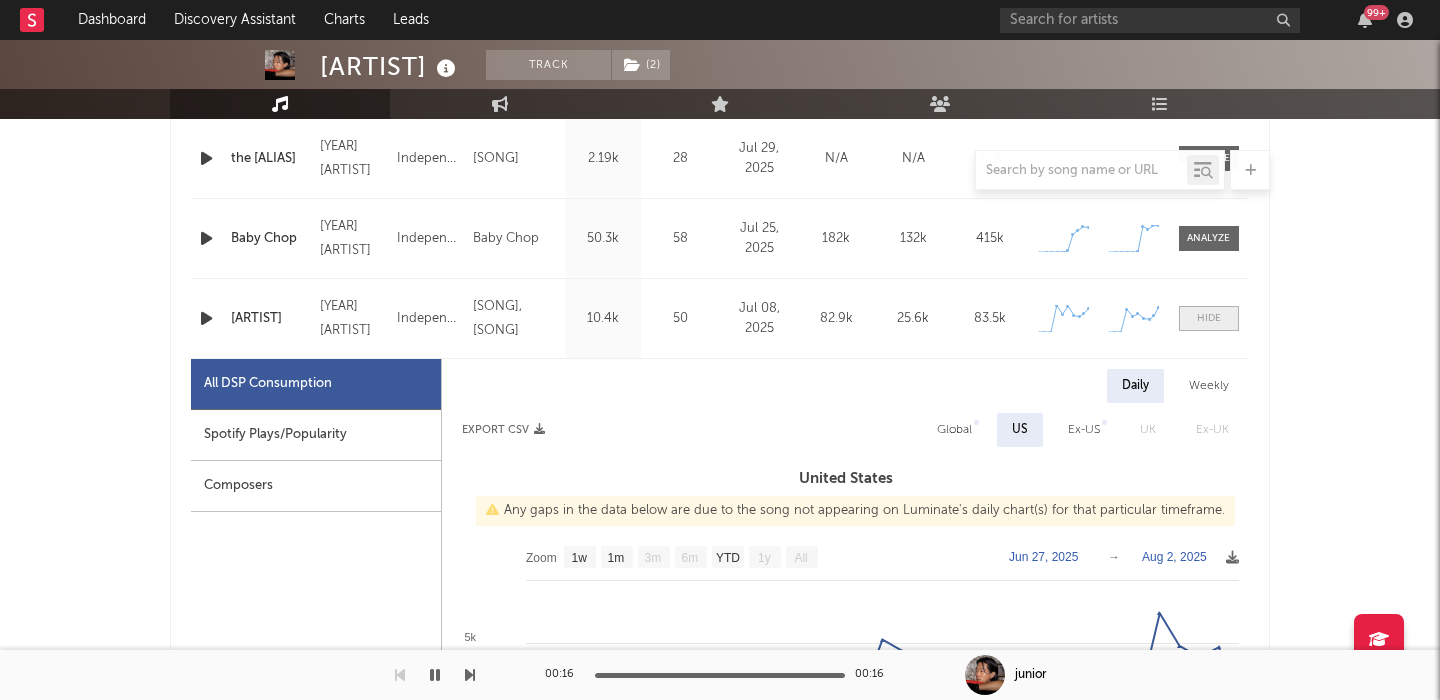 click at bounding box center [1209, 318] 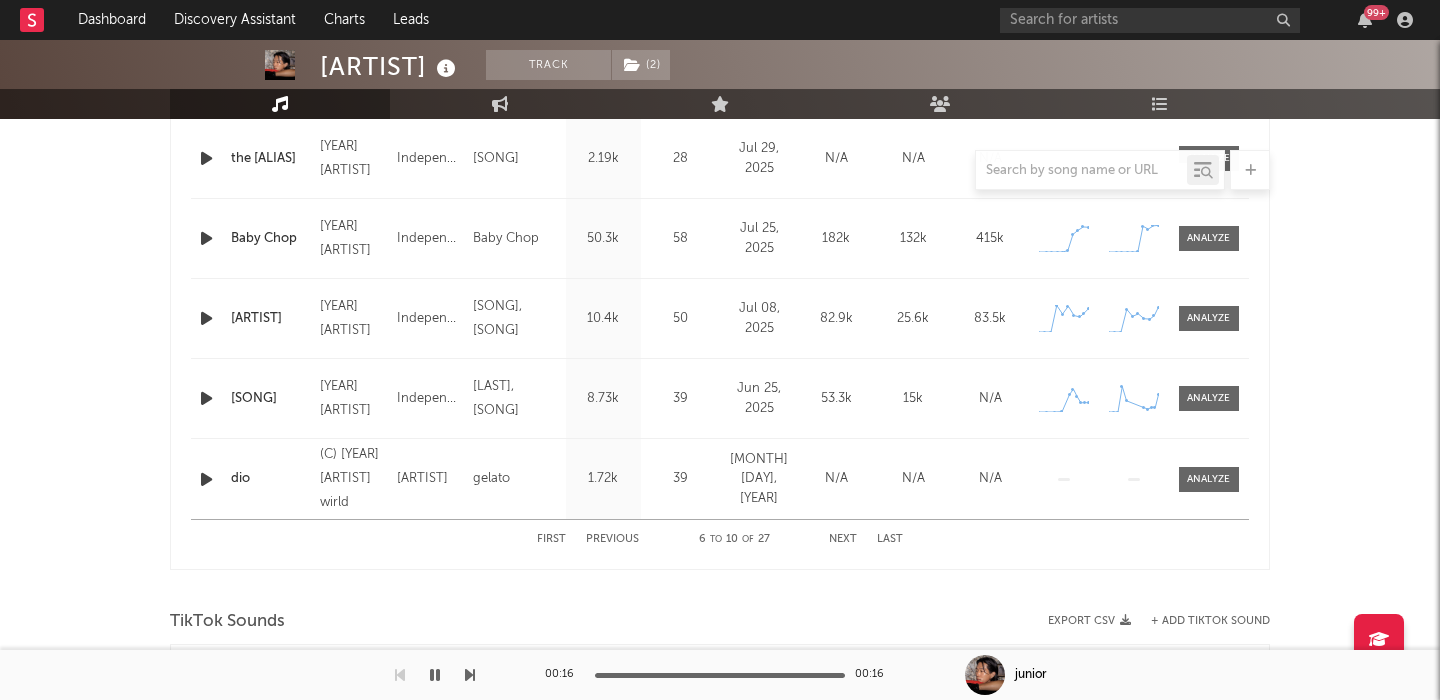 click on "Previous" at bounding box center [612, 539] 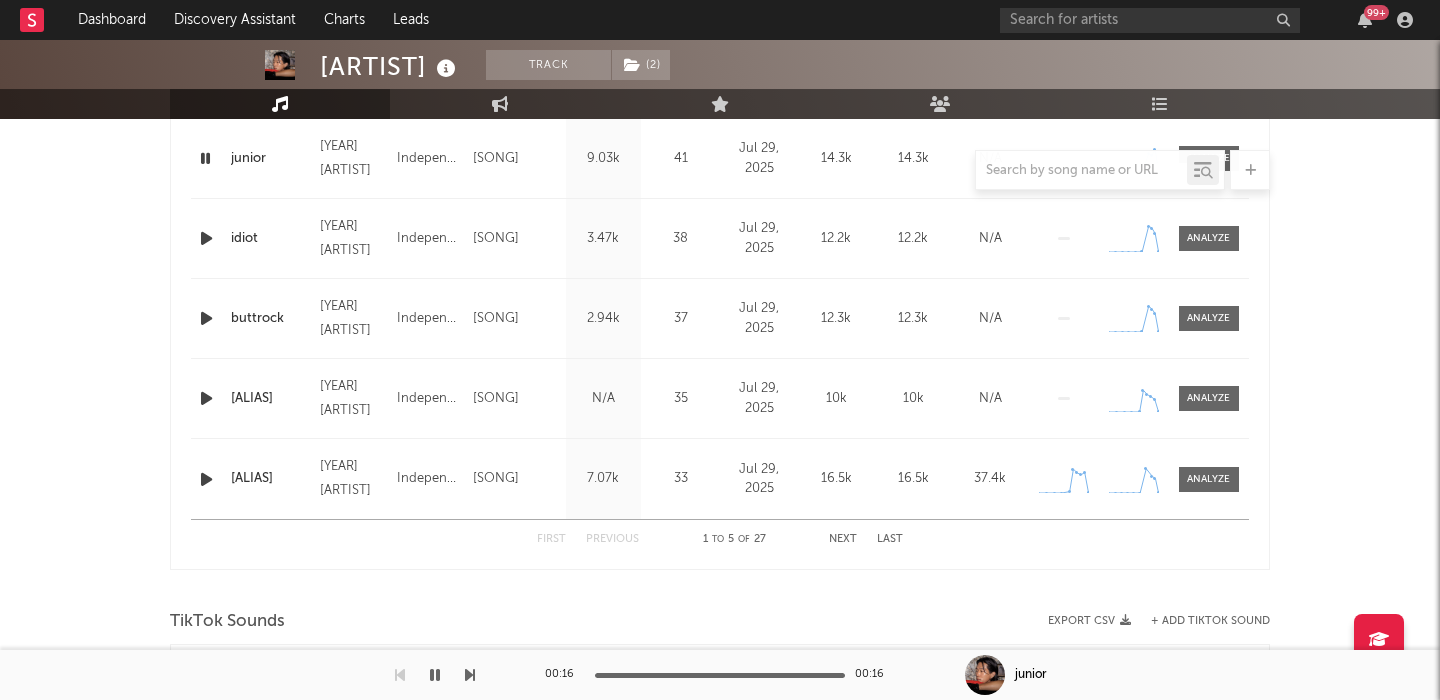 click on "Previous" at bounding box center [612, 539] 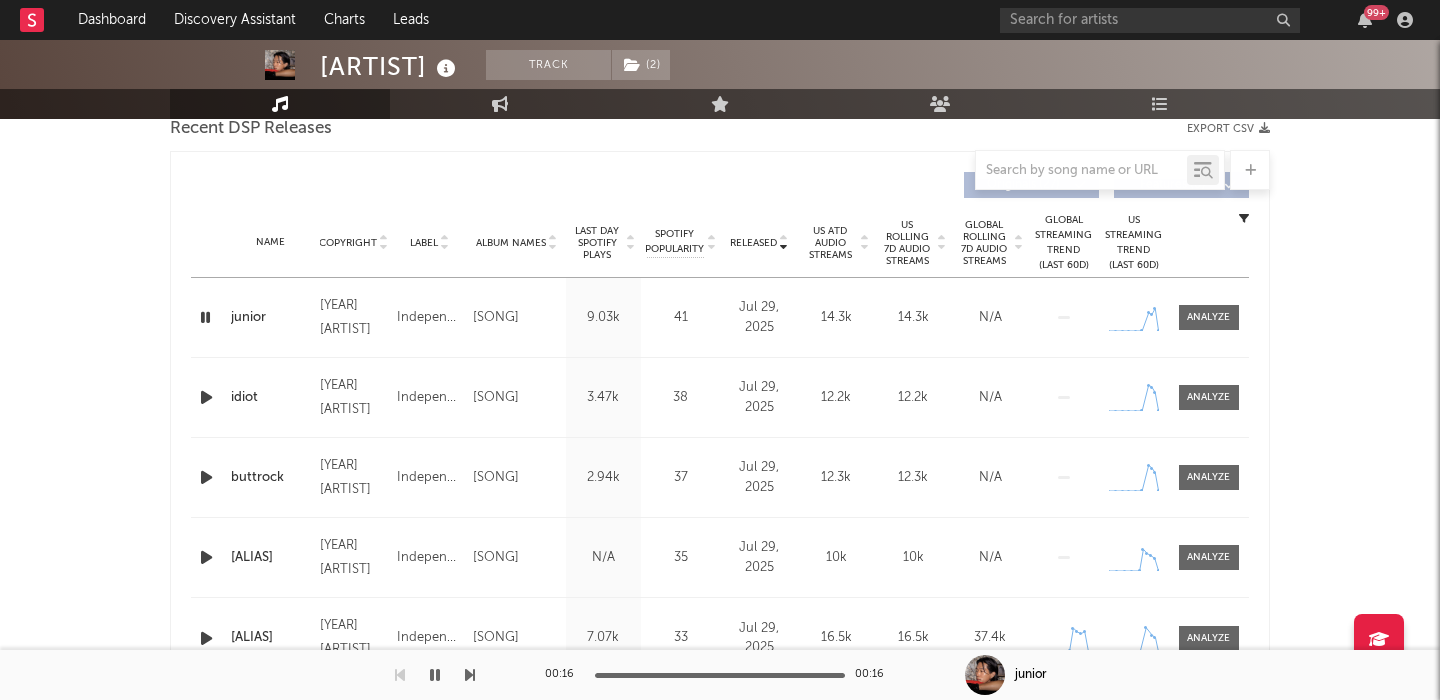 scroll, scrollTop: 723, scrollLeft: 0, axis: vertical 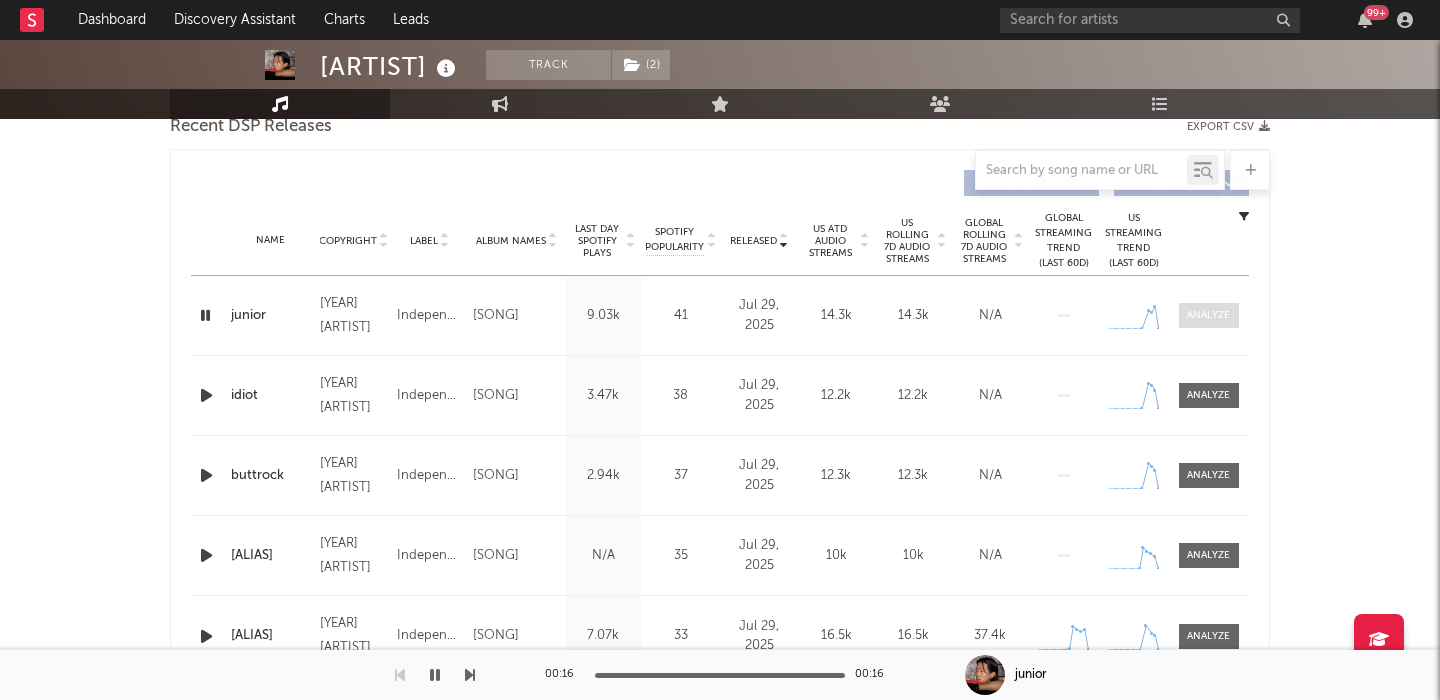 click at bounding box center (1208, 315) 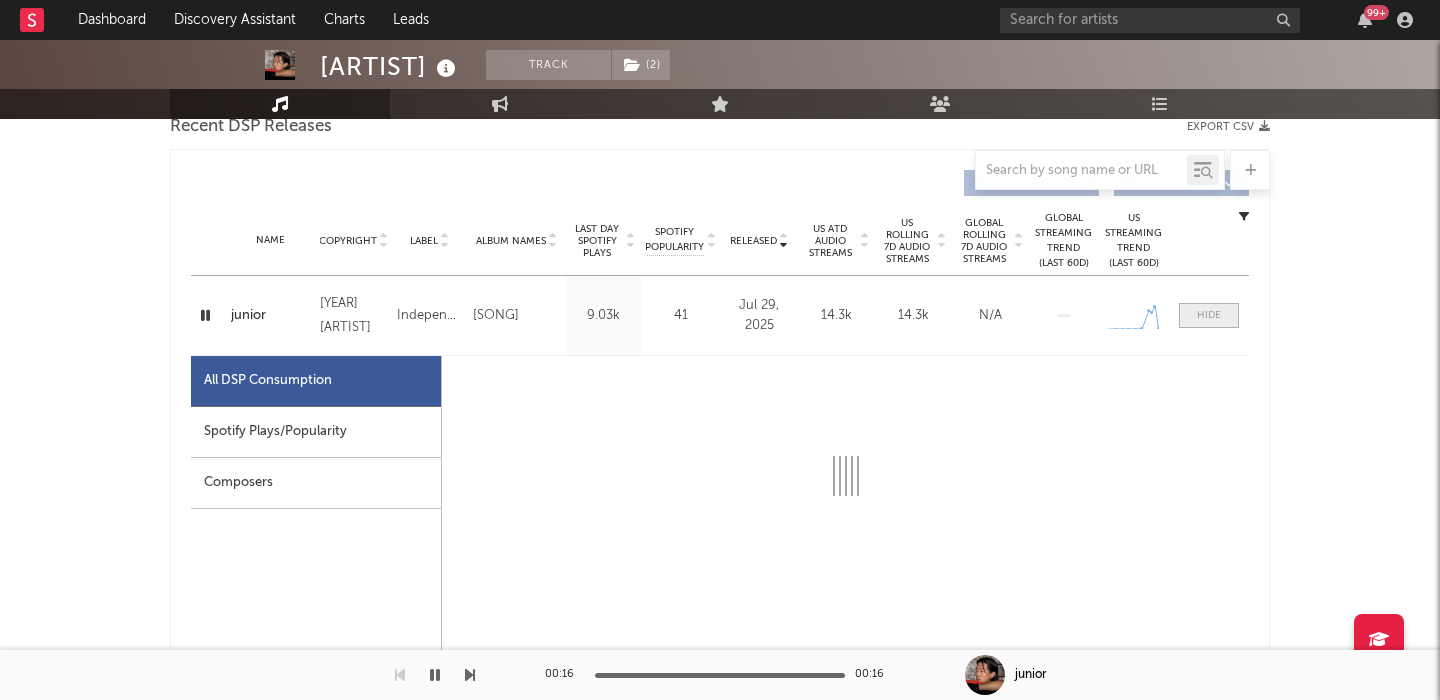 select on "1w" 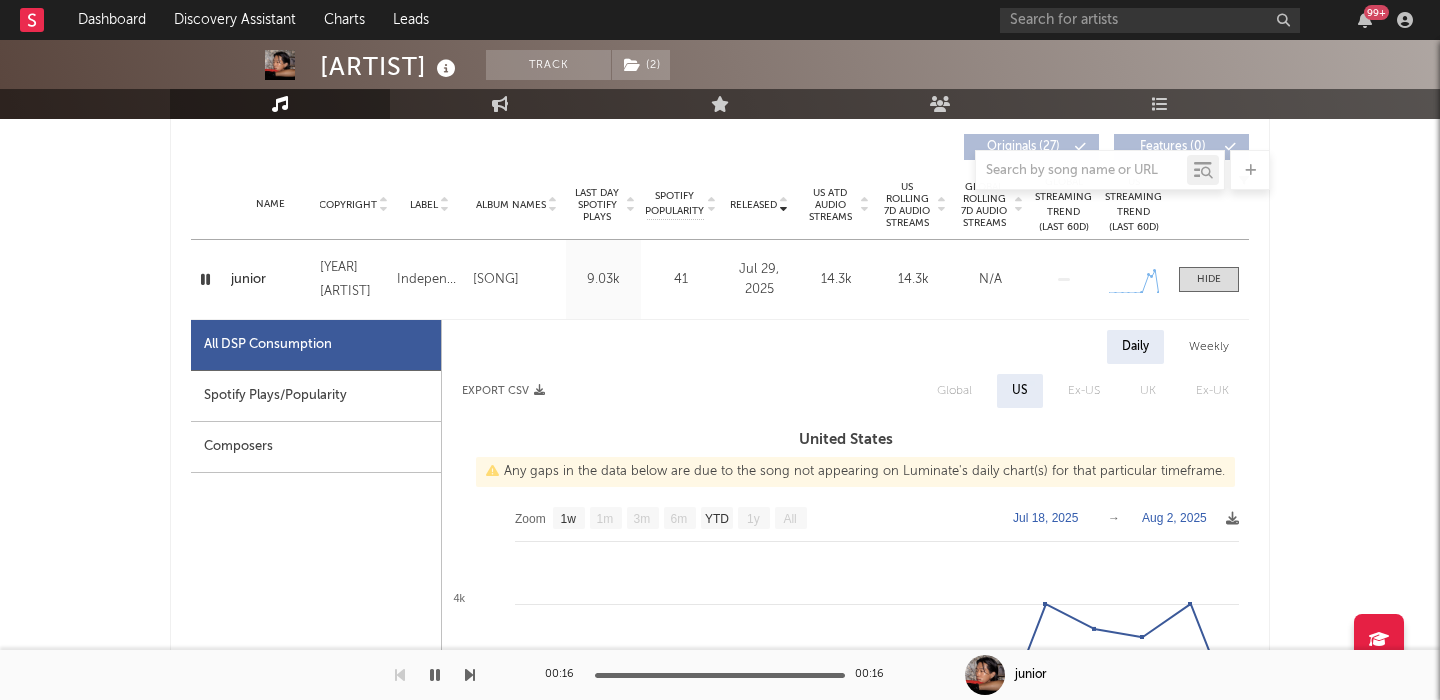 scroll, scrollTop: 727, scrollLeft: 0, axis: vertical 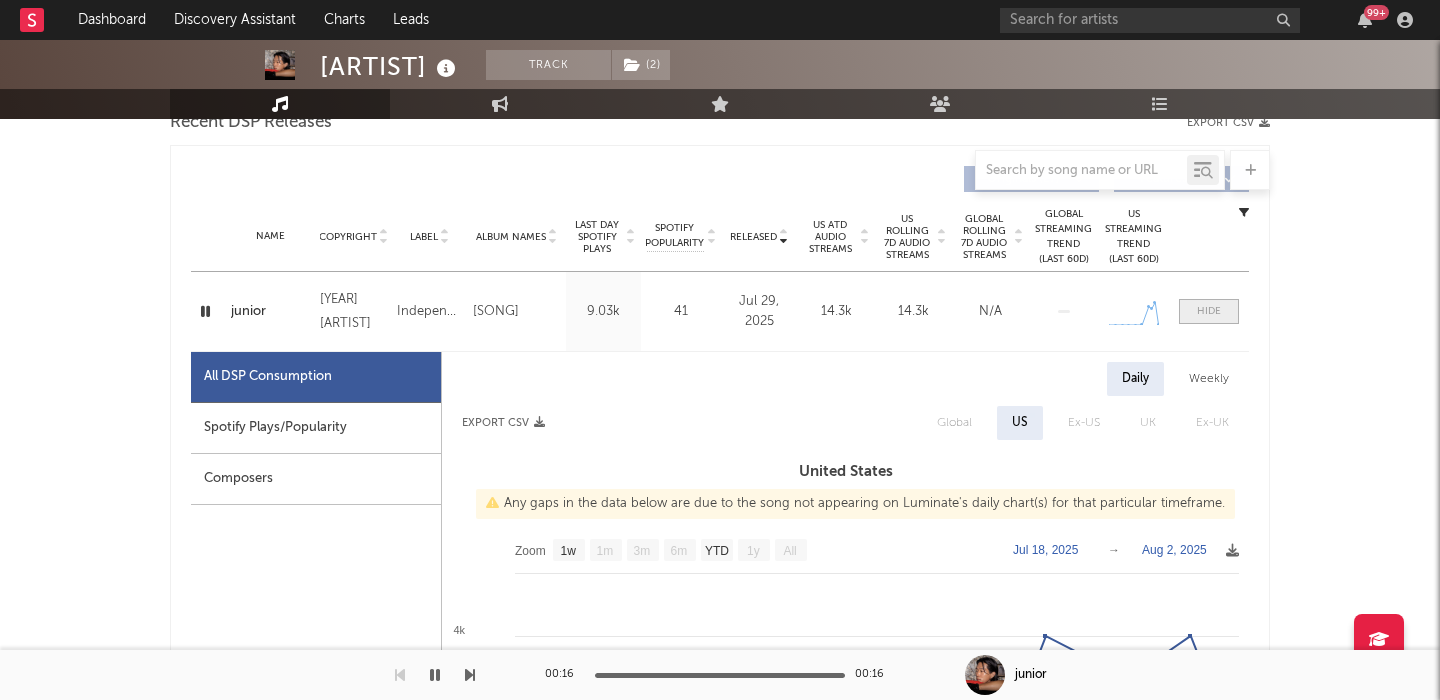click at bounding box center (1209, 311) 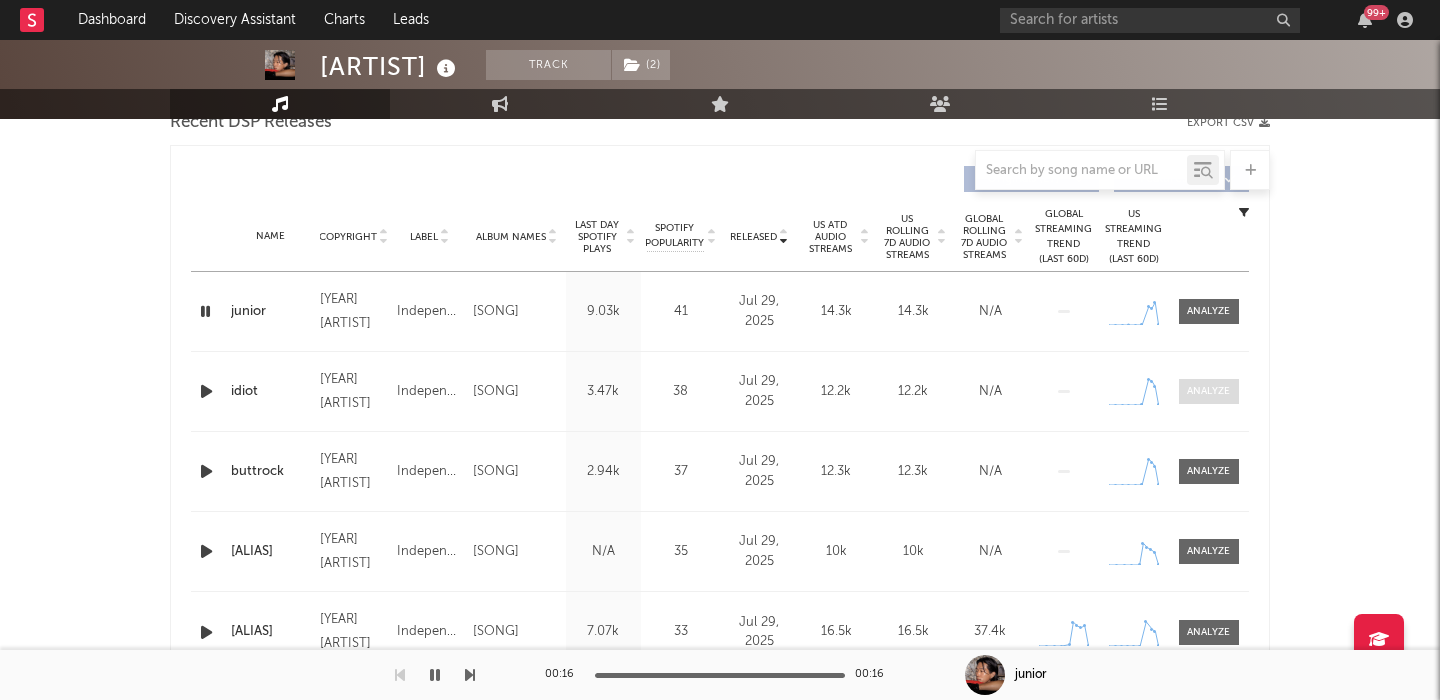 click at bounding box center [1208, 391] 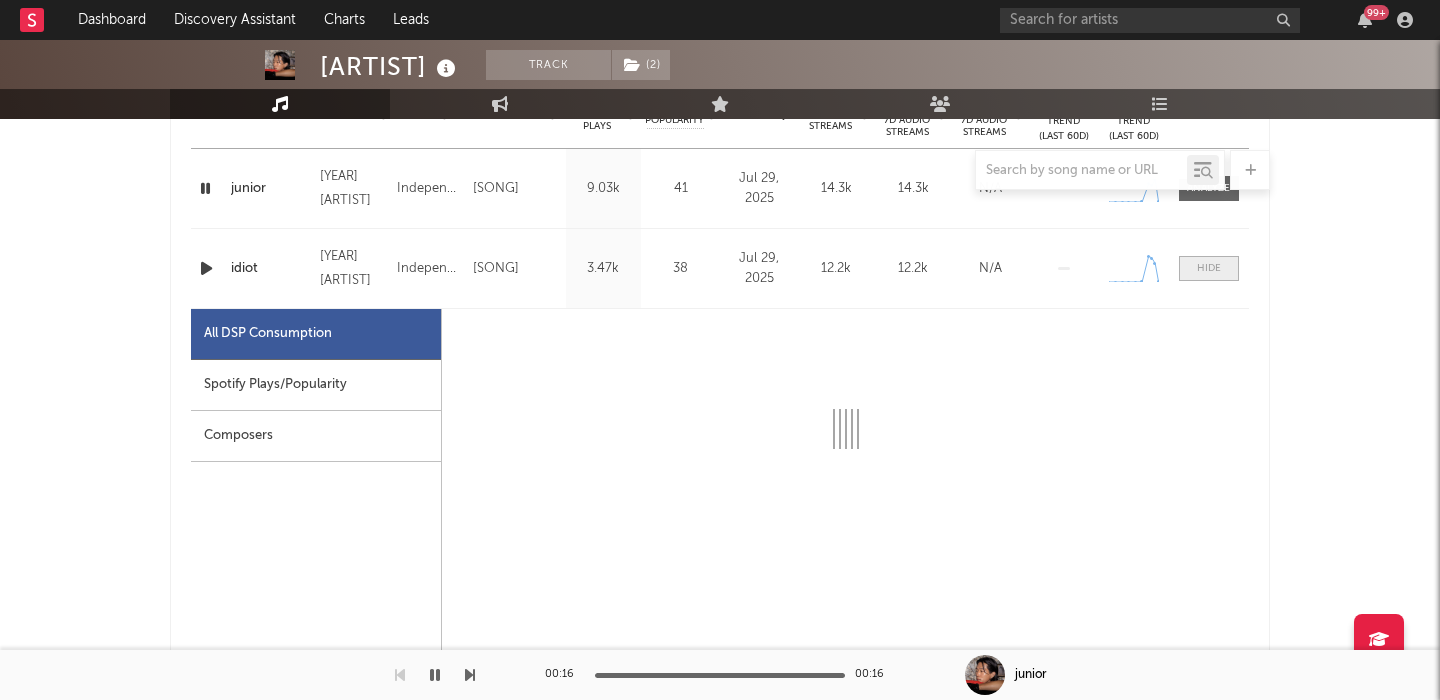 select on "1w" 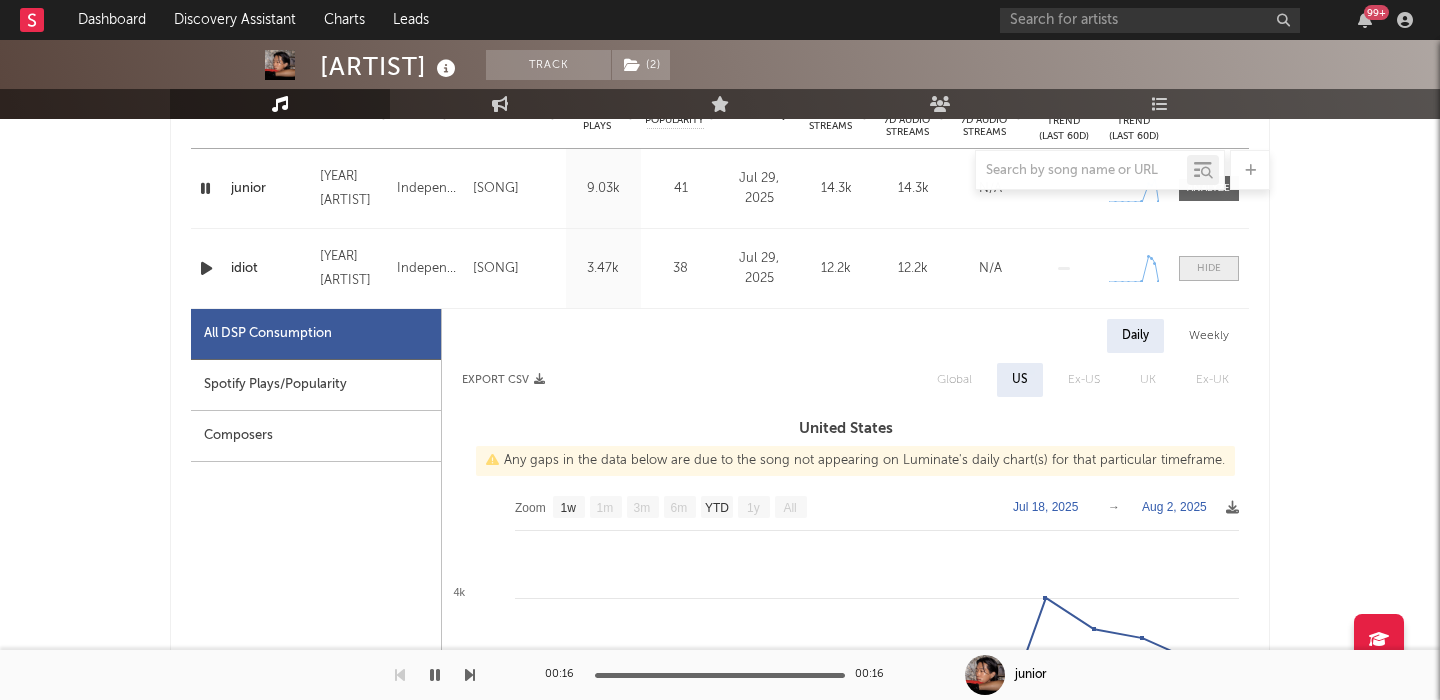 scroll, scrollTop: 904, scrollLeft: 0, axis: vertical 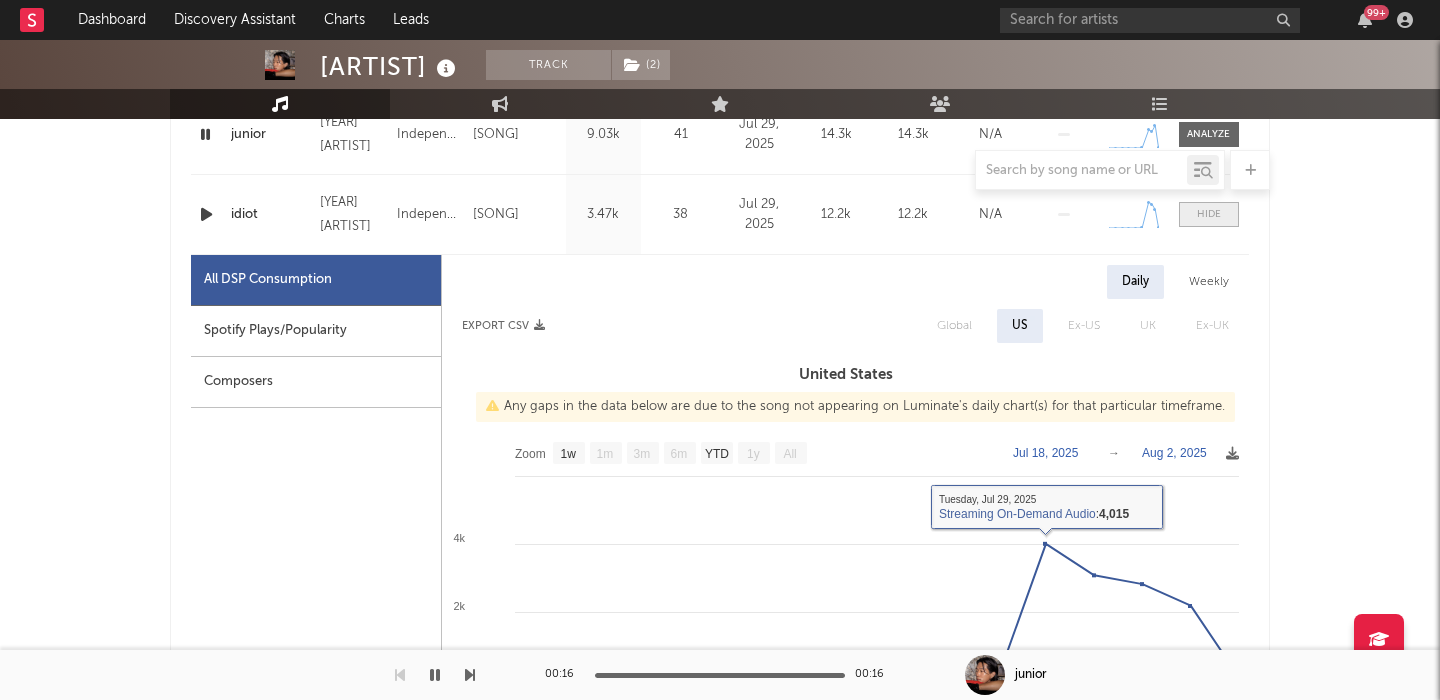 click at bounding box center (1209, 214) 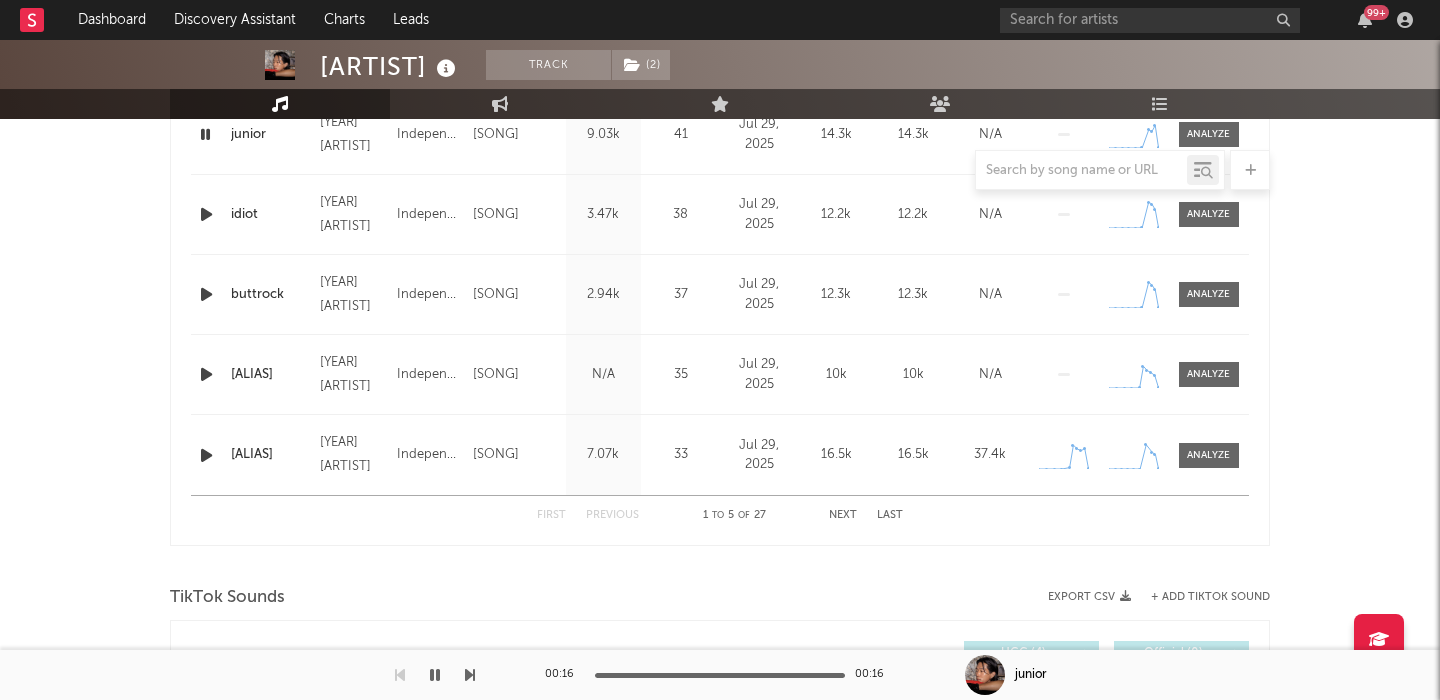 click on "Next" at bounding box center [843, 515] 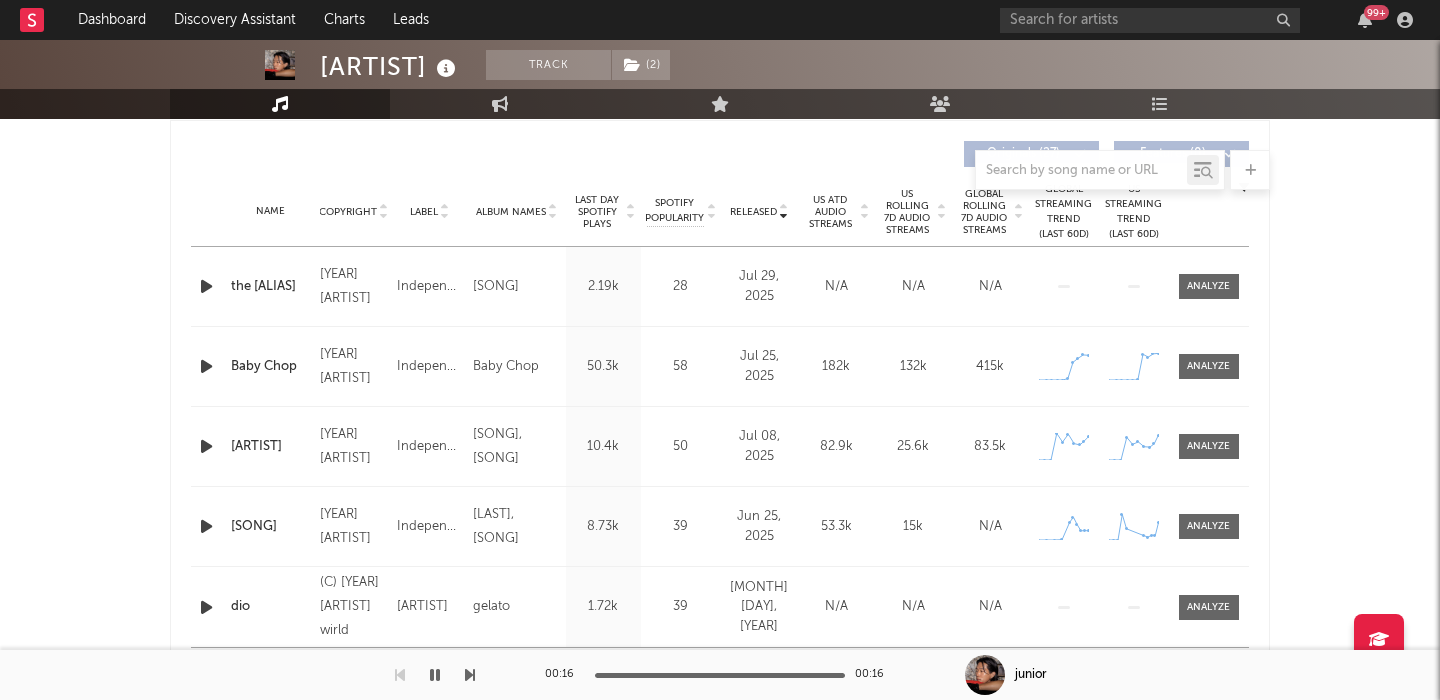 scroll, scrollTop: 754, scrollLeft: 0, axis: vertical 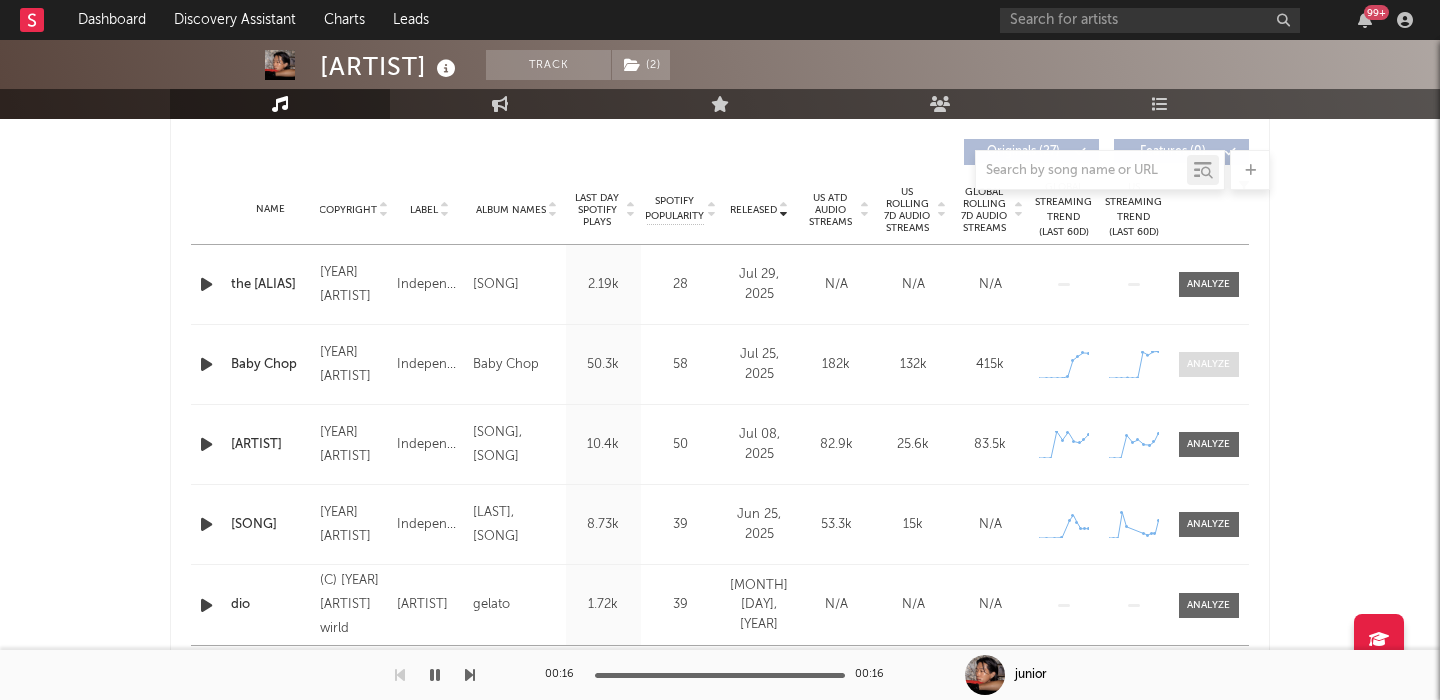 click at bounding box center [1209, 364] 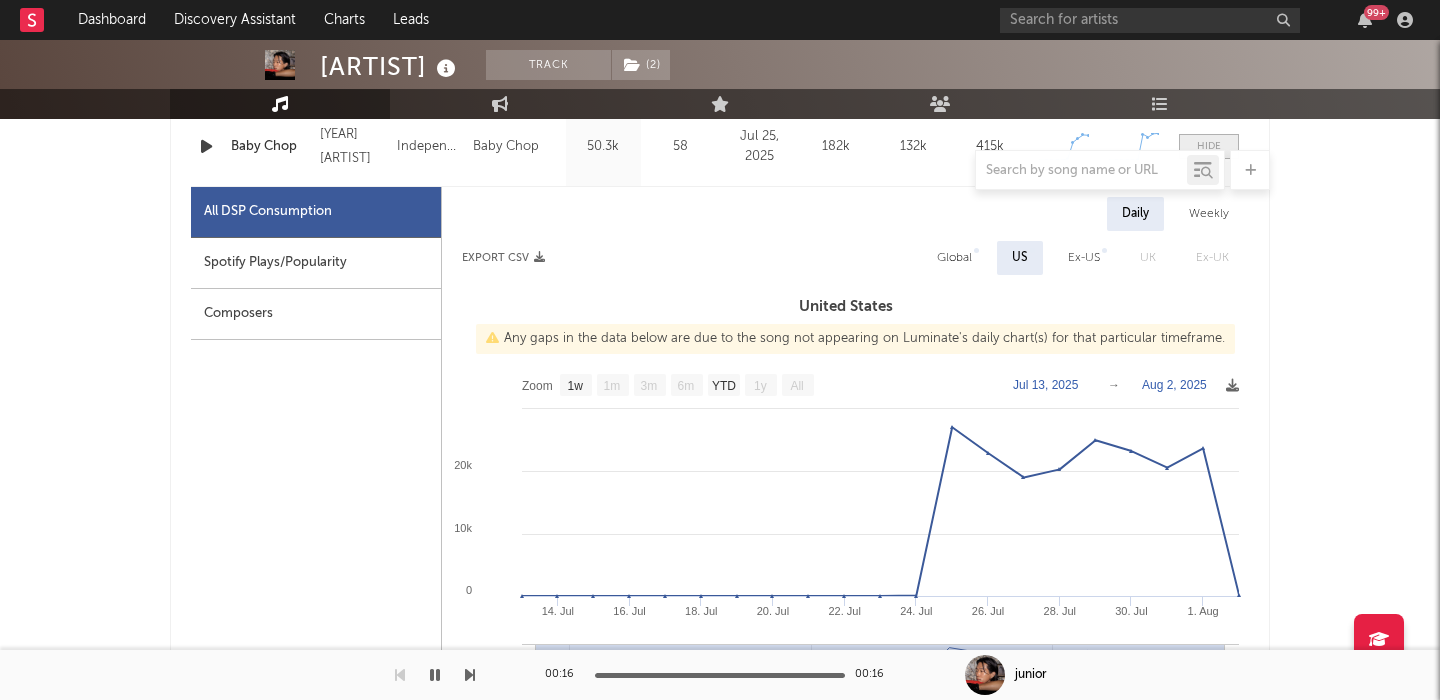 scroll, scrollTop: 976, scrollLeft: 0, axis: vertical 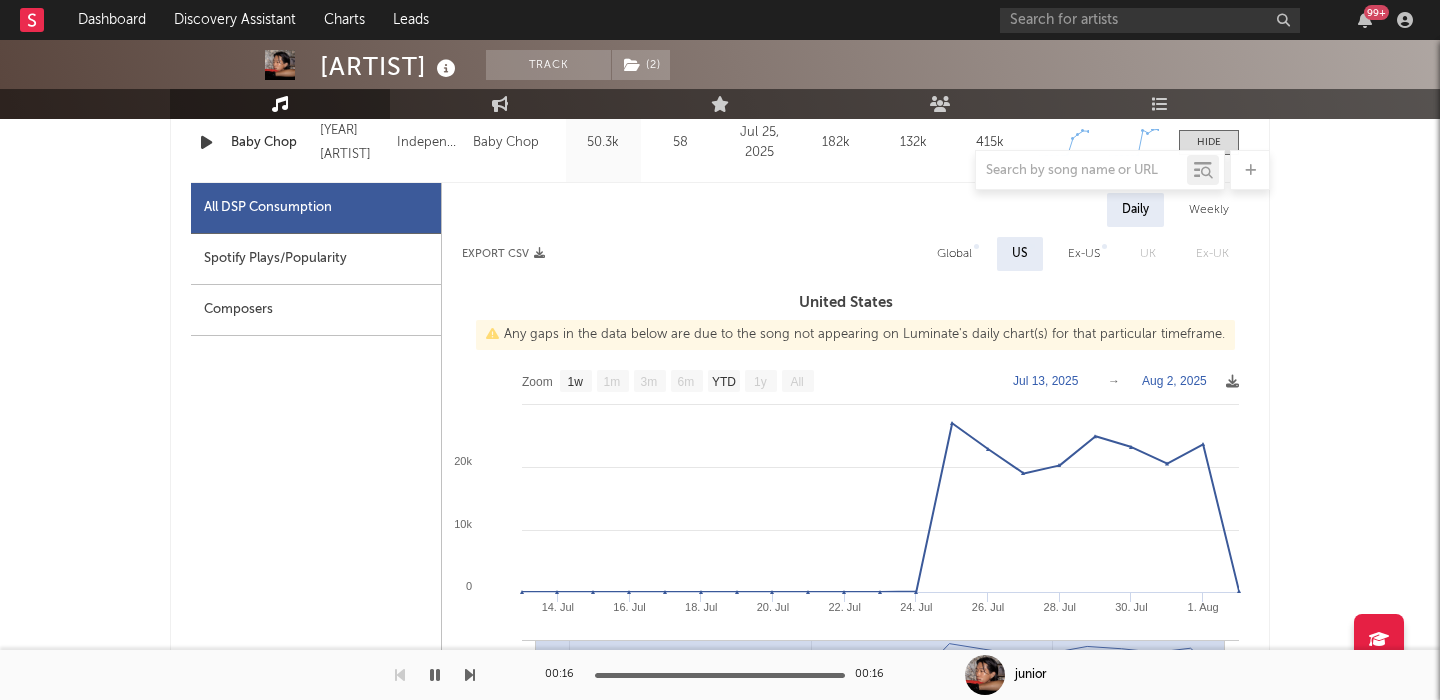click on "Global" at bounding box center [954, 254] 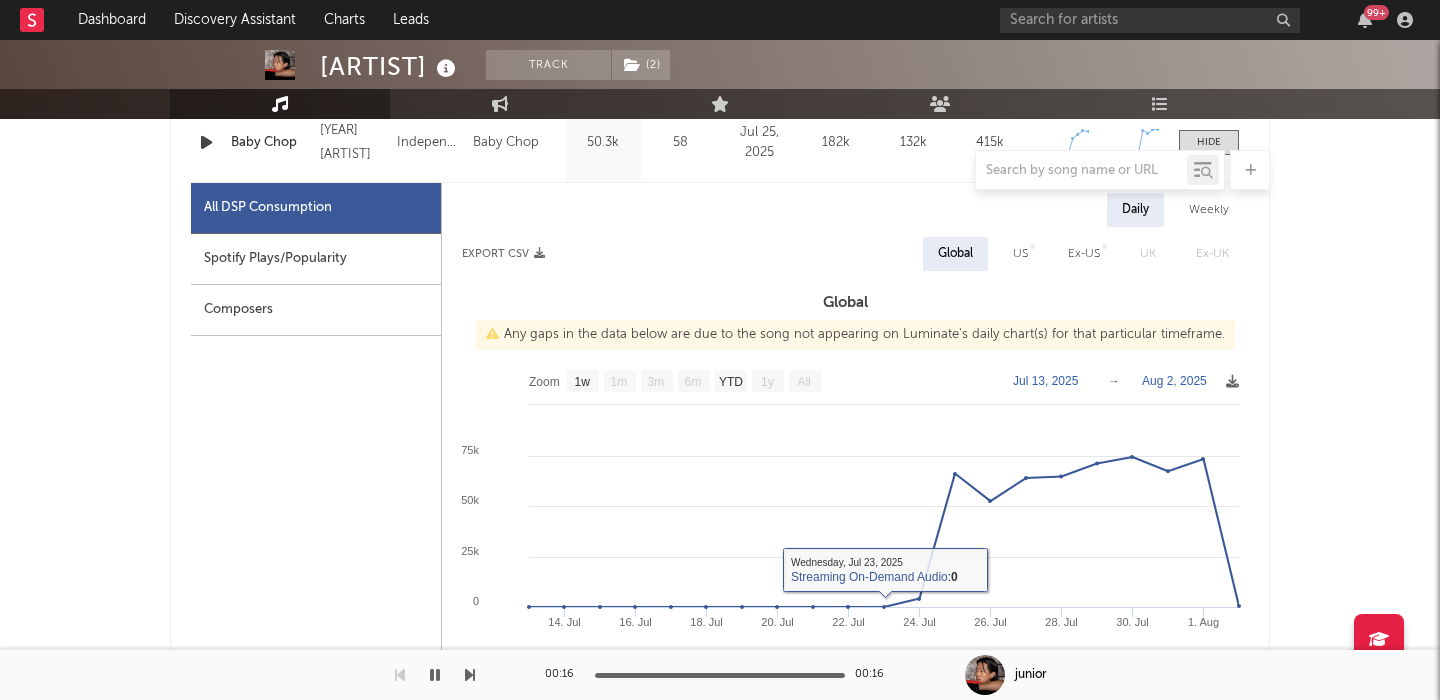 click on "Spotify Plays/Popularity" at bounding box center (316, 259) 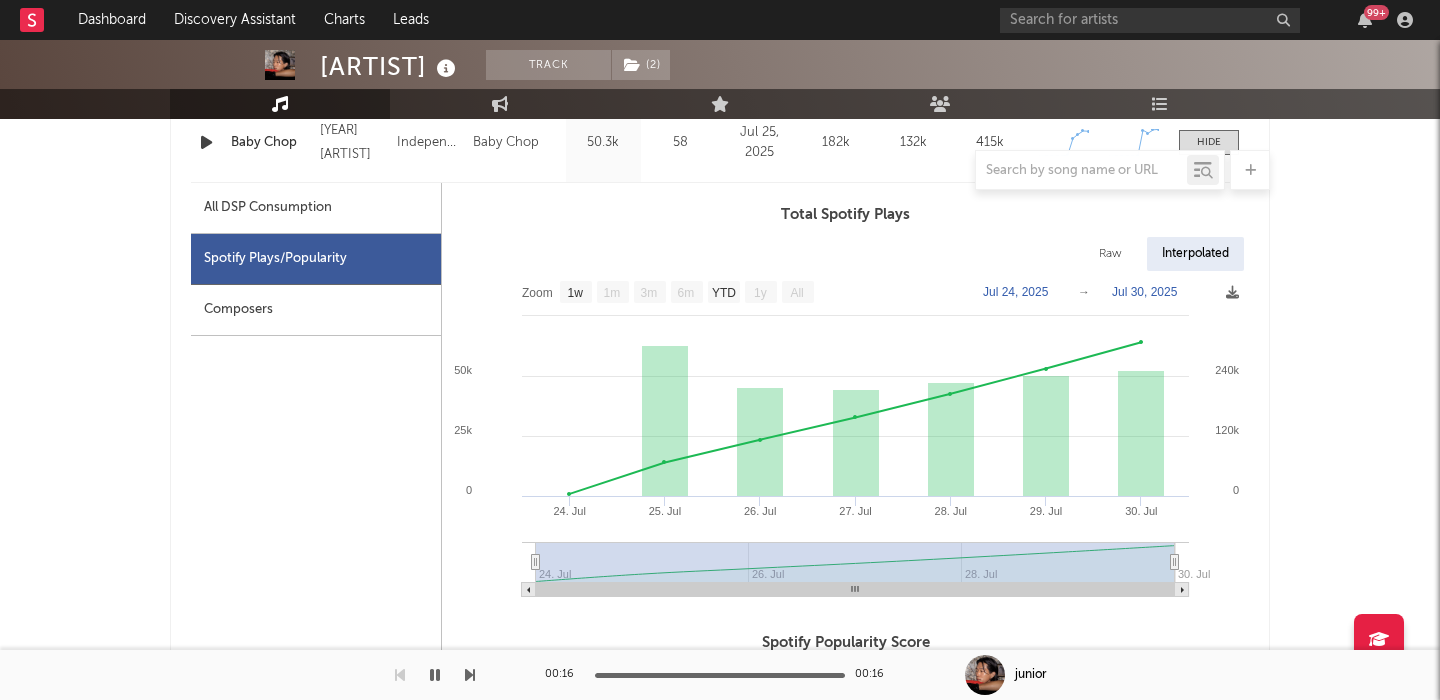 click on "Raw" at bounding box center [1110, 254] 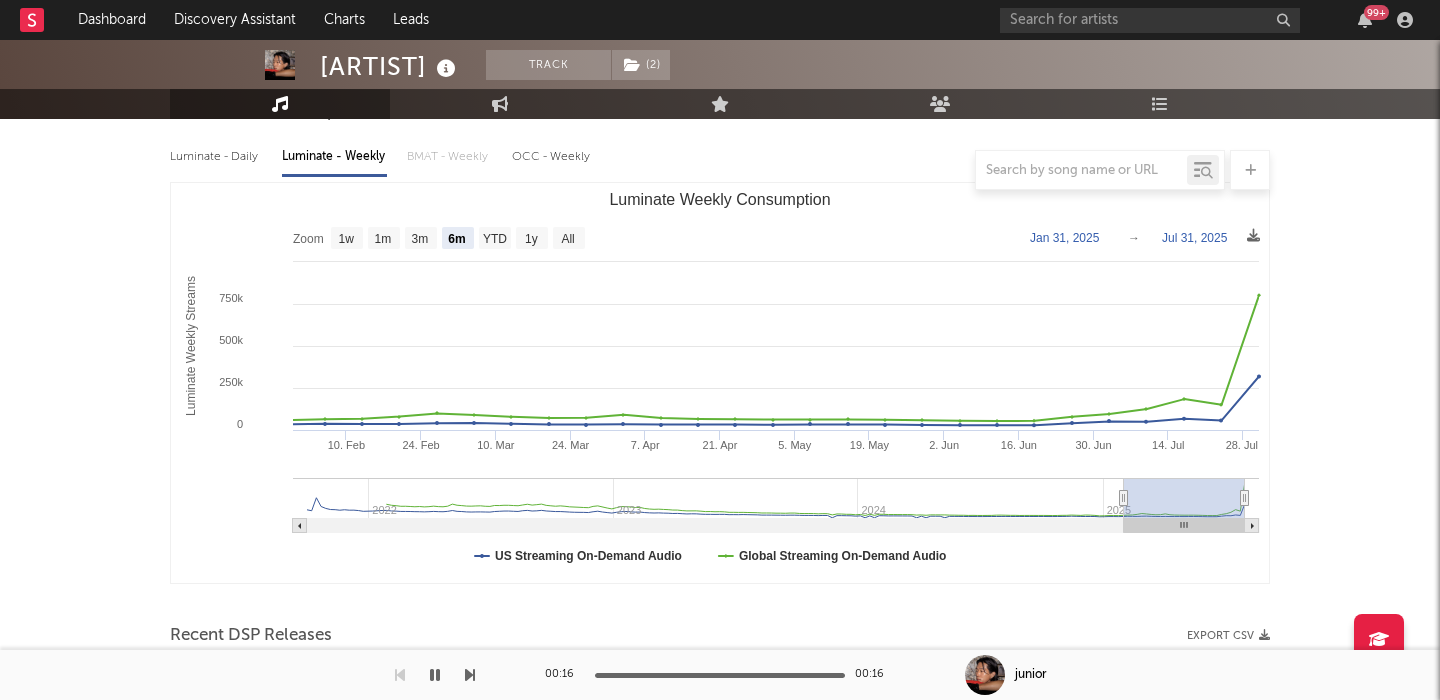scroll, scrollTop: 0, scrollLeft: 0, axis: both 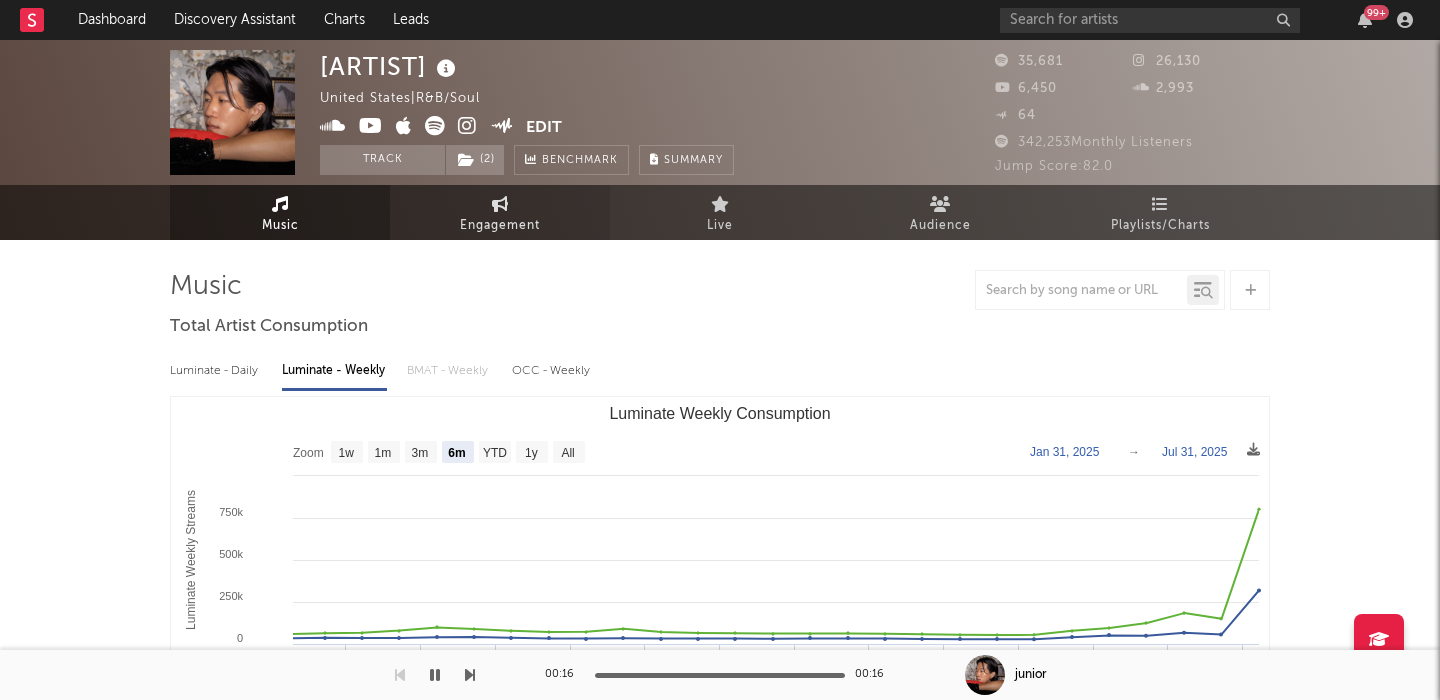 click on "Engagement" at bounding box center (500, 212) 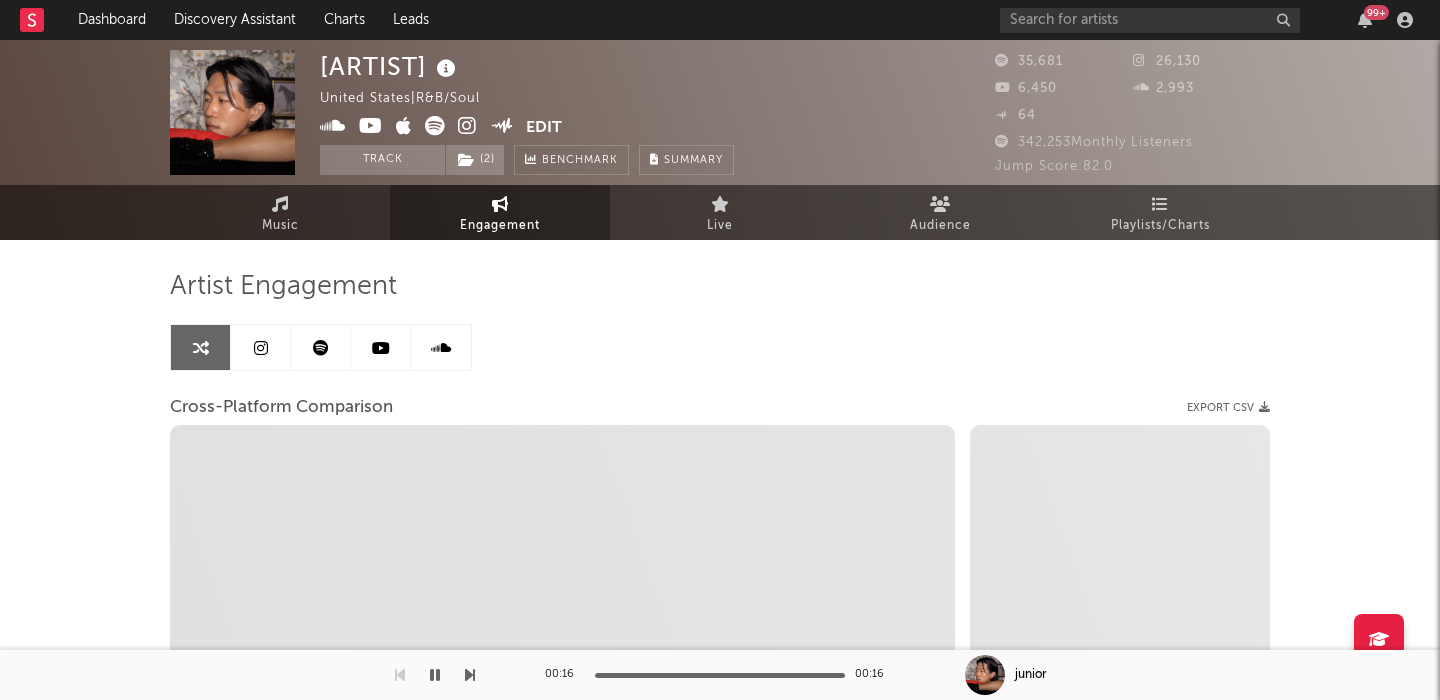 select on "1w" 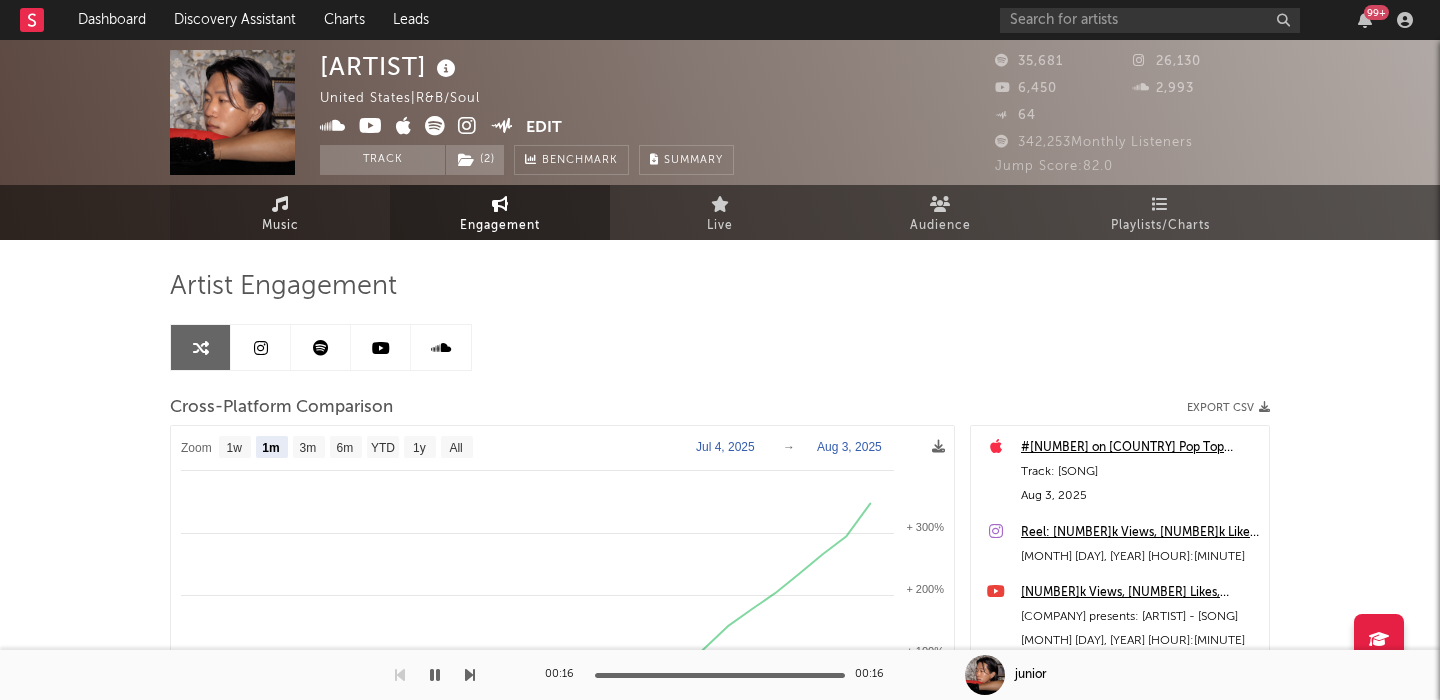 click on "Music" at bounding box center [280, 212] 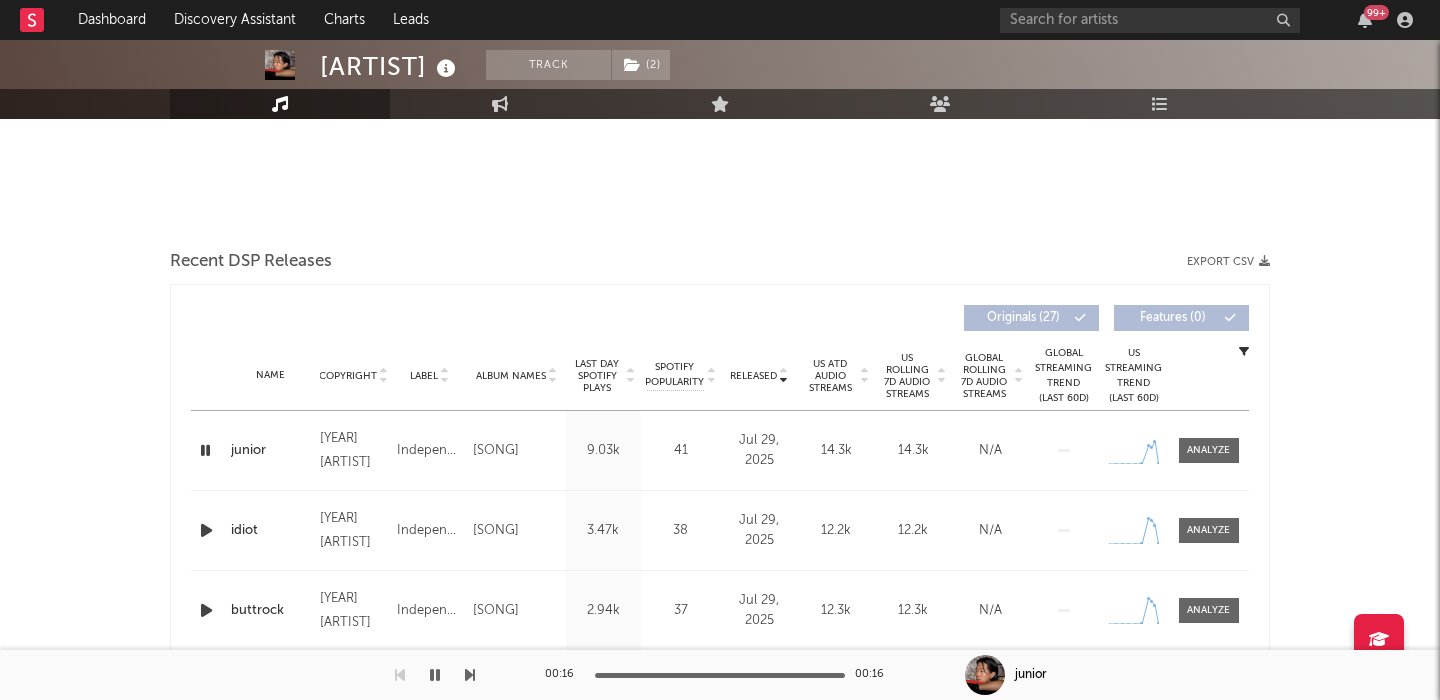 select on "6m" 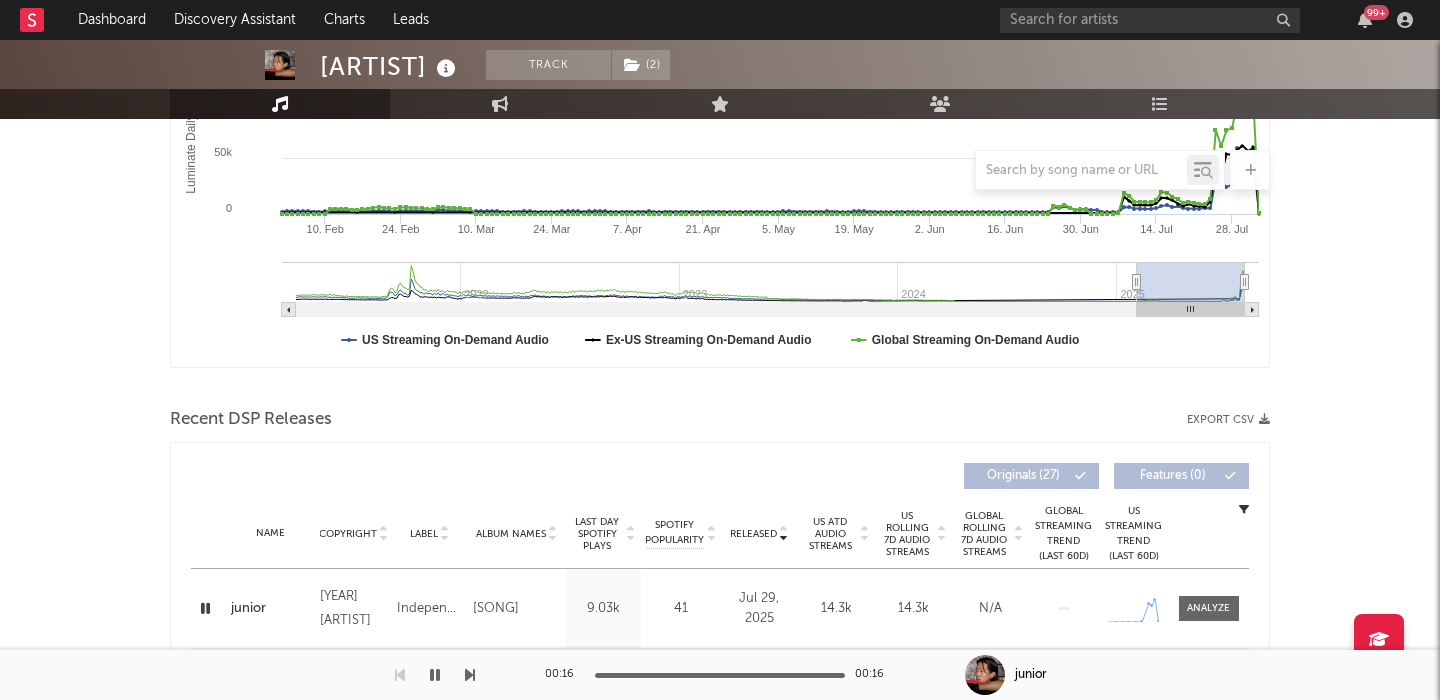 scroll, scrollTop: 588, scrollLeft: 0, axis: vertical 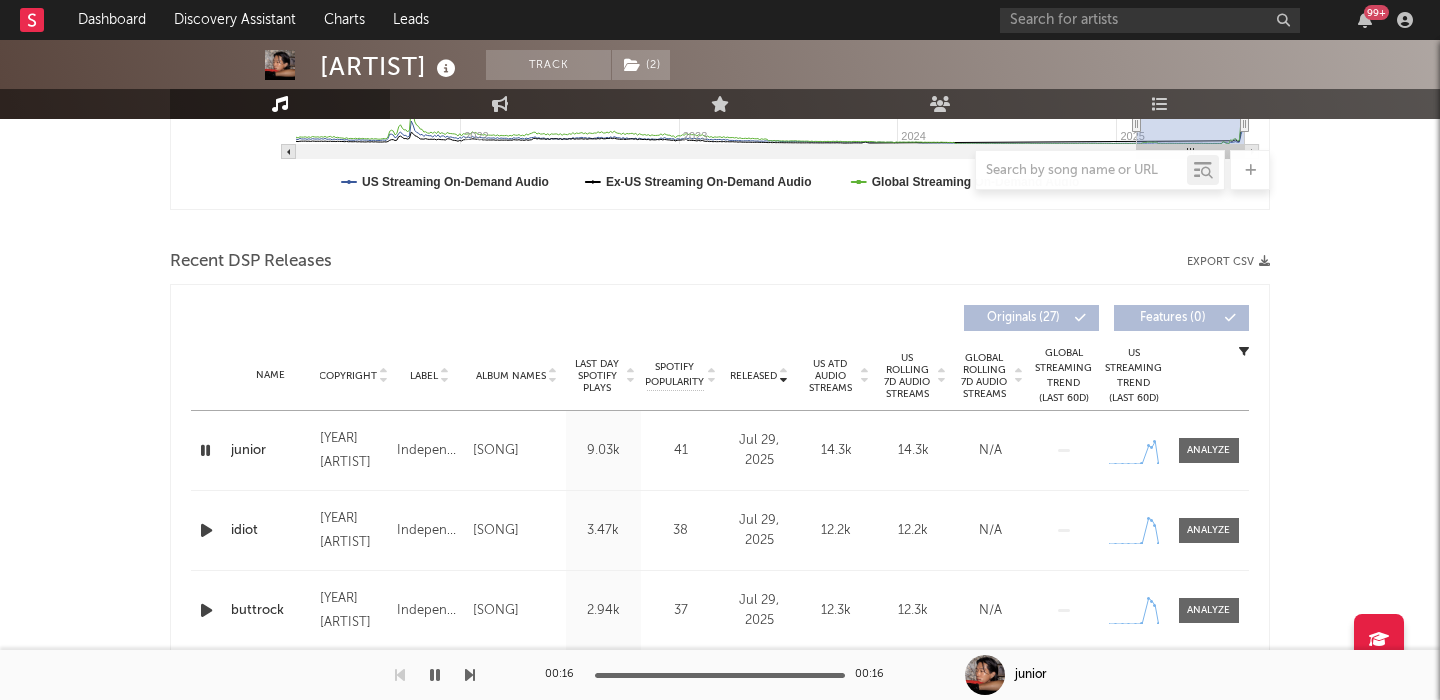 click at bounding box center (206, 530) 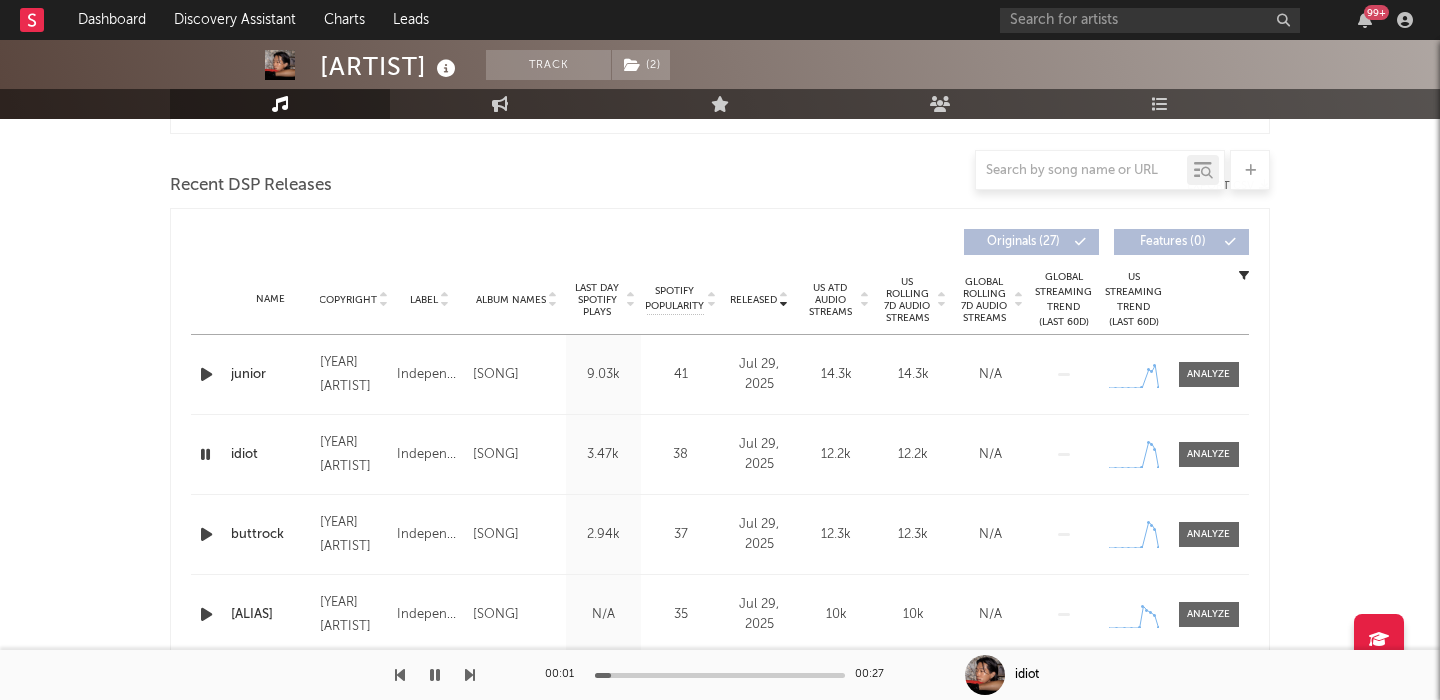 scroll, scrollTop: 665, scrollLeft: 0, axis: vertical 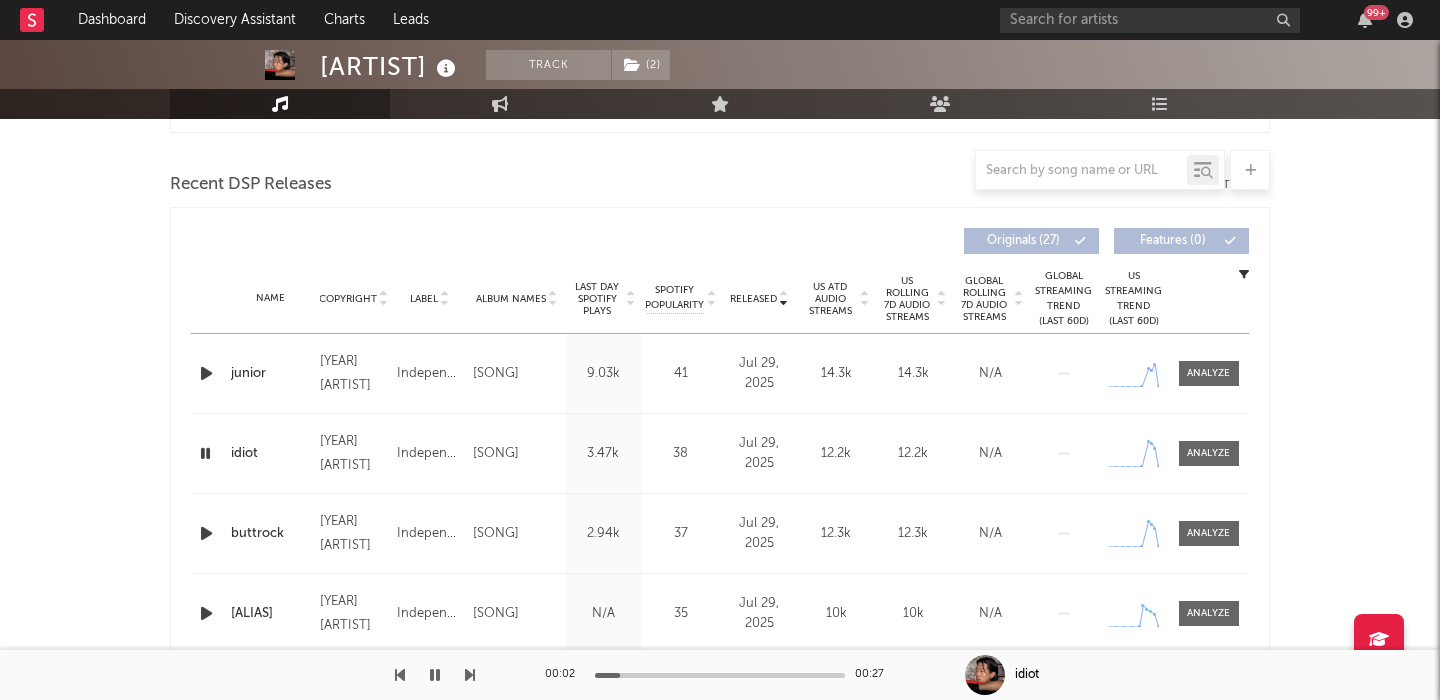 click on "US Rolling 7D Audio Streams" at bounding box center (907, 299) 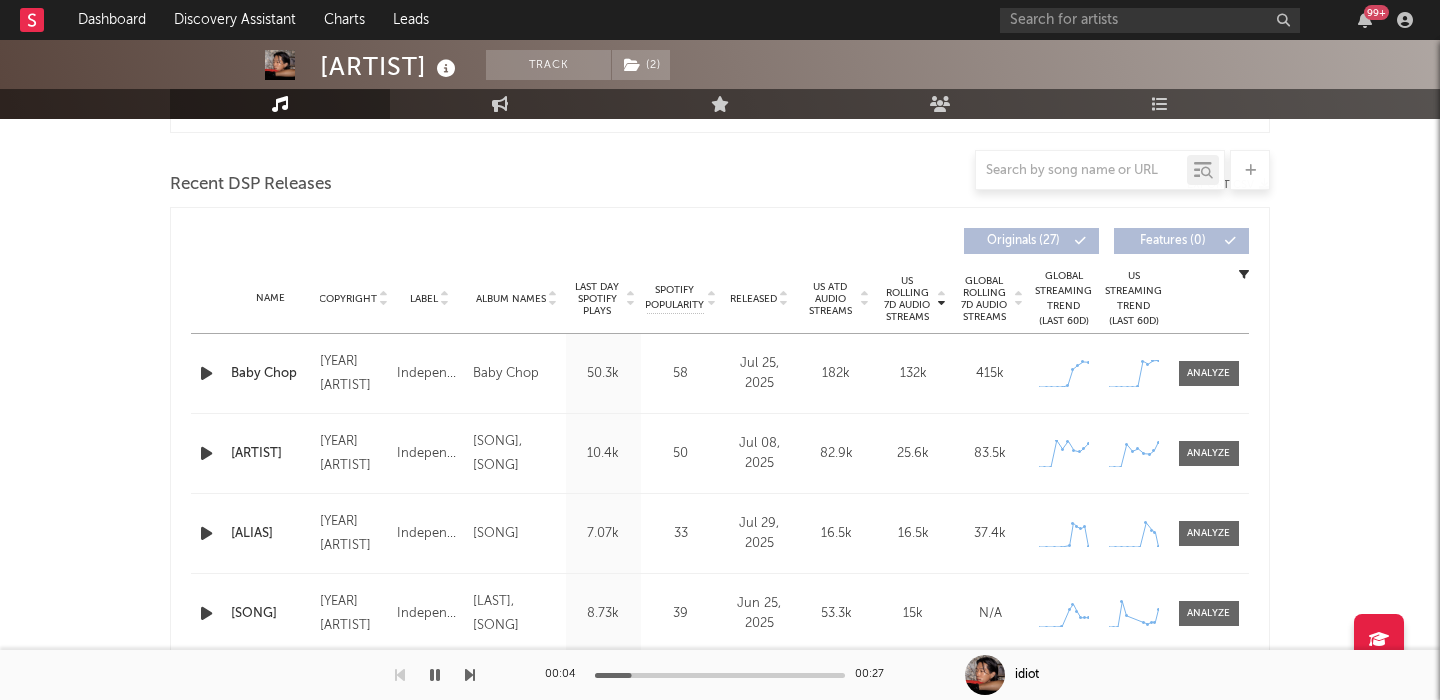 click at bounding box center (206, 373) 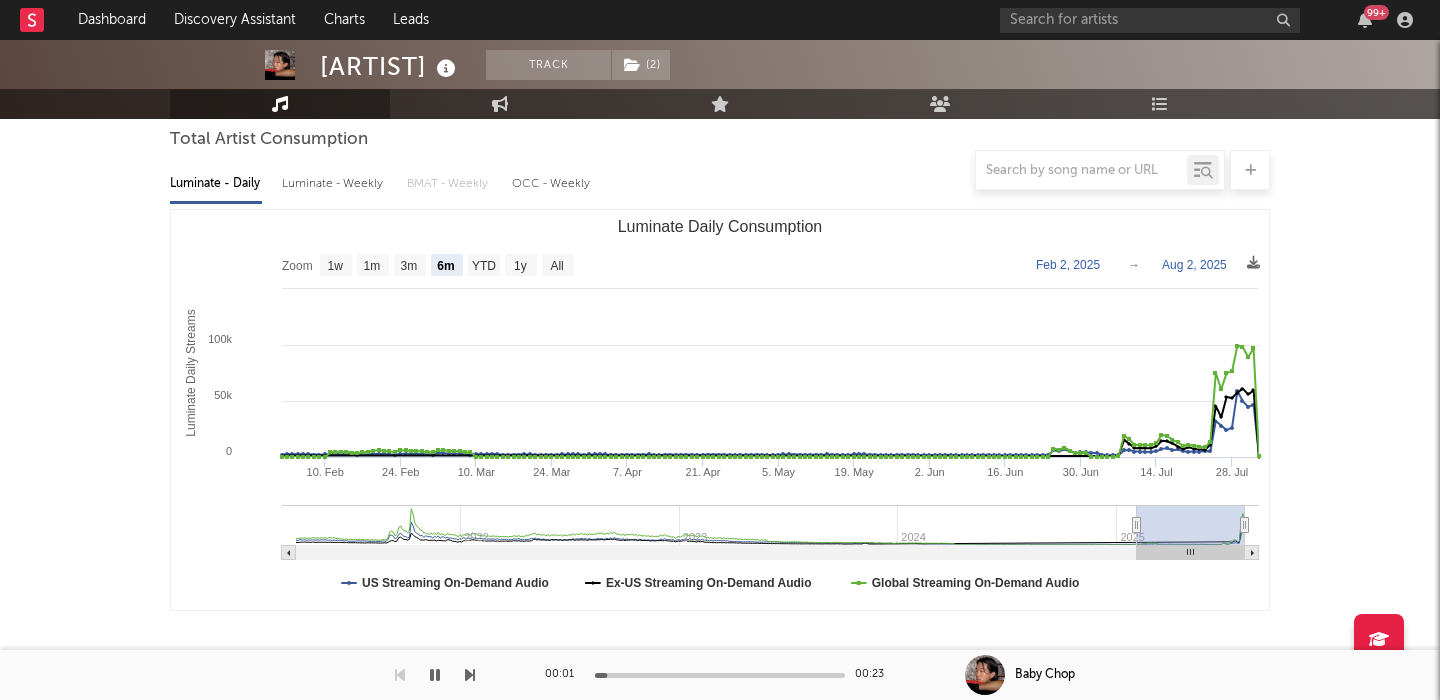 scroll, scrollTop: 0, scrollLeft: 0, axis: both 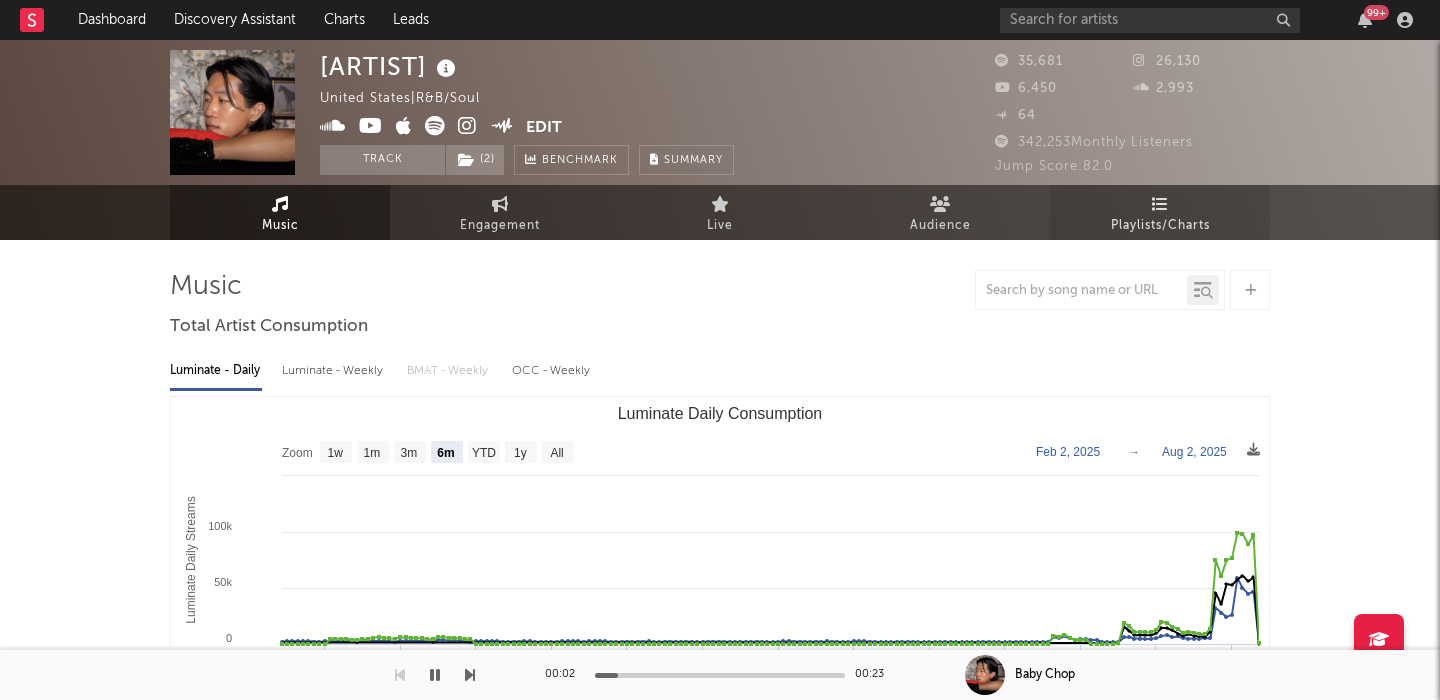 click on "Playlists/Charts" at bounding box center (1160, 212) 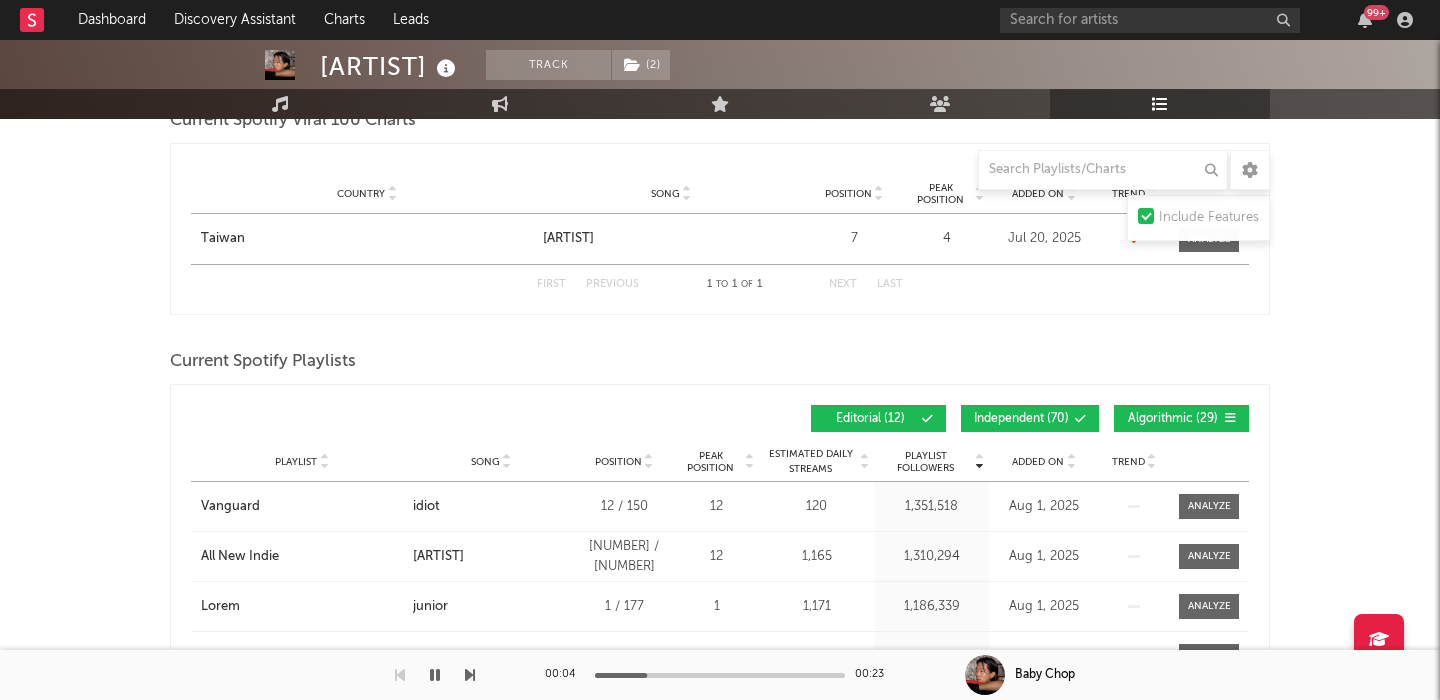 scroll, scrollTop: 324, scrollLeft: 0, axis: vertical 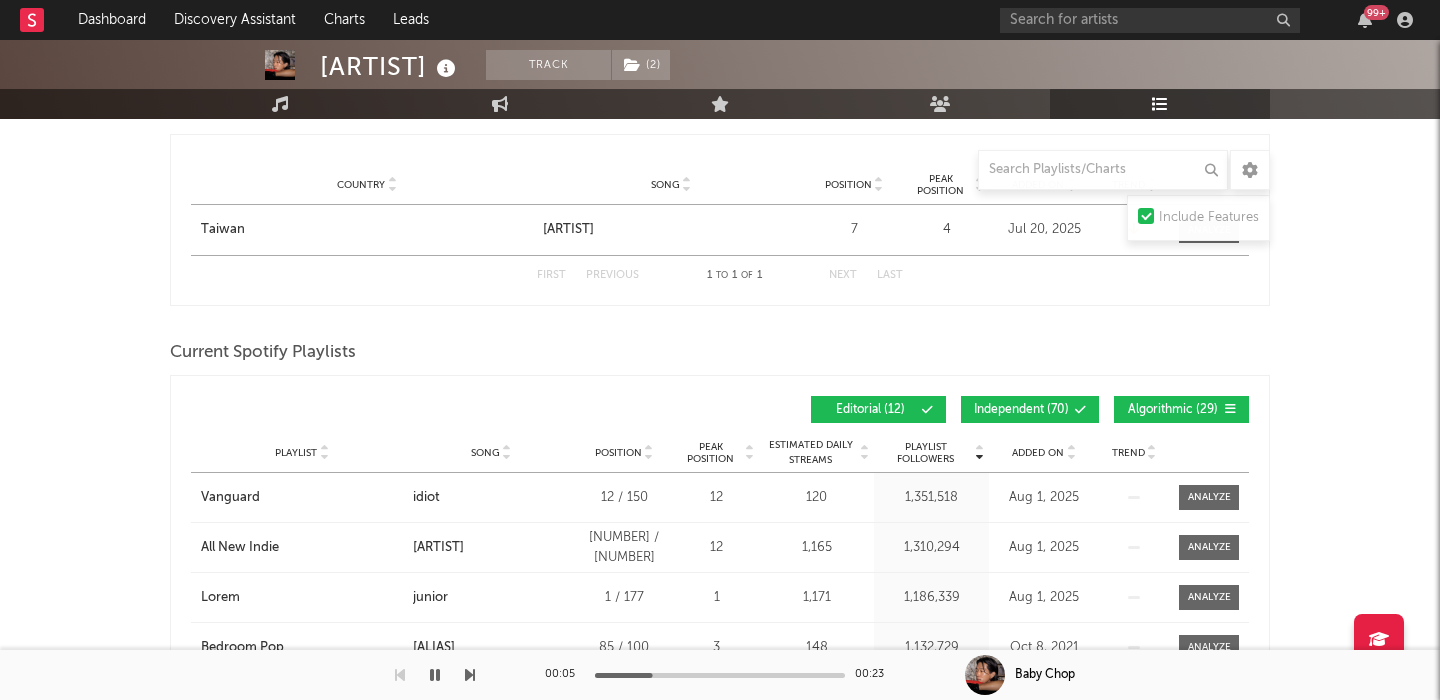 click on "Independent   ( 70 )" at bounding box center (1021, 410) 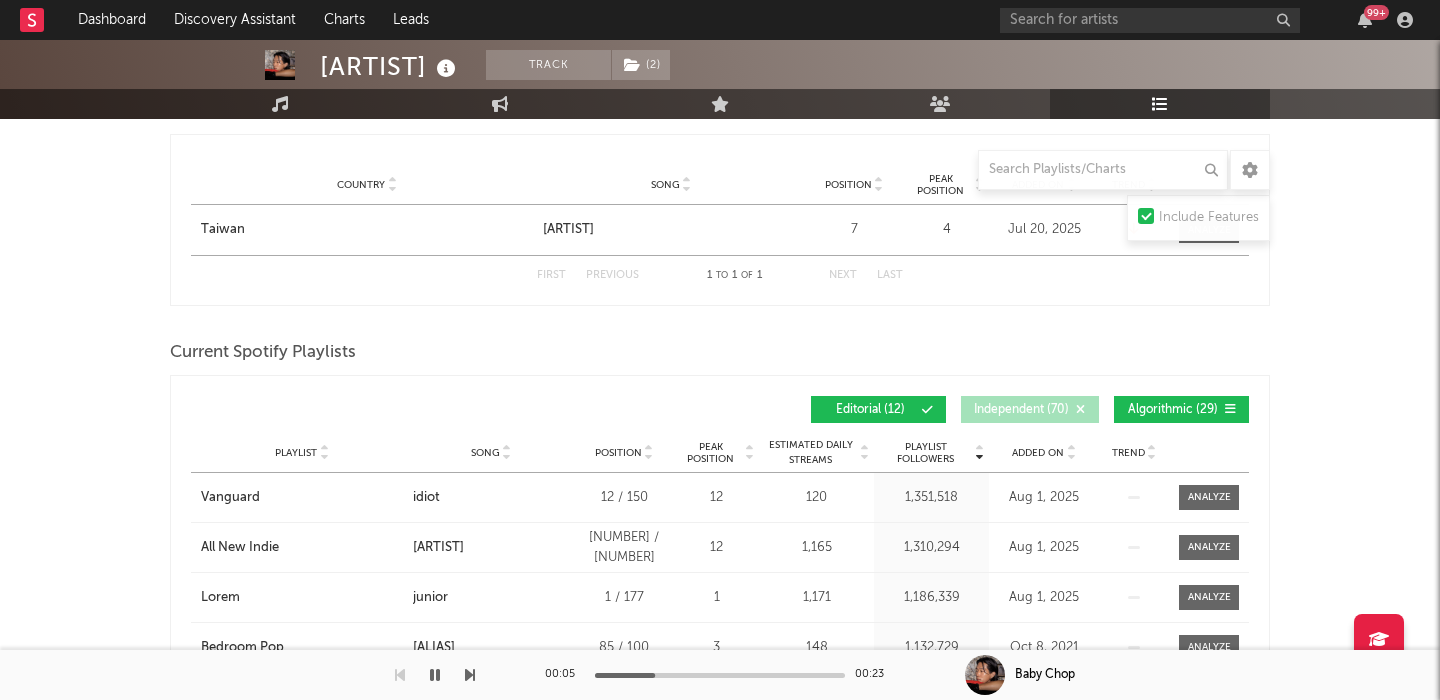 click on "Editorial   ( 12 )" at bounding box center [870, 410] 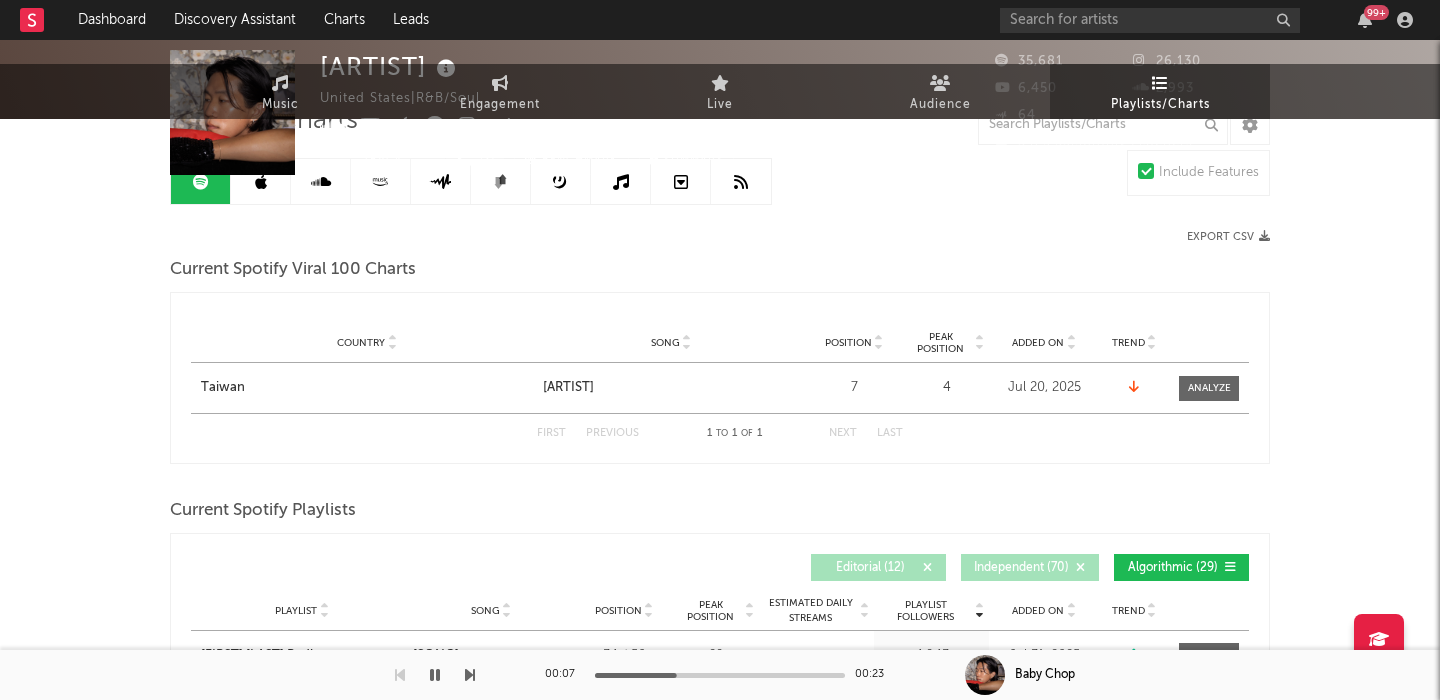 scroll, scrollTop: 0, scrollLeft: 0, axis: both 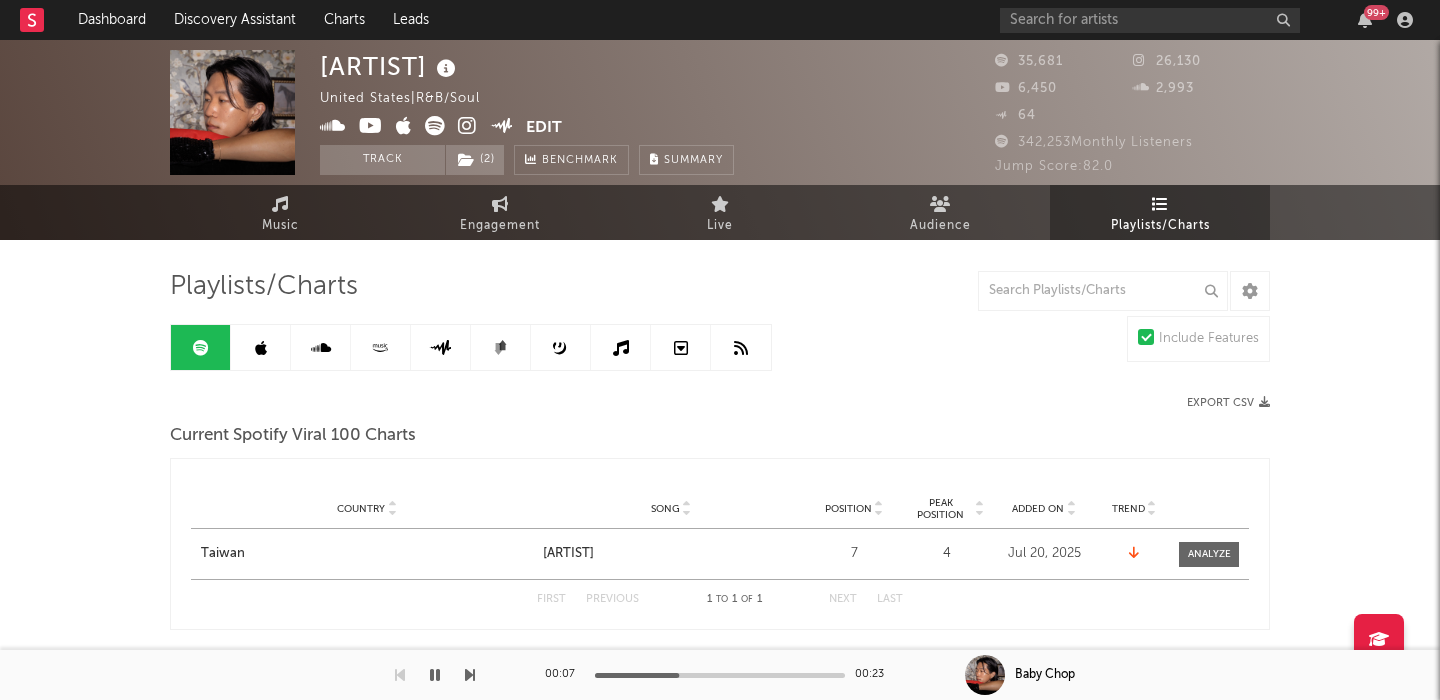 type 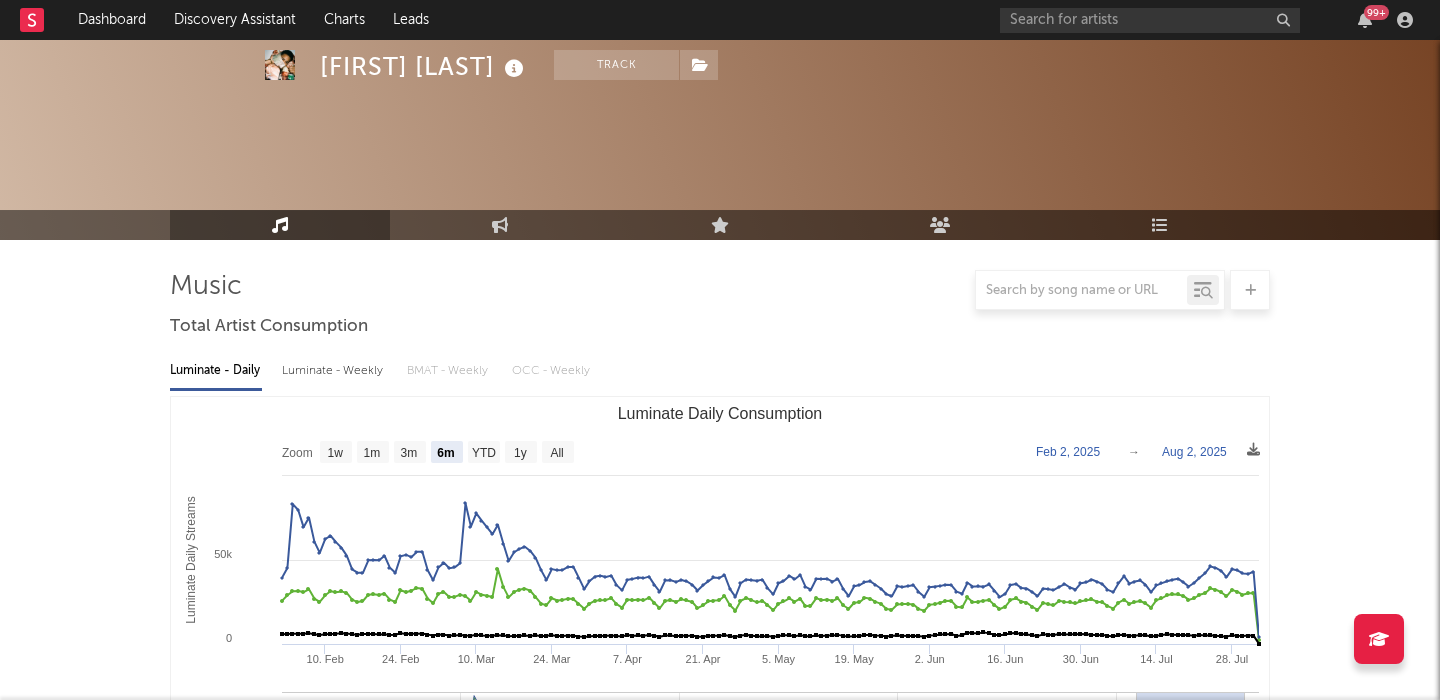 scroll, scrollTop: 611, scrollLeft: 0, axis: vertical 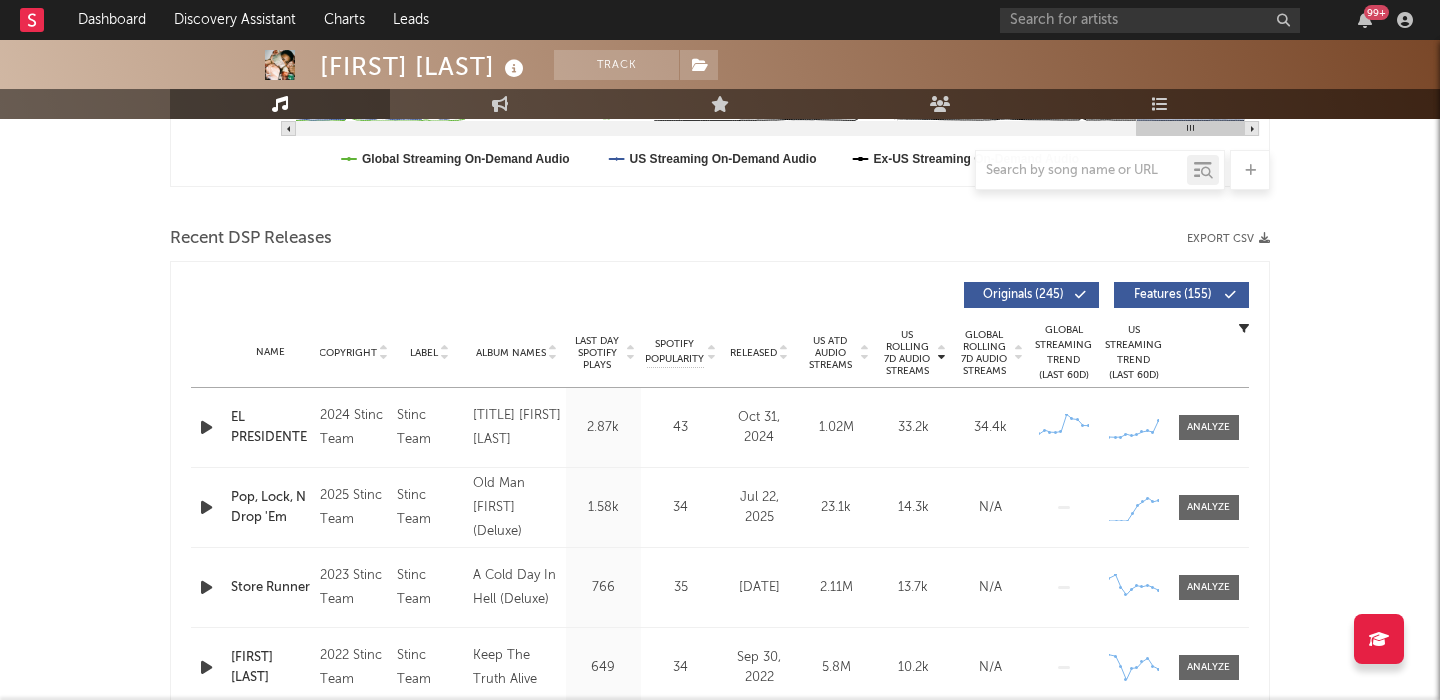 click on "Features   ( 155 )" at bounding box center (1181, 295) 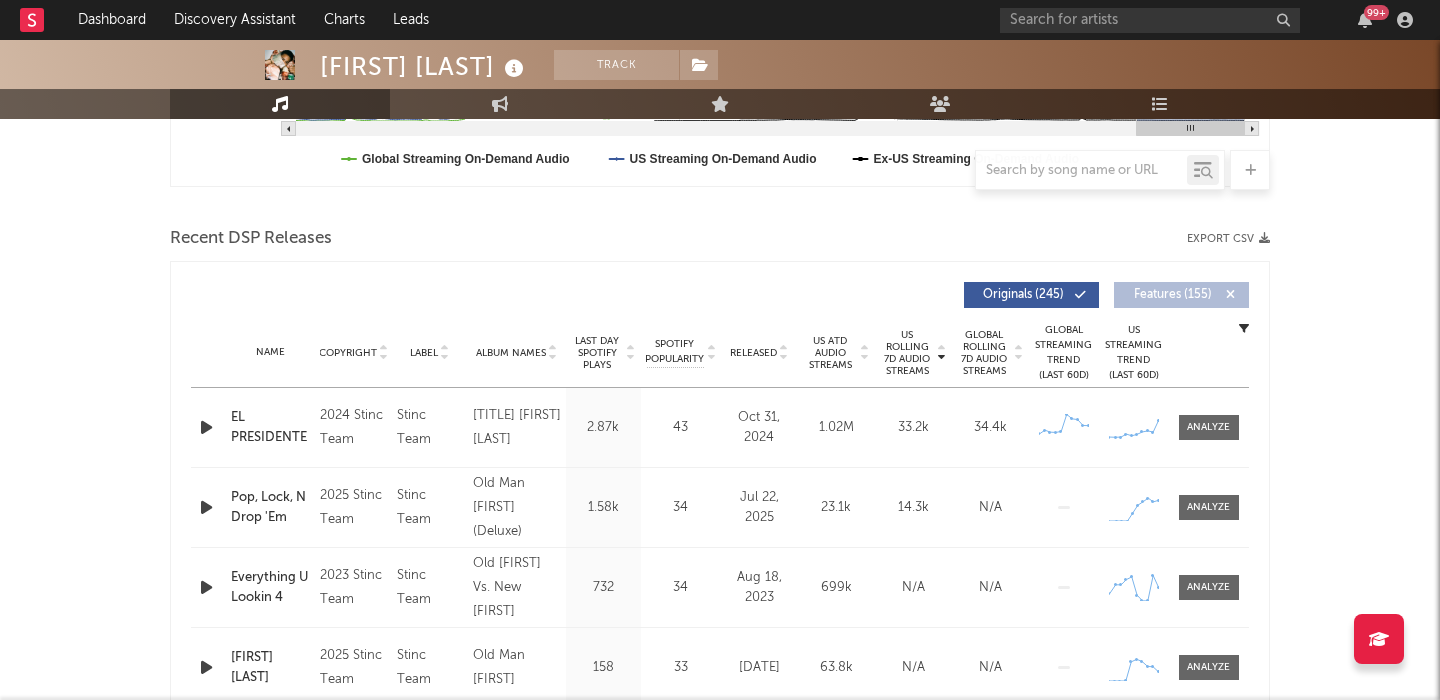 click on "Released" at bounding box center [753, 353] 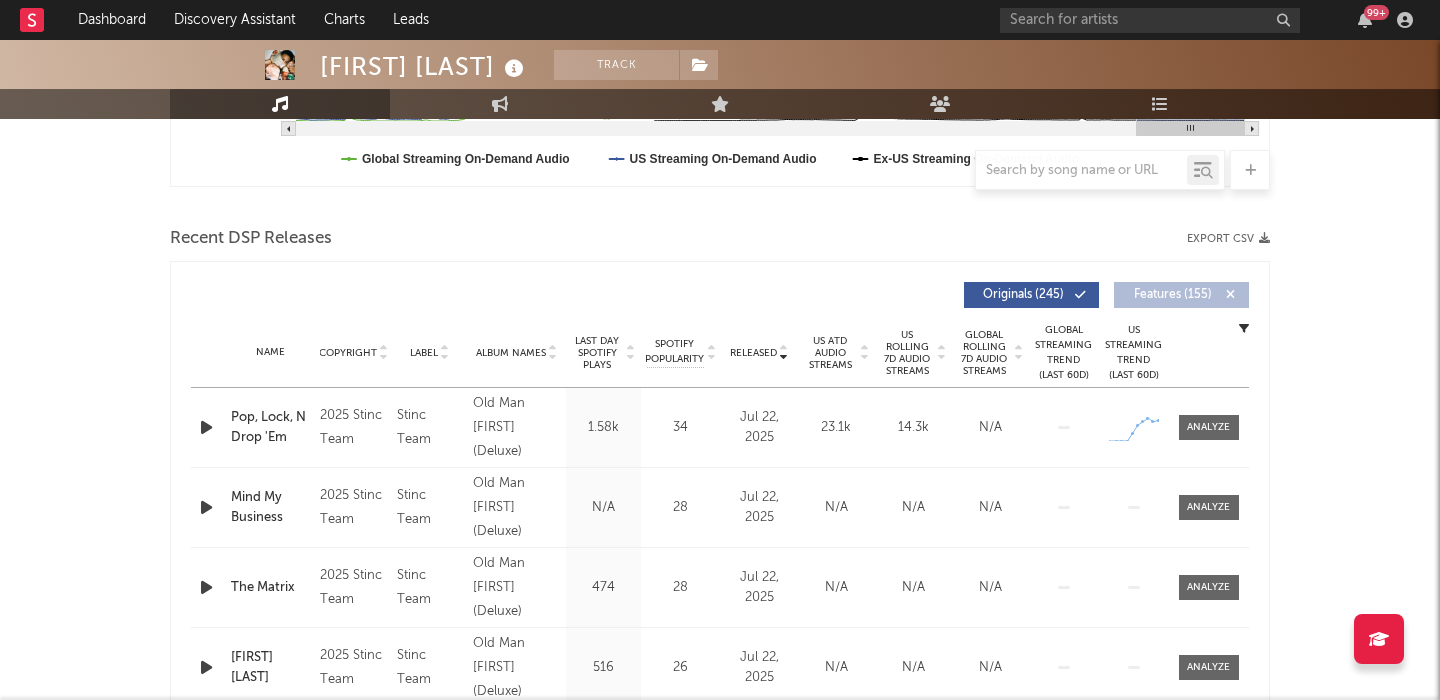 scroll, scrollTop: 0, scrollLeft: 0, axis: both 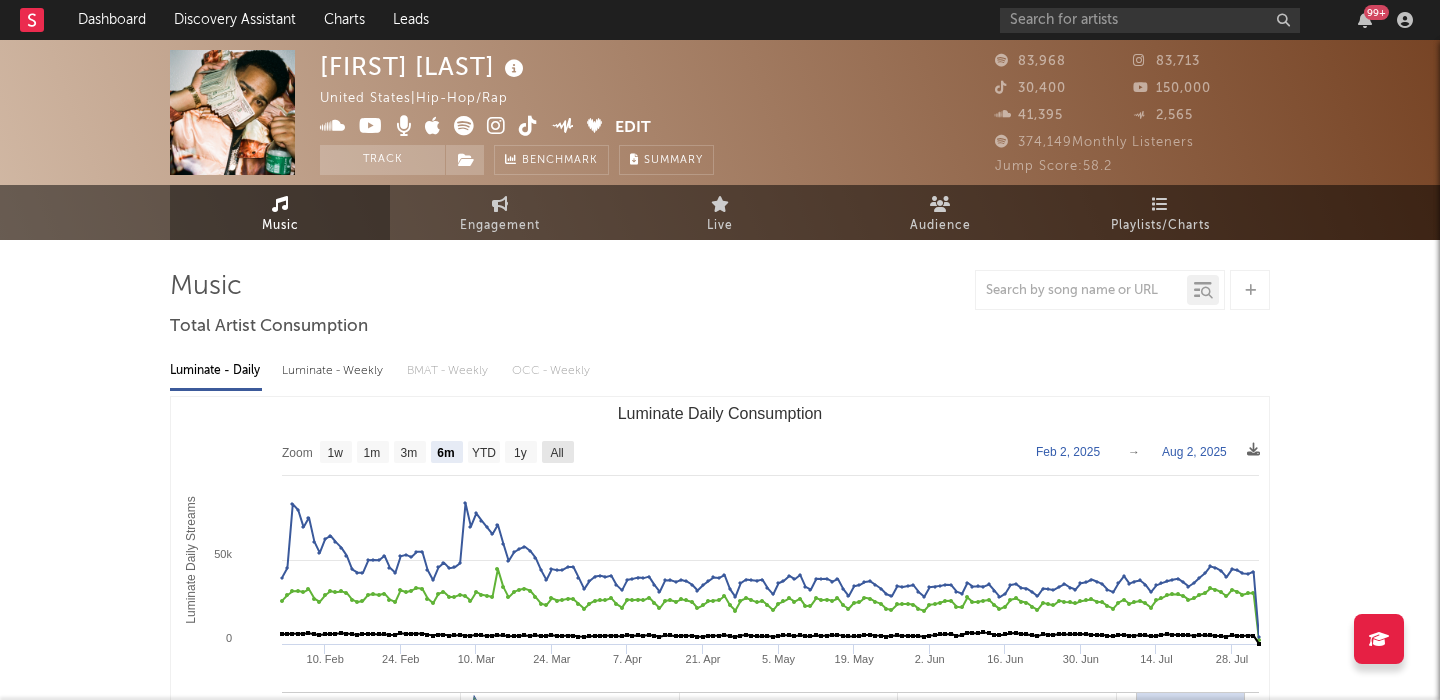 click on "All" 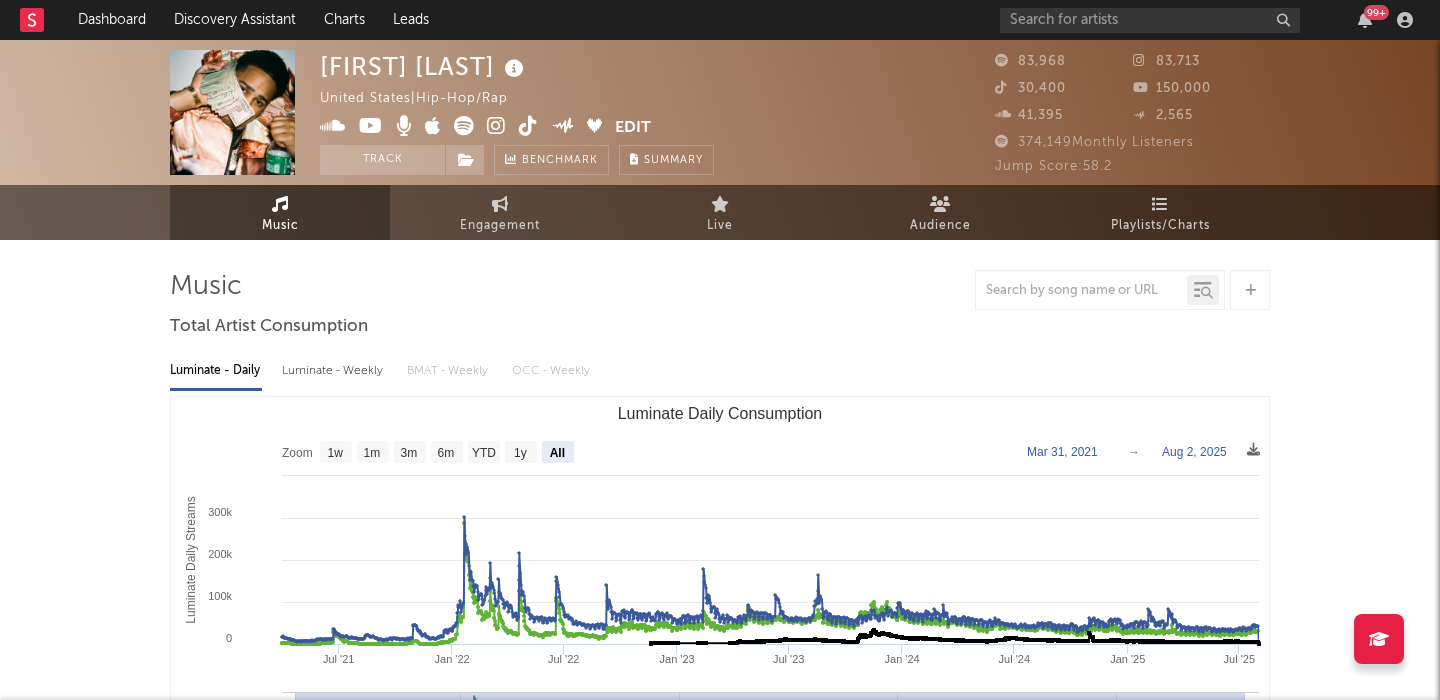select on "All" 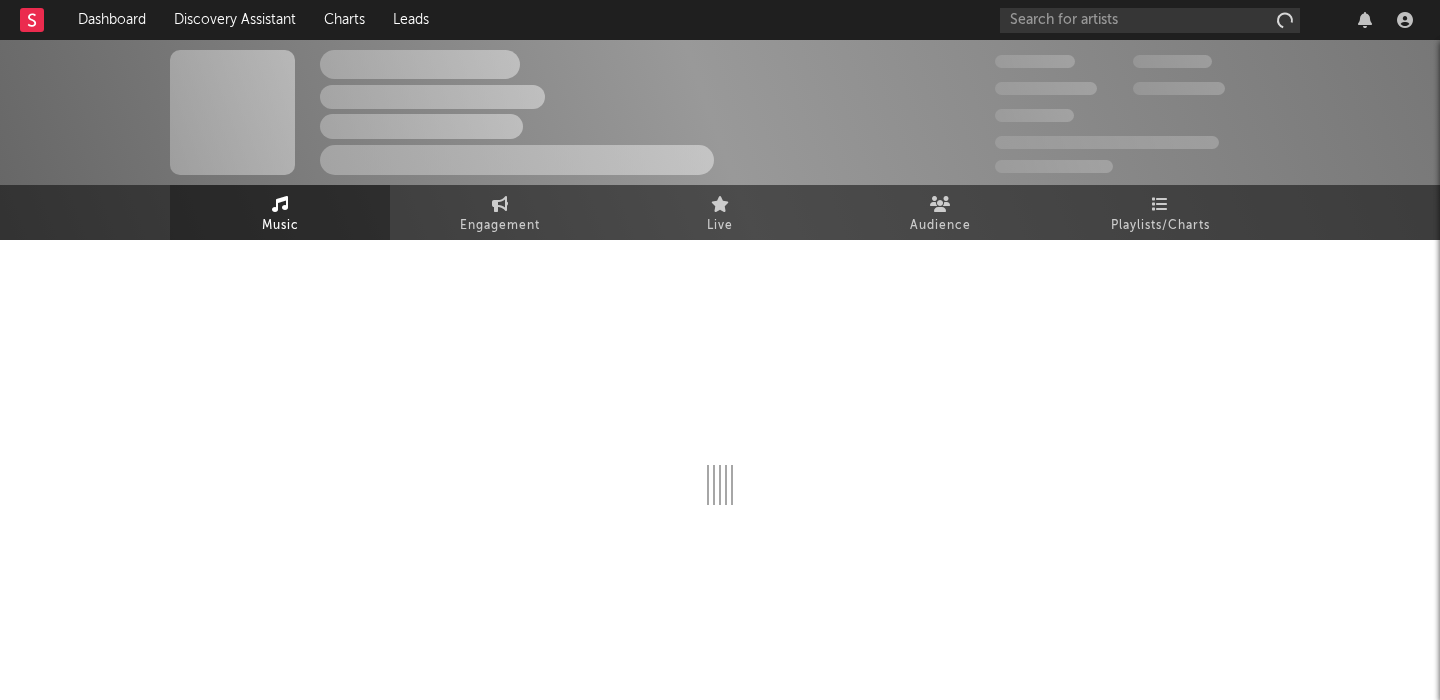 scroll, scrollTop: 0, scrollLeft: 0, axis: both 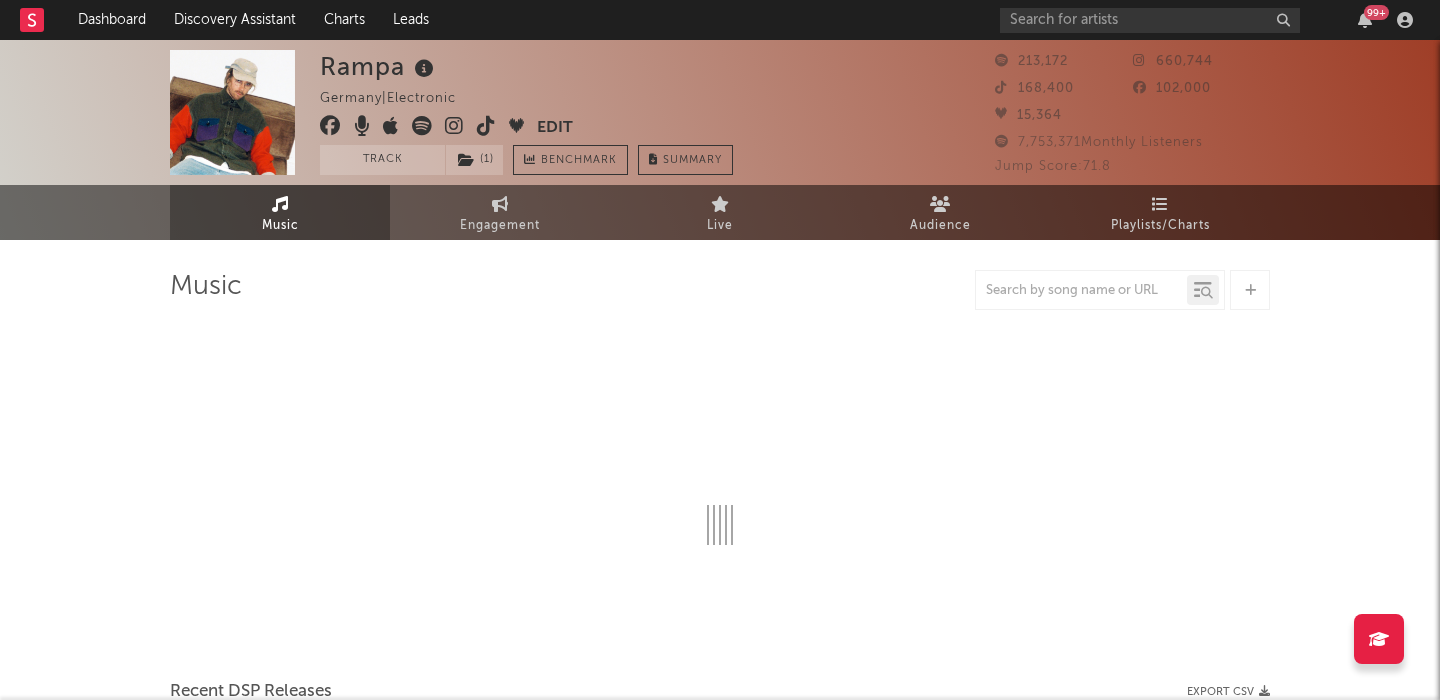 select on "6m" 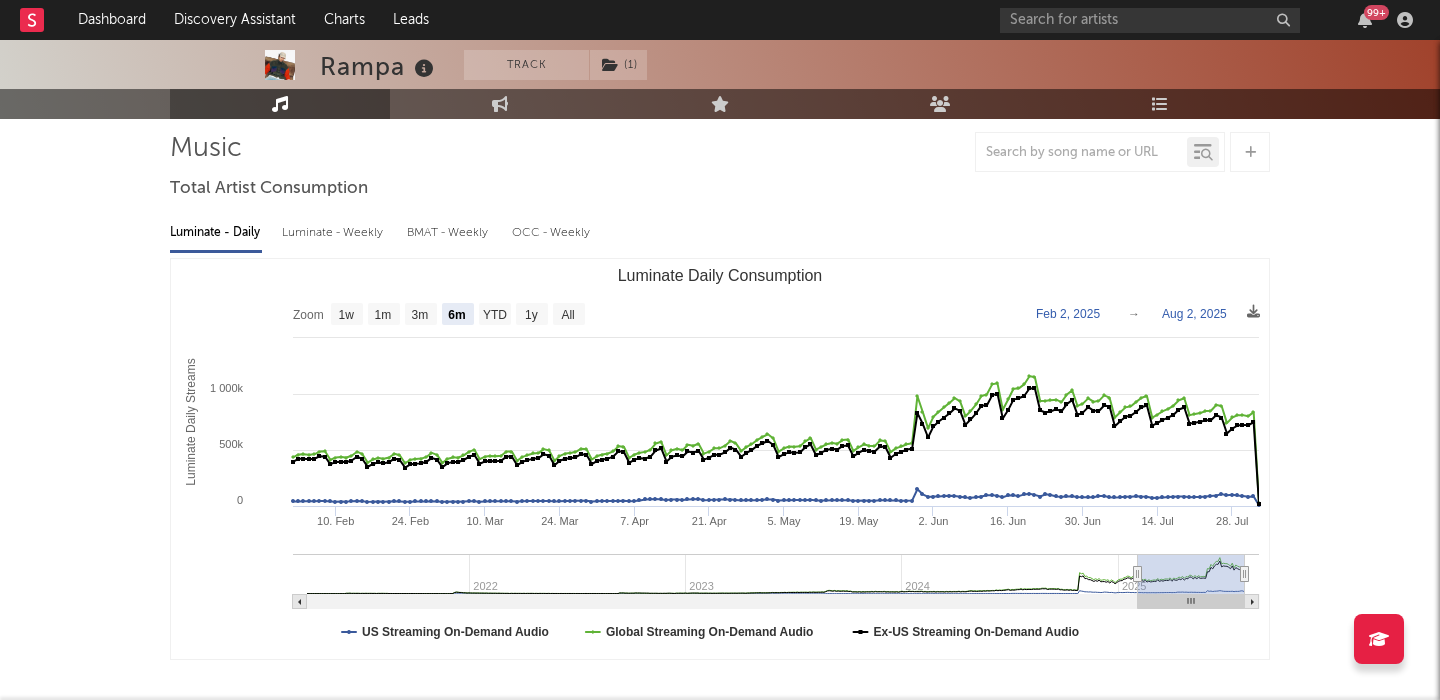 scroll, scrollTop: 162, scrollLeft: 0, axis: vertical 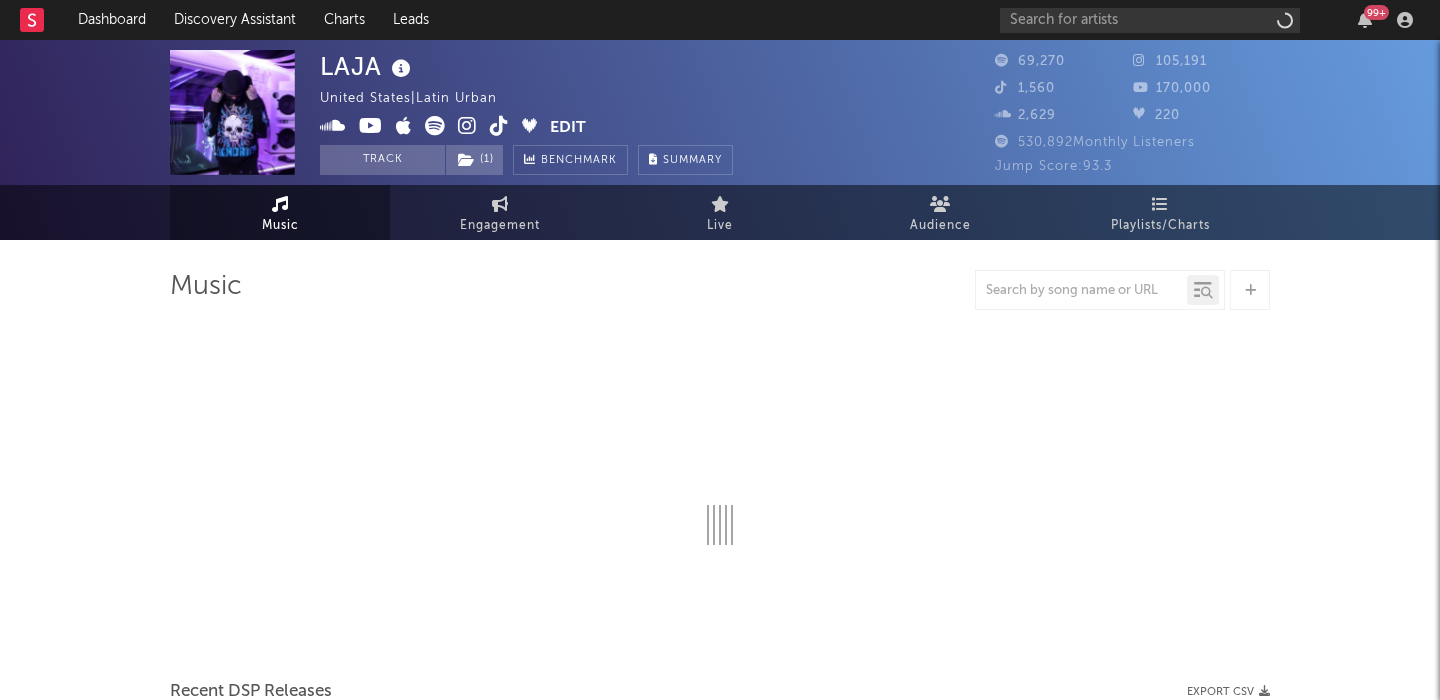 select on "6m" 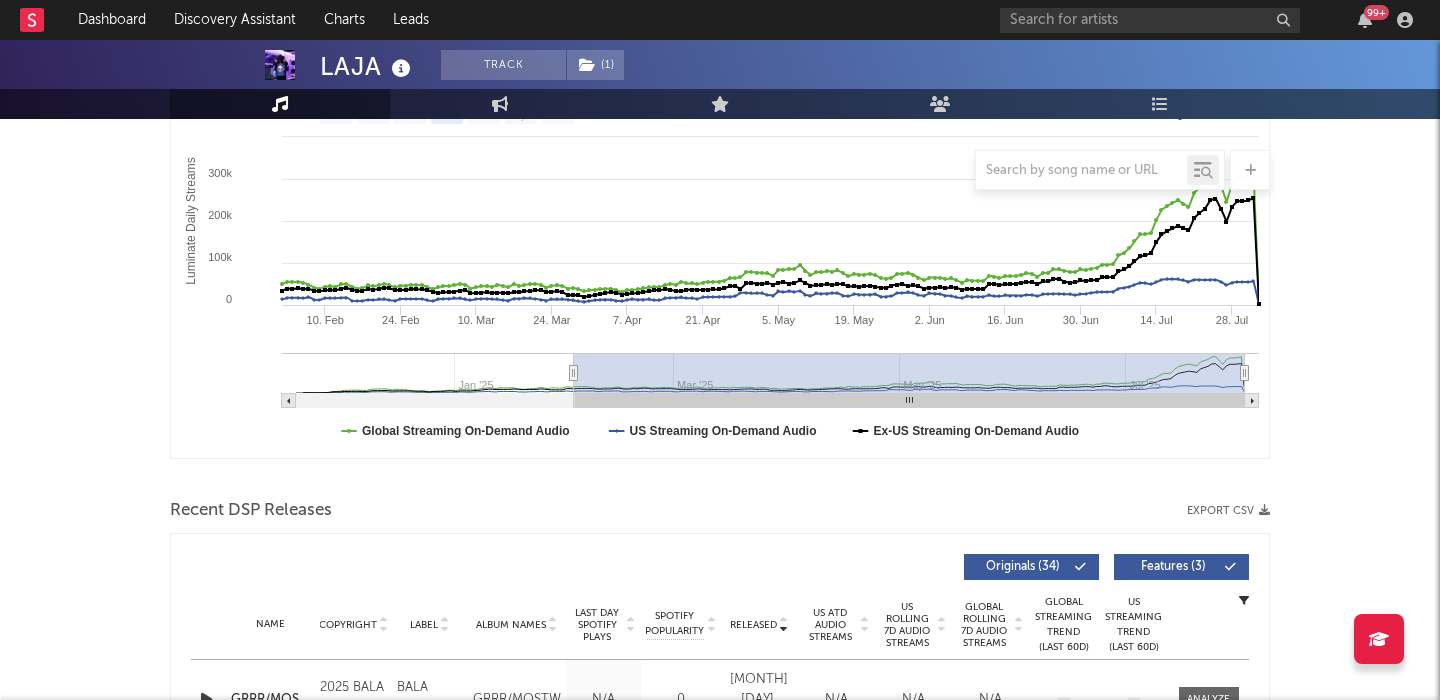 scroll, scrollTop: 616, scrollLeft: 0, axis: vertical 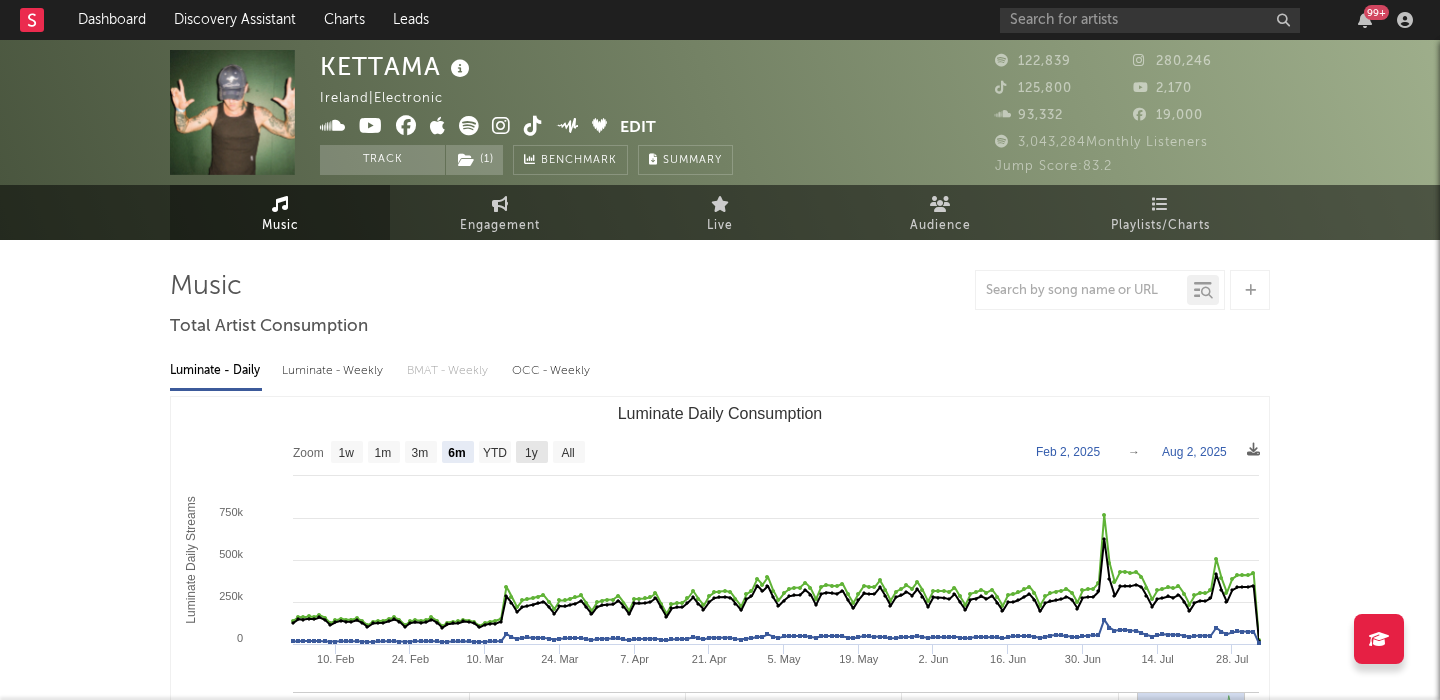 click 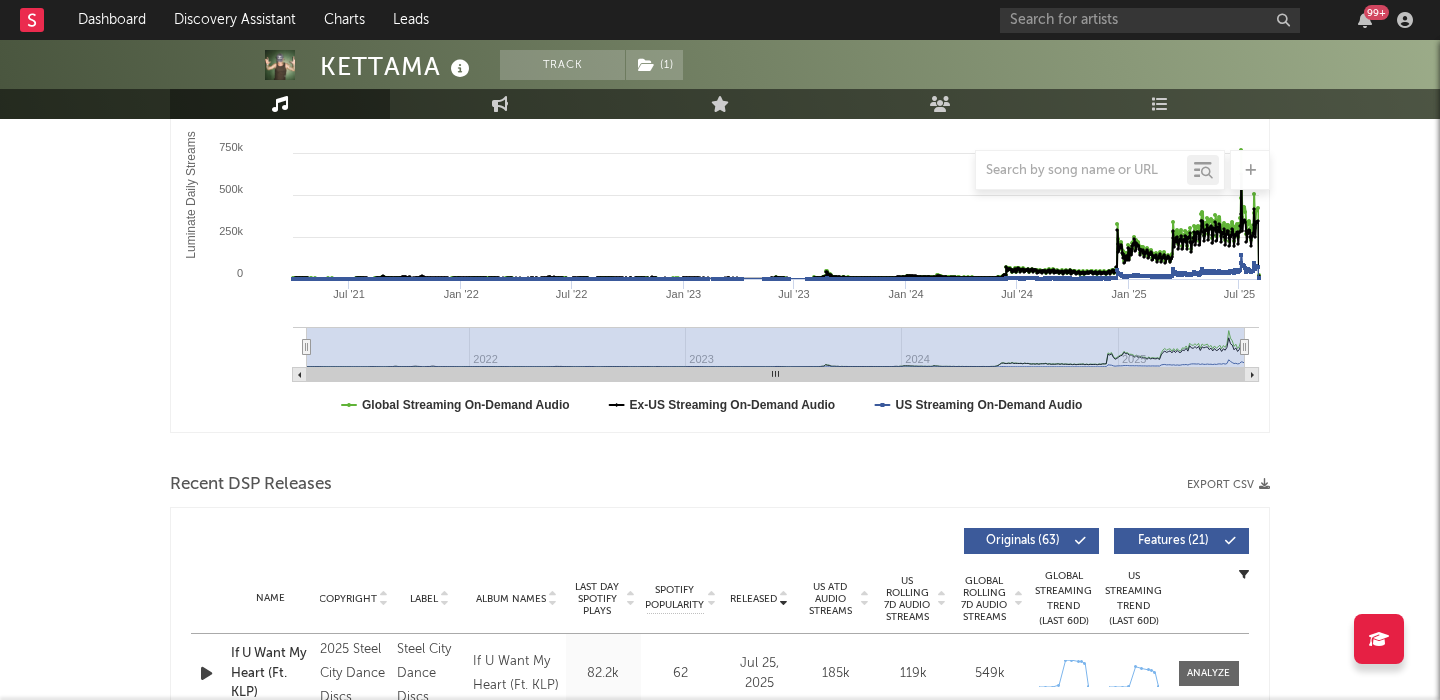 scroll, scrollTop: 662, scrollLeft: 0, axis: vertical 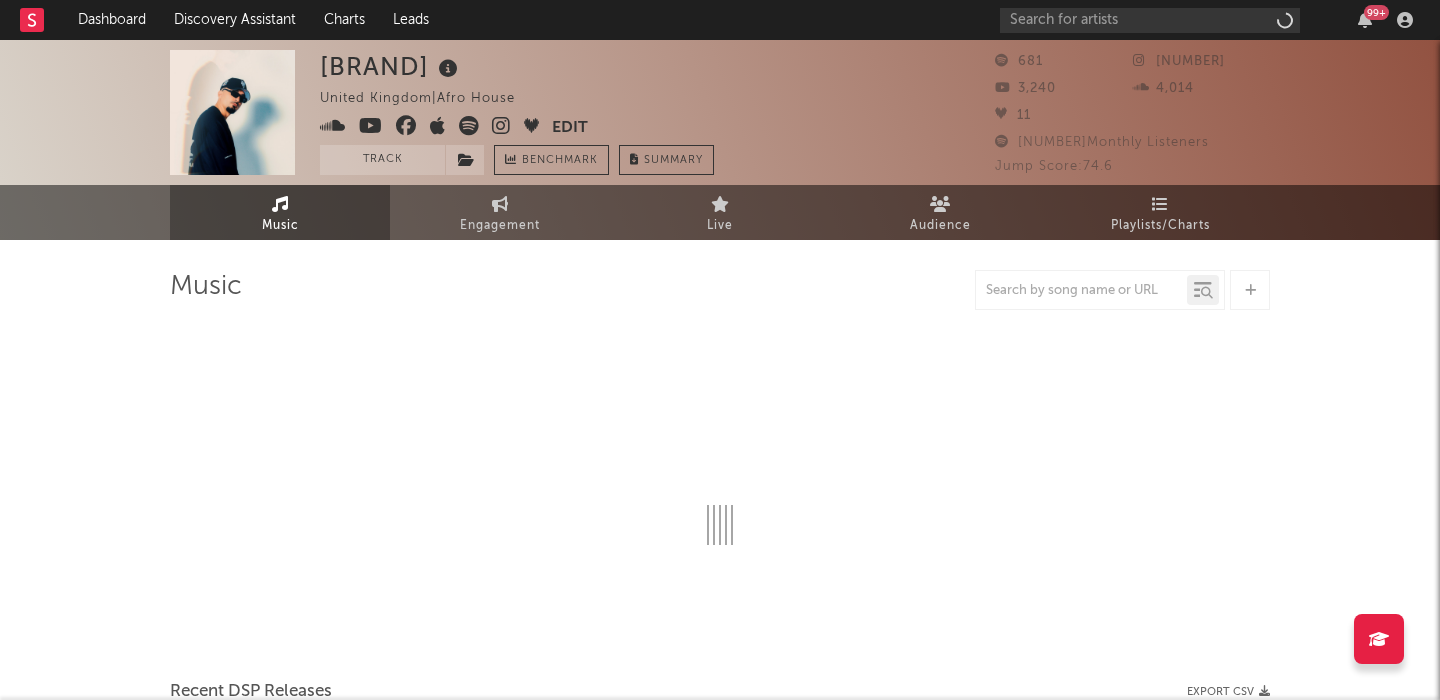 select on "1w" 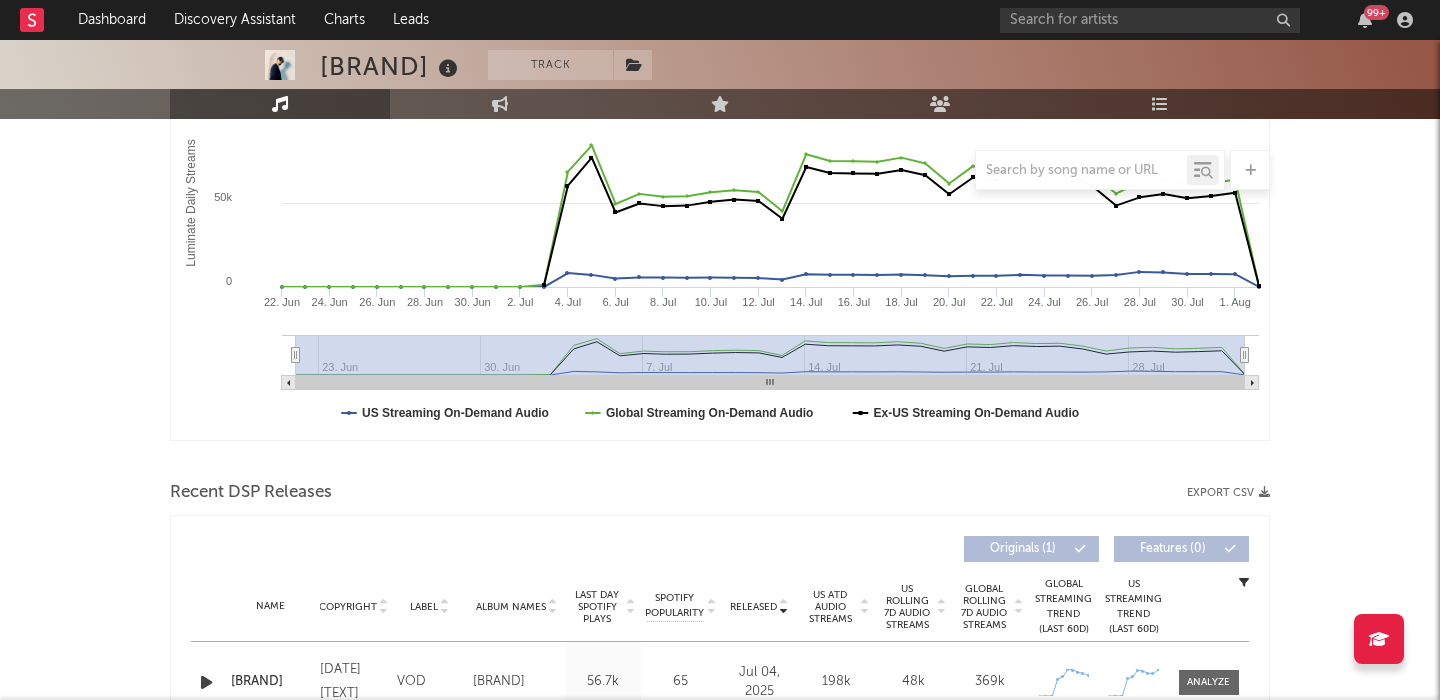 scroll, scrollTop: 564, scrollLeft: 0, axis: vertical 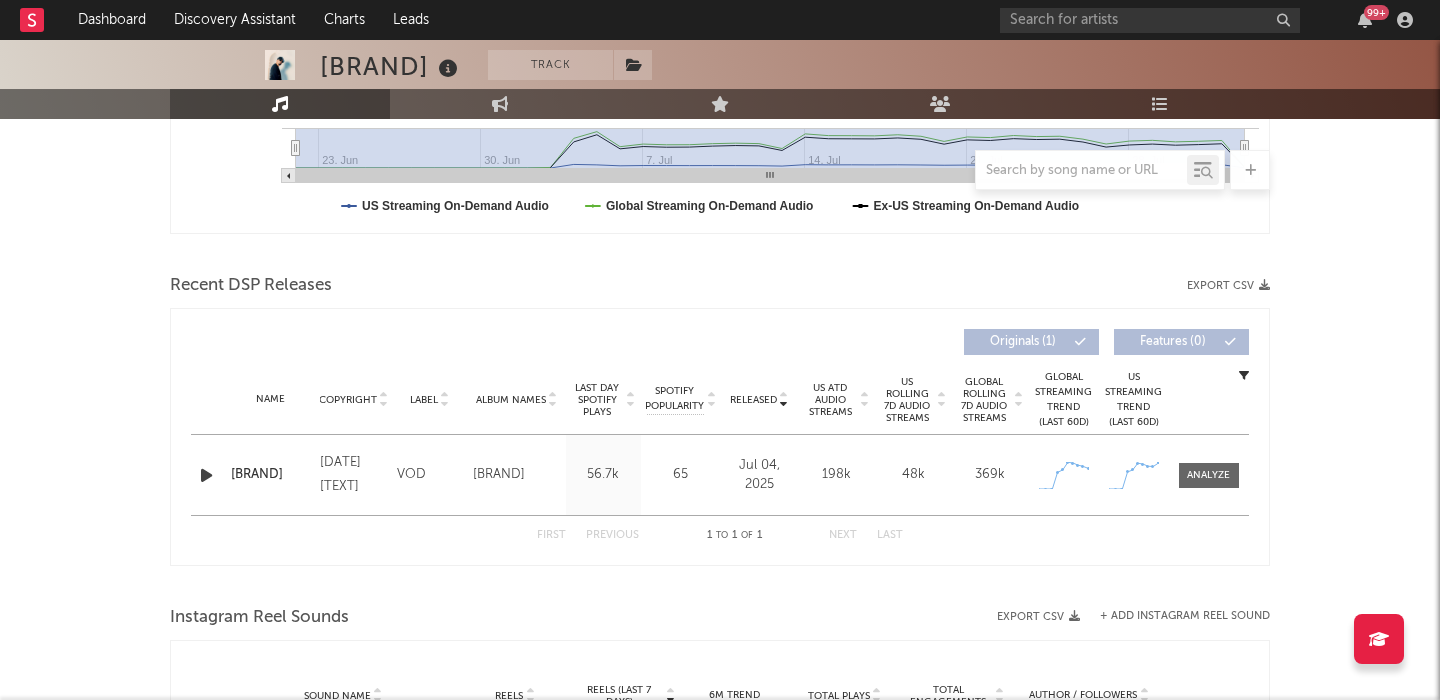 click at bounding box center (206, 475) 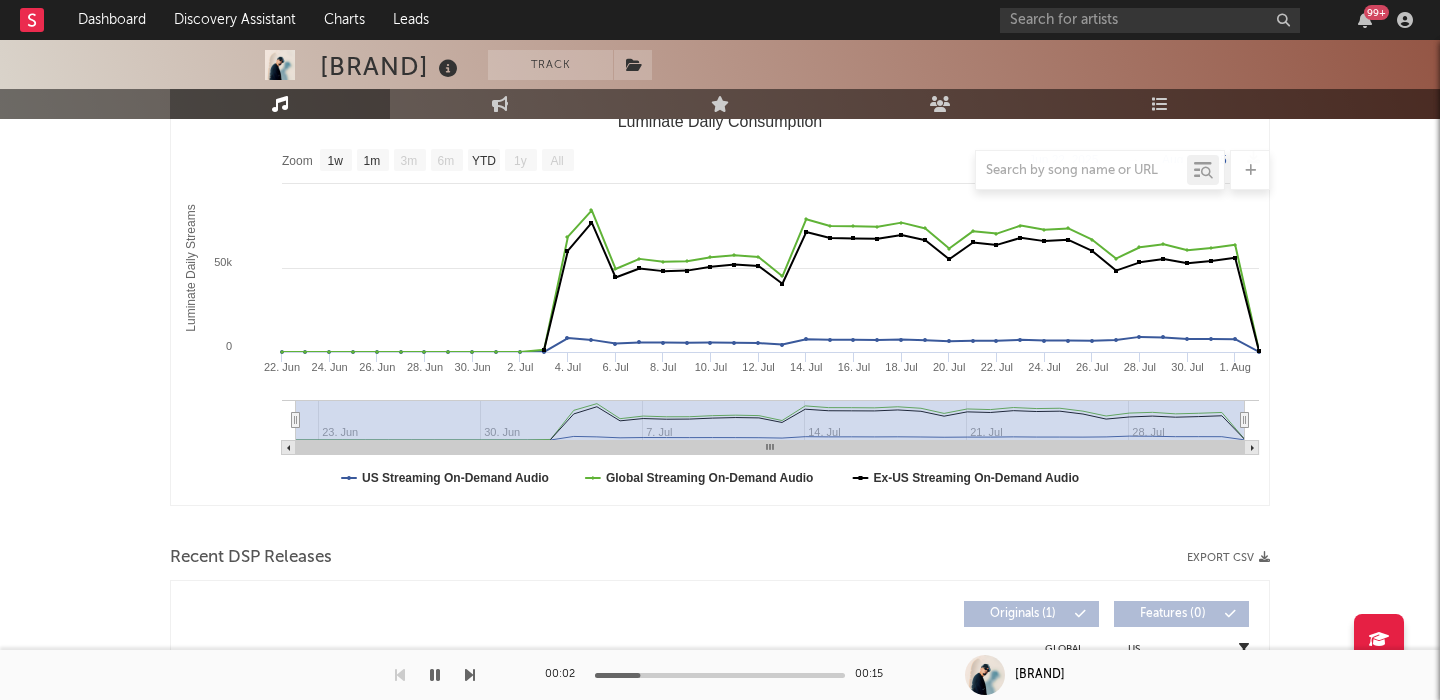 scroll, scrollTop: 0, scrollLeft: 0, axis: both 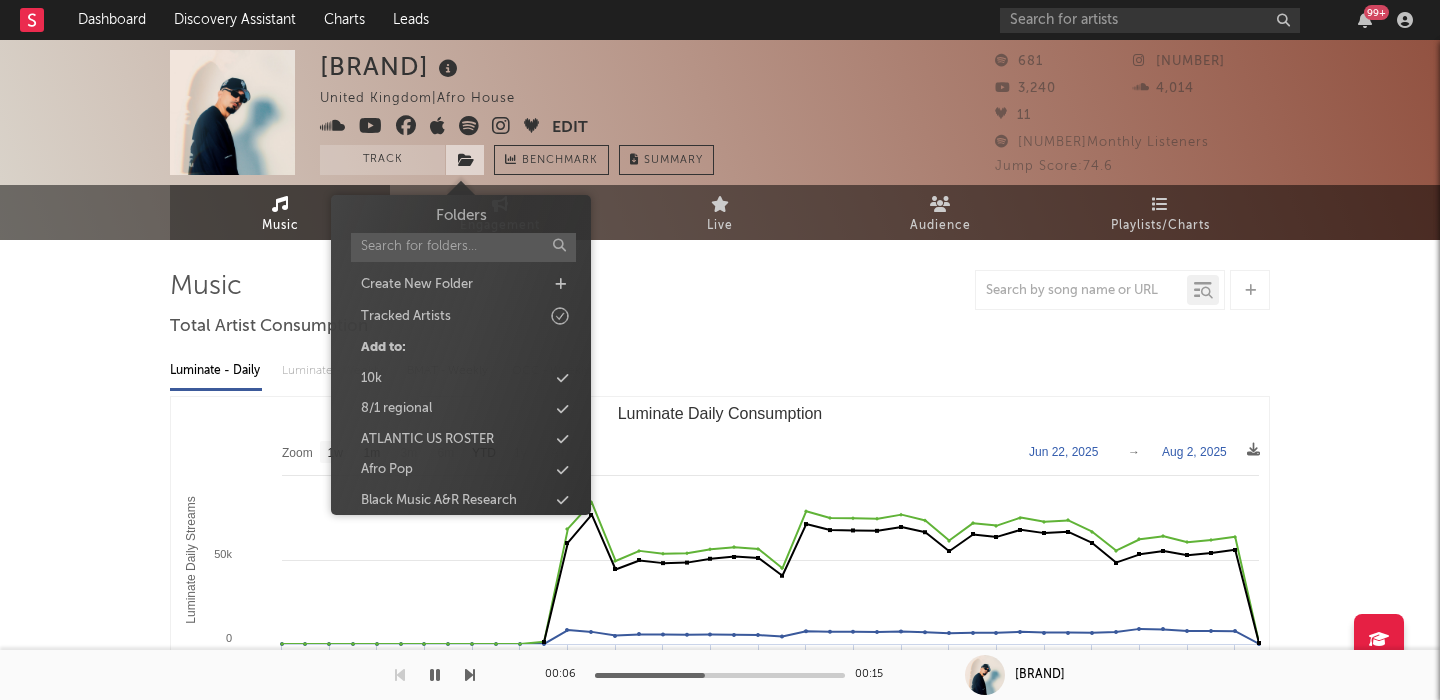 click at bounding box center (465, 160) 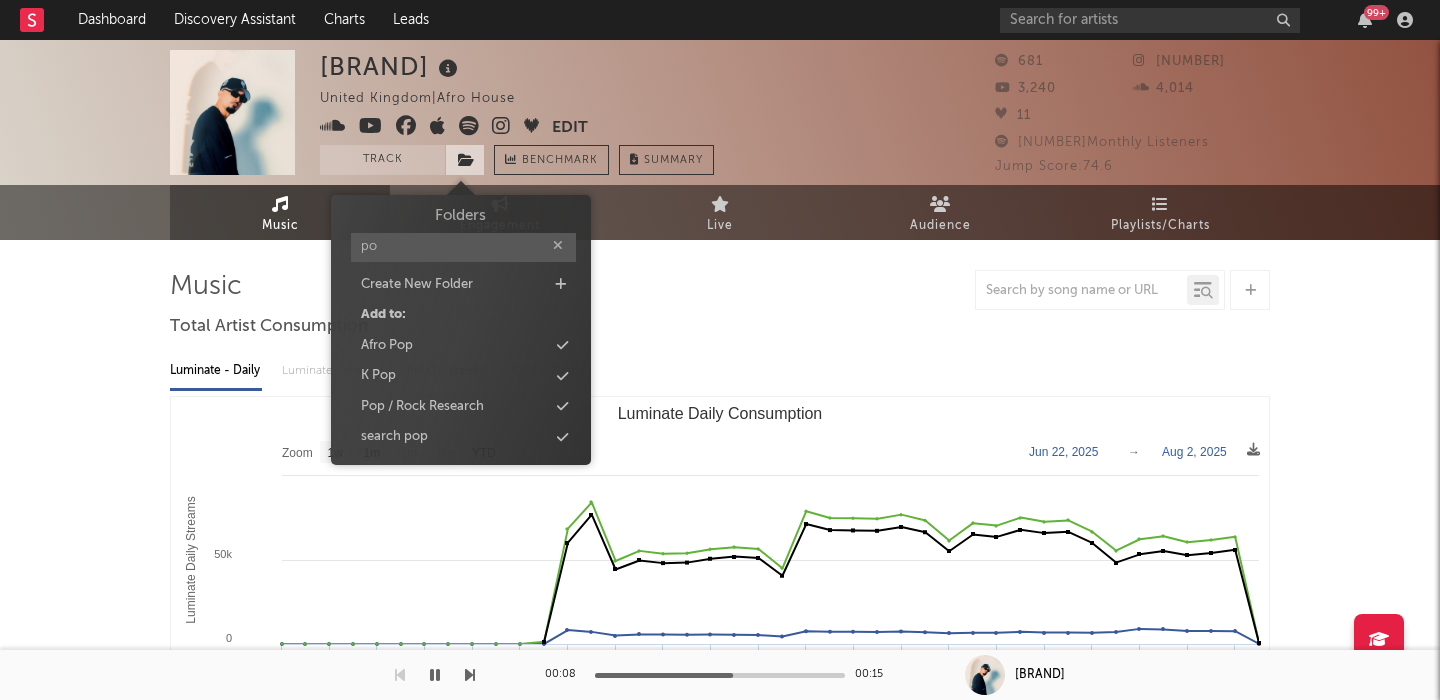 type on "p" 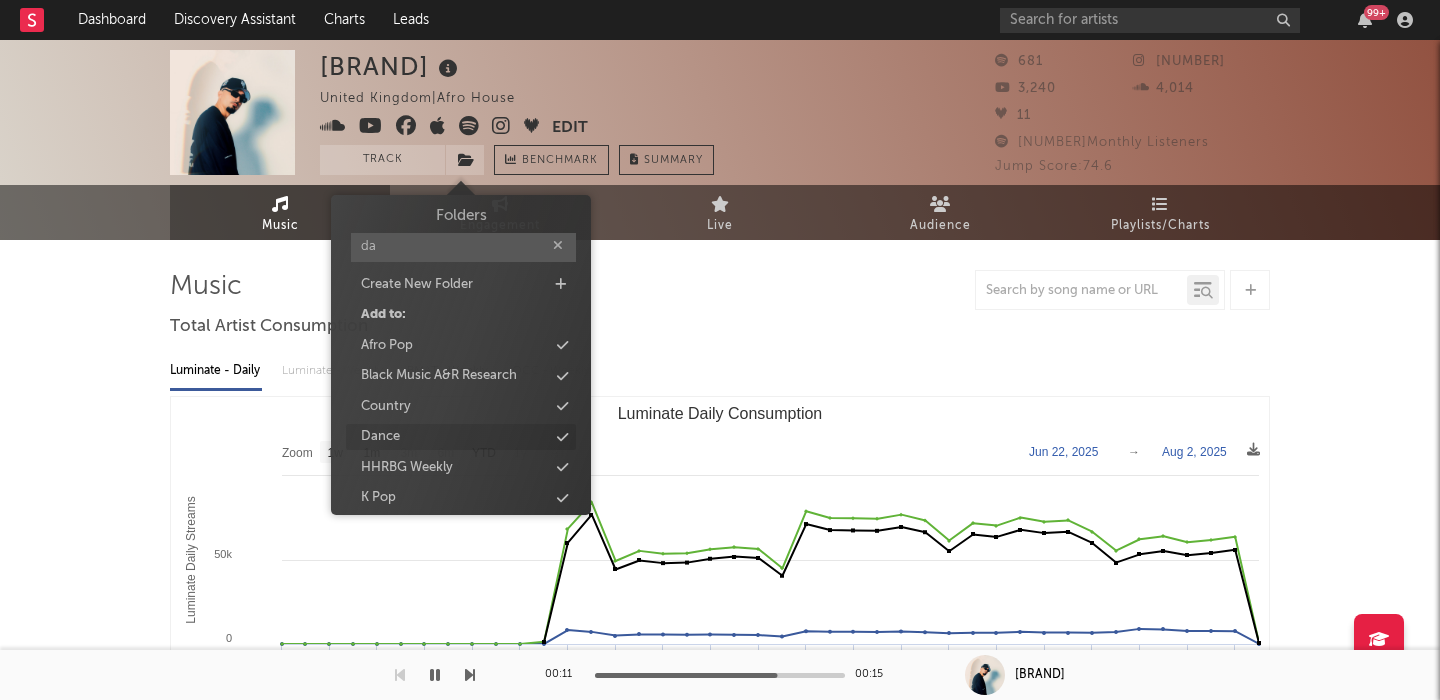type on "da" 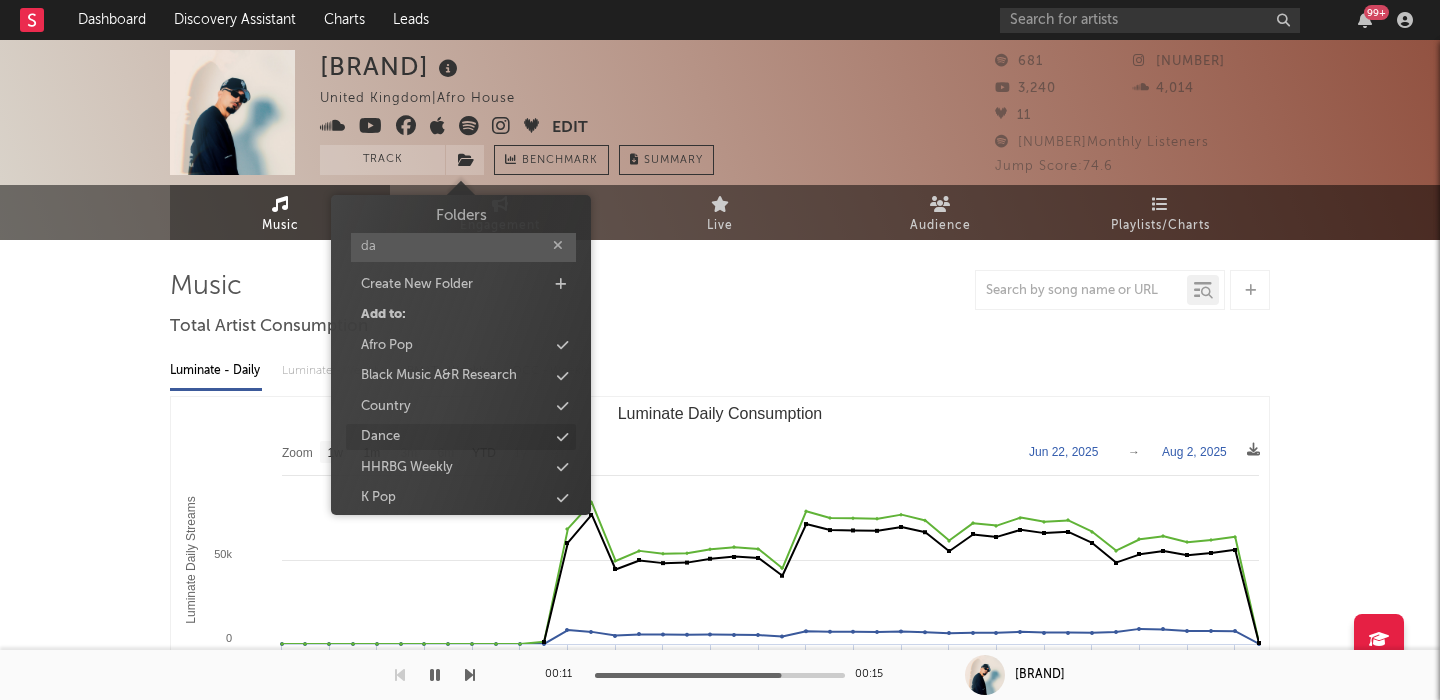 click on "Dance" at bounding box center (461, 437) 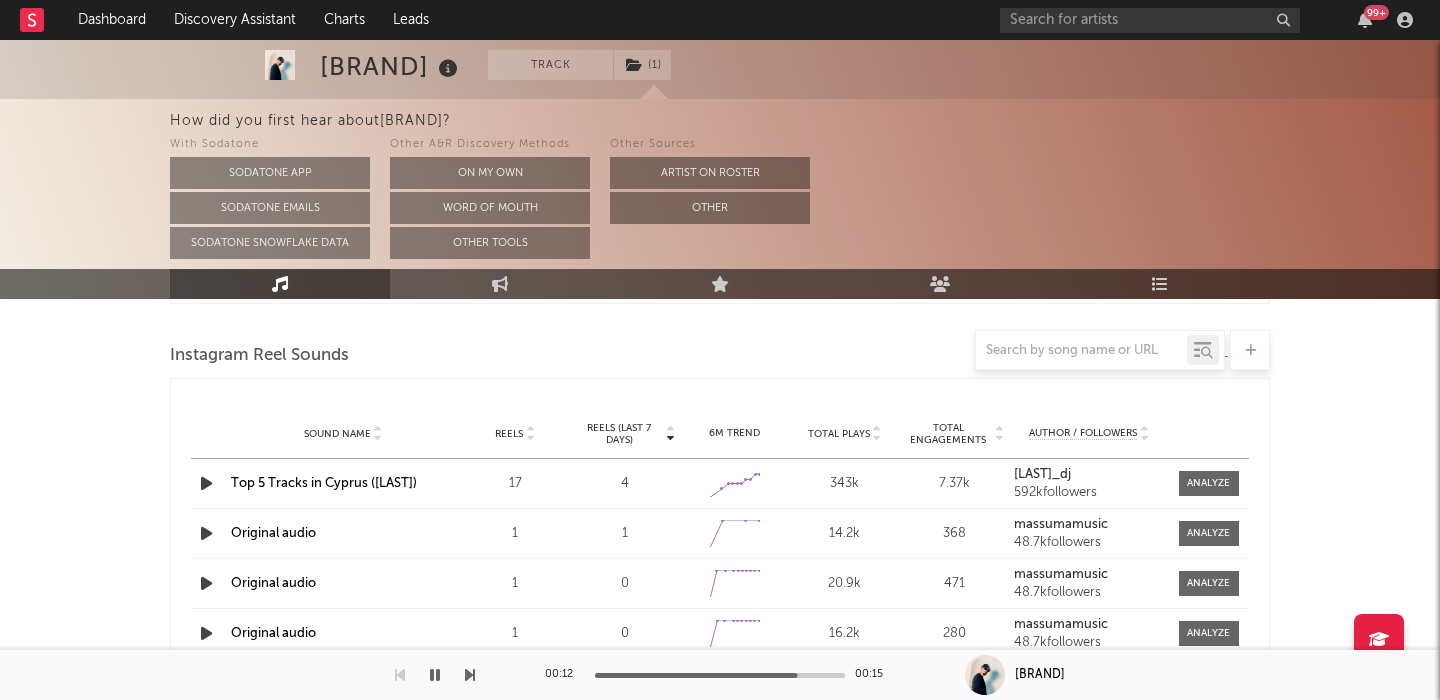 scroll, scrollTop: 1011, scrollLeft: 0, axis: vertical 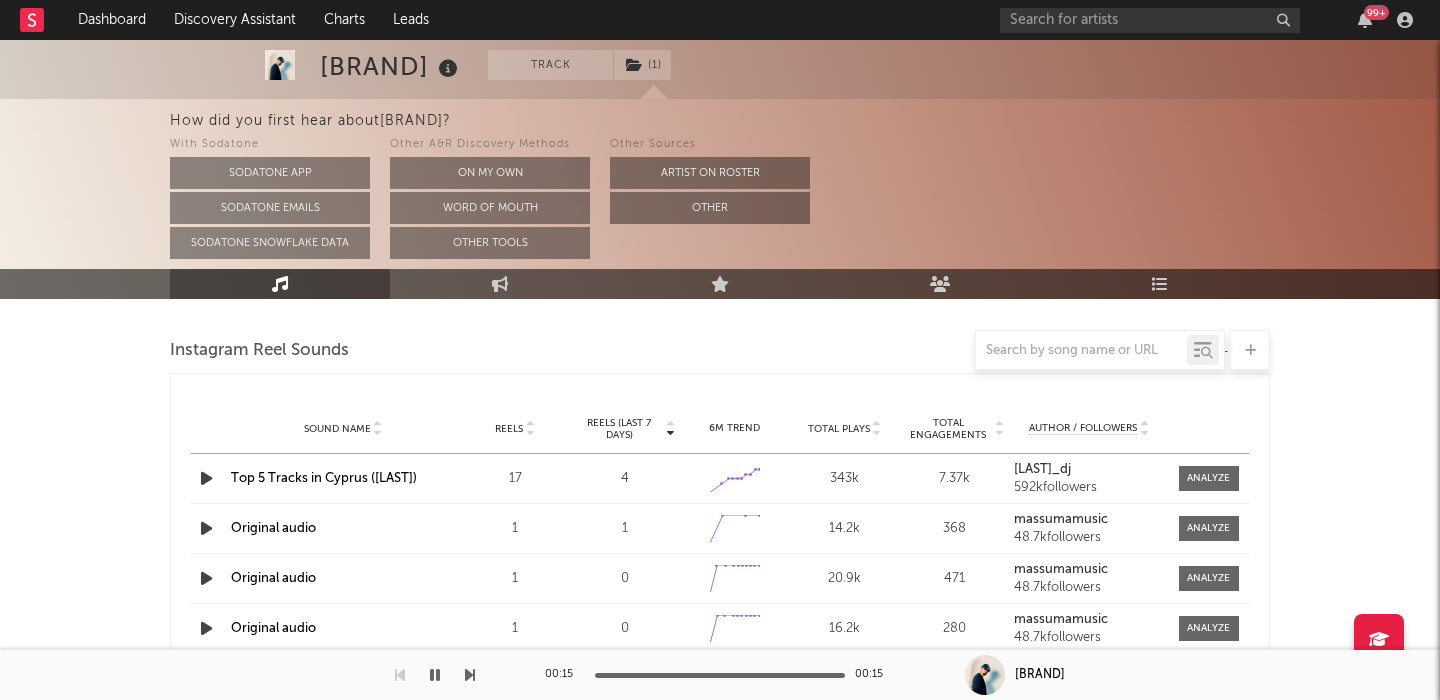 click on "[BRAND]" at bounding box center (391, 66) 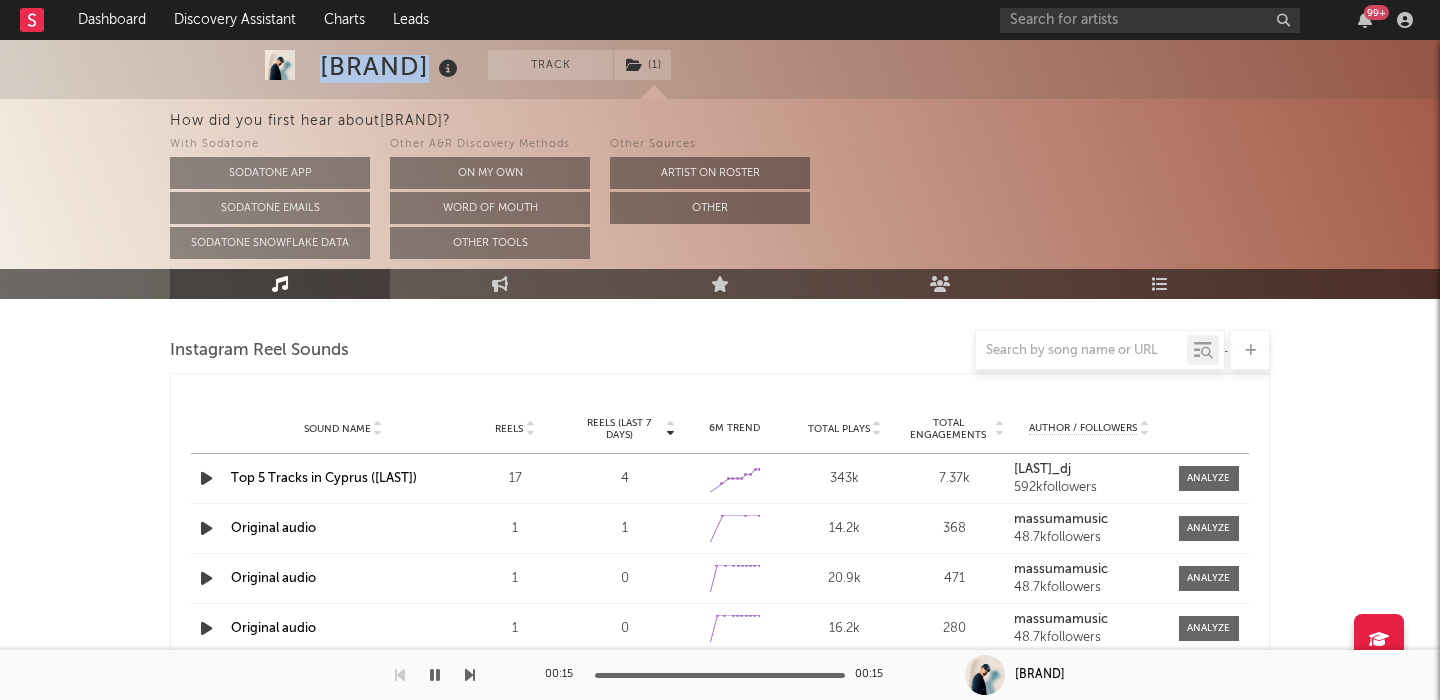 click on "[BRAND]" at bounding box center (391, 66) 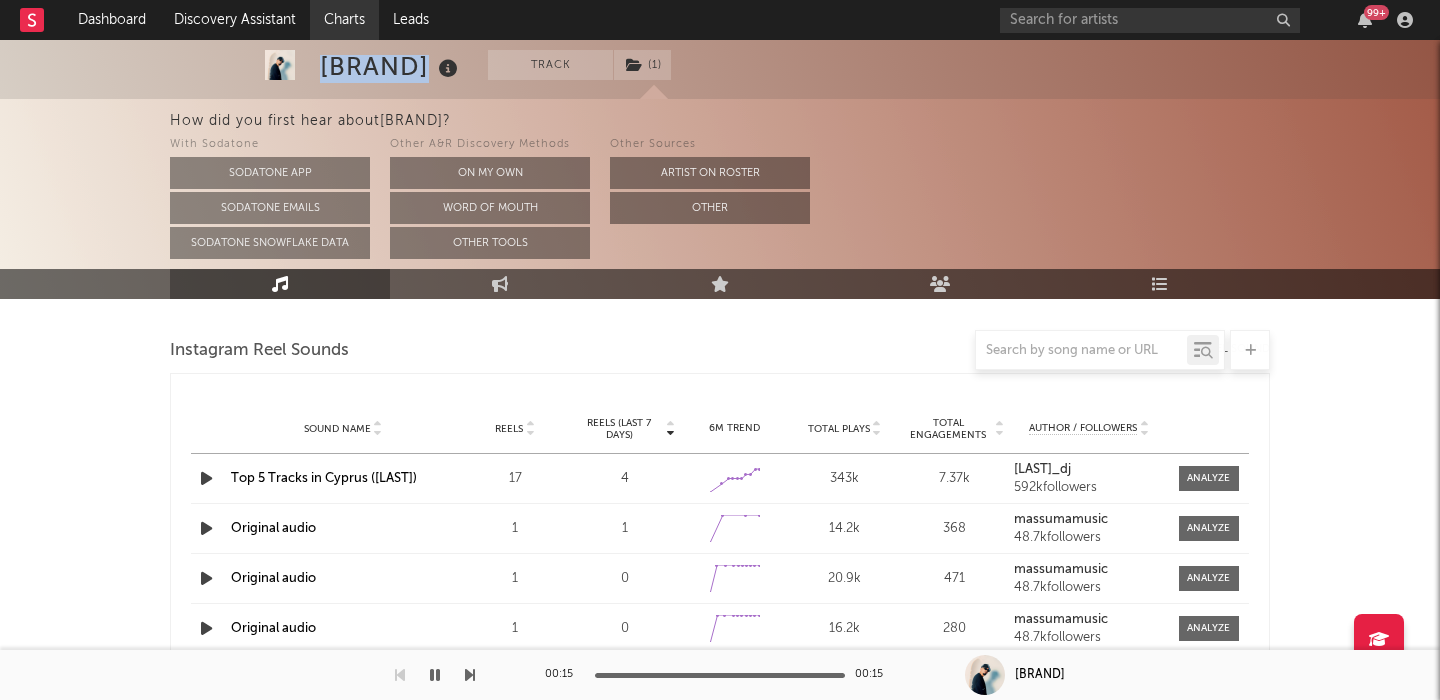 copy on "[BRAND]" 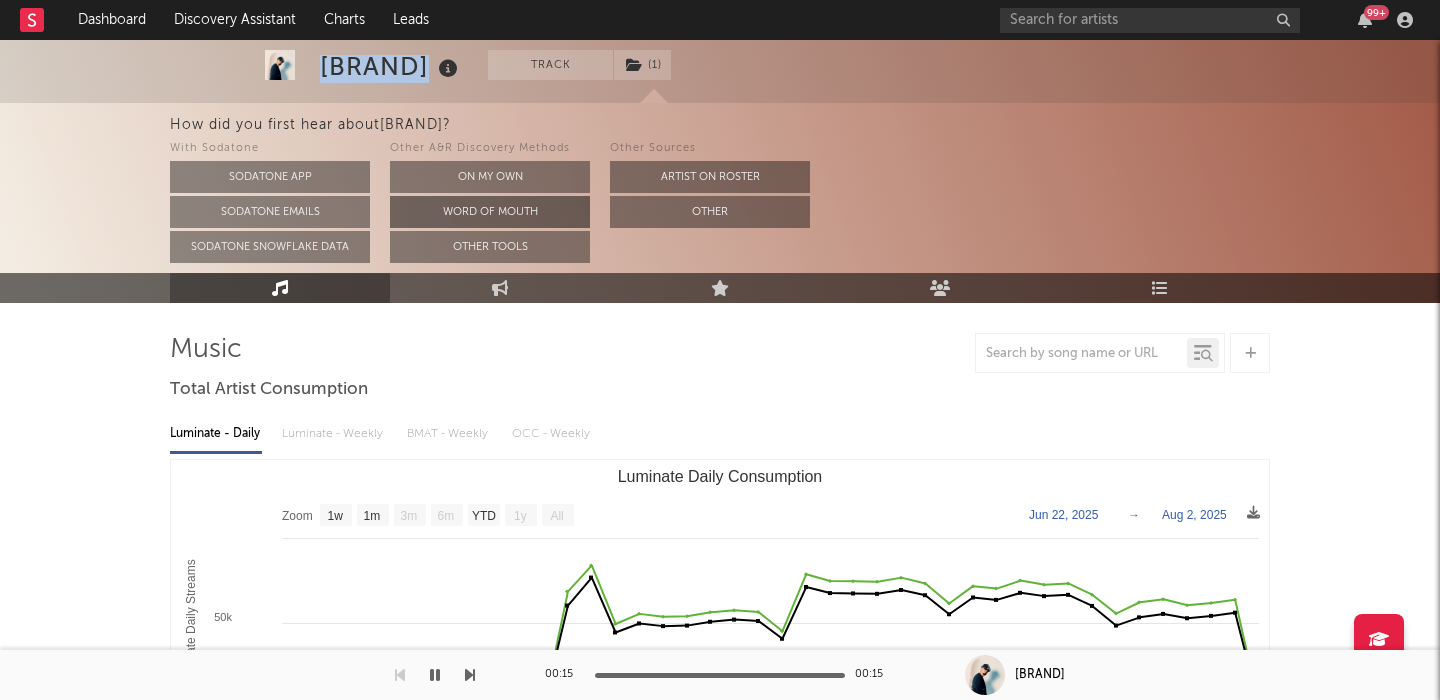 scroll, scrollTop: 86, scrollLeft: 0, axis: vertical 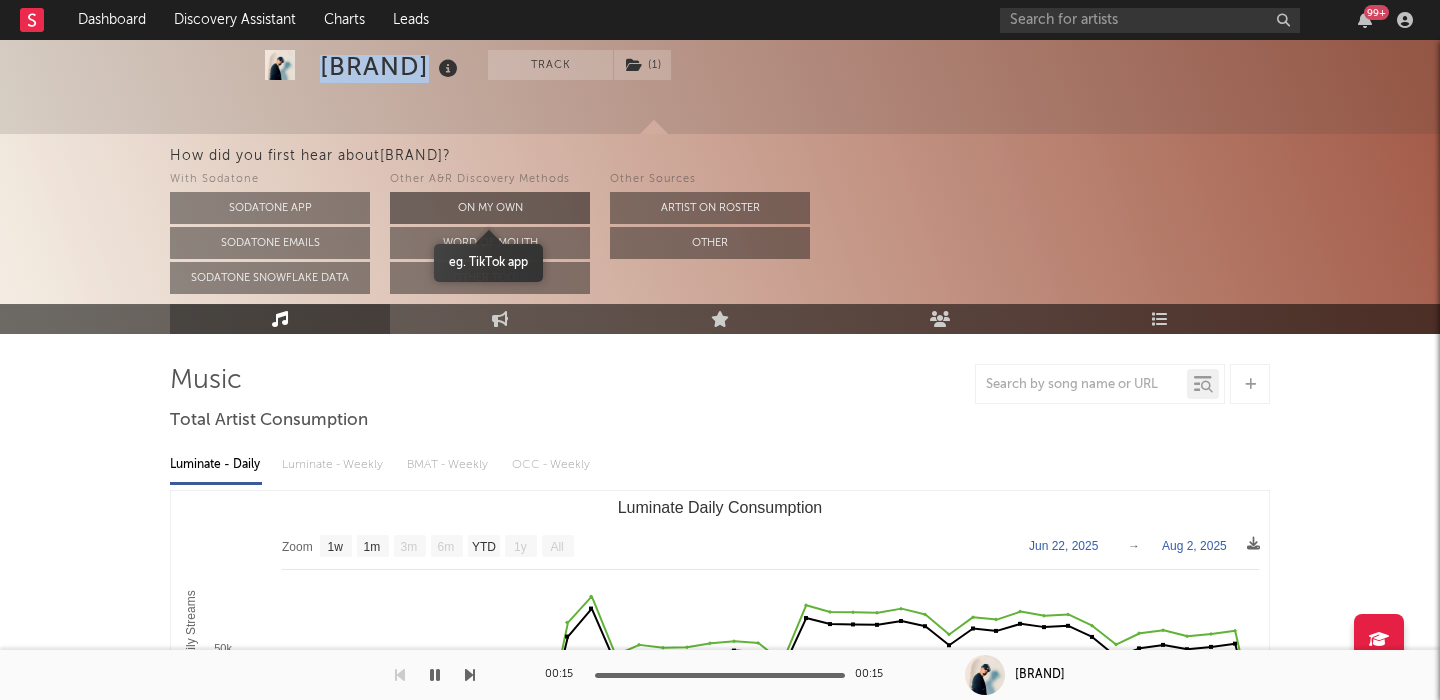 click on "On My Own" at bounding box center [490, 208] 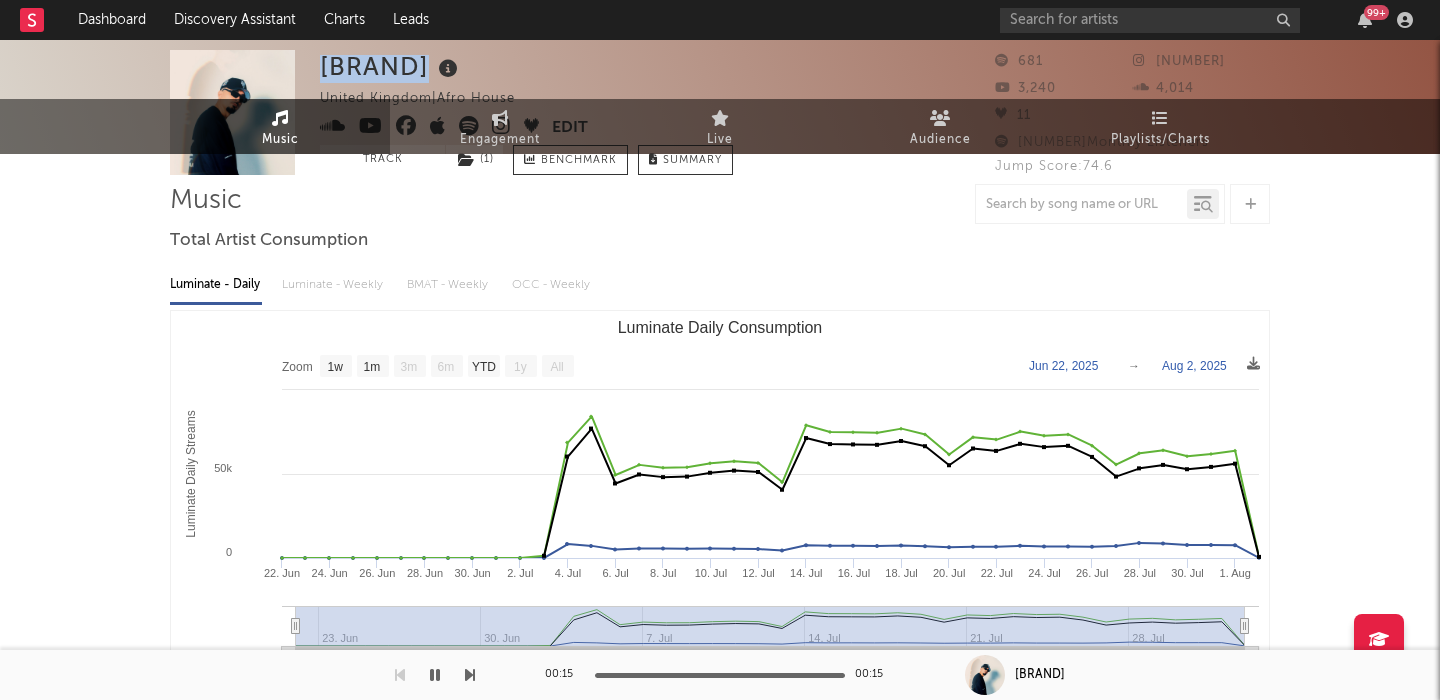 scroll, scrollTop: 0, scrollLeft: 0, axis: both 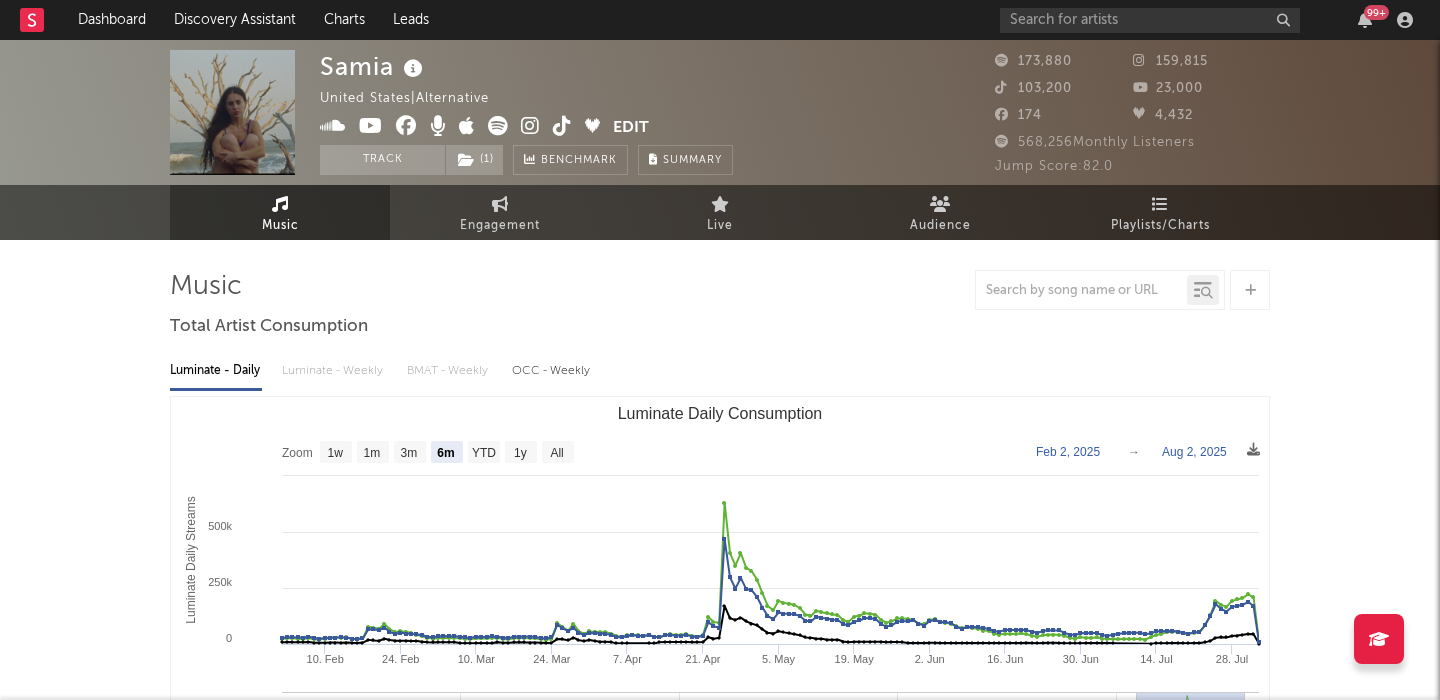 select on "6m" 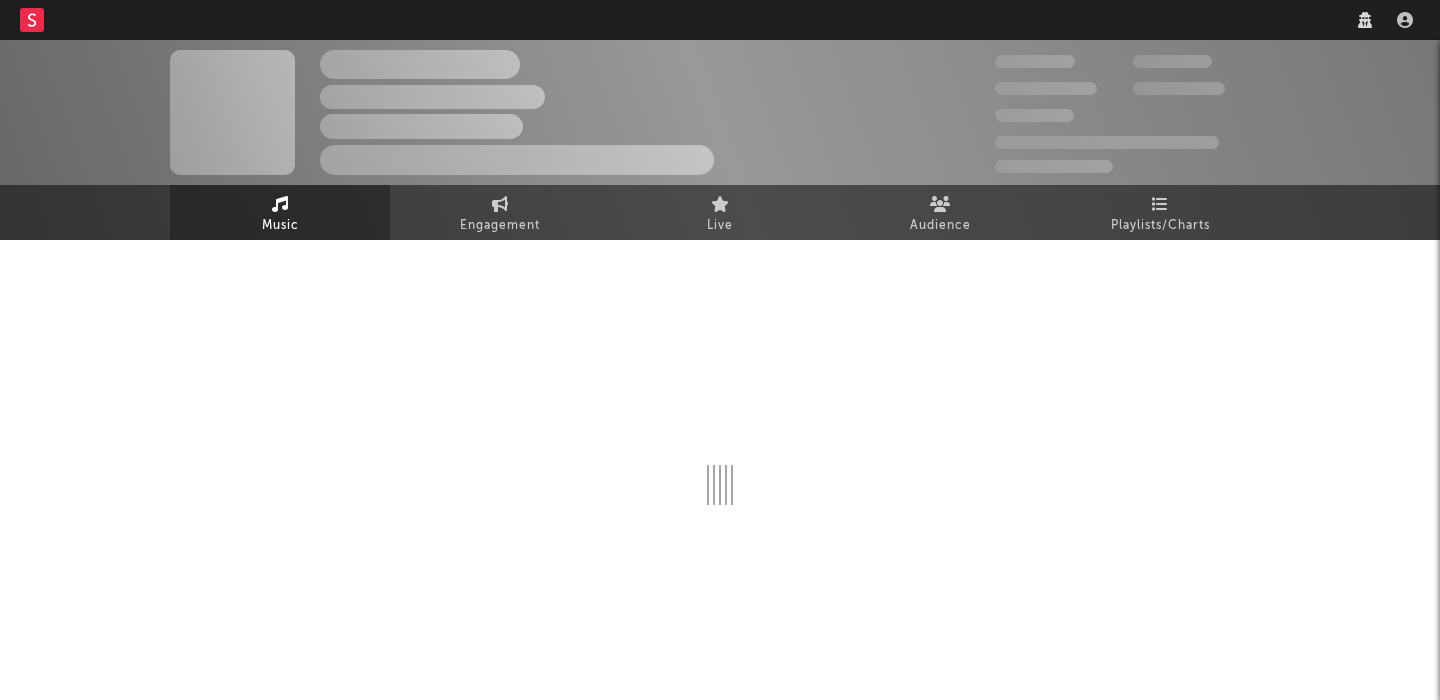 scroll, scrollTop: 0, scrollLeft: 0, axis: both 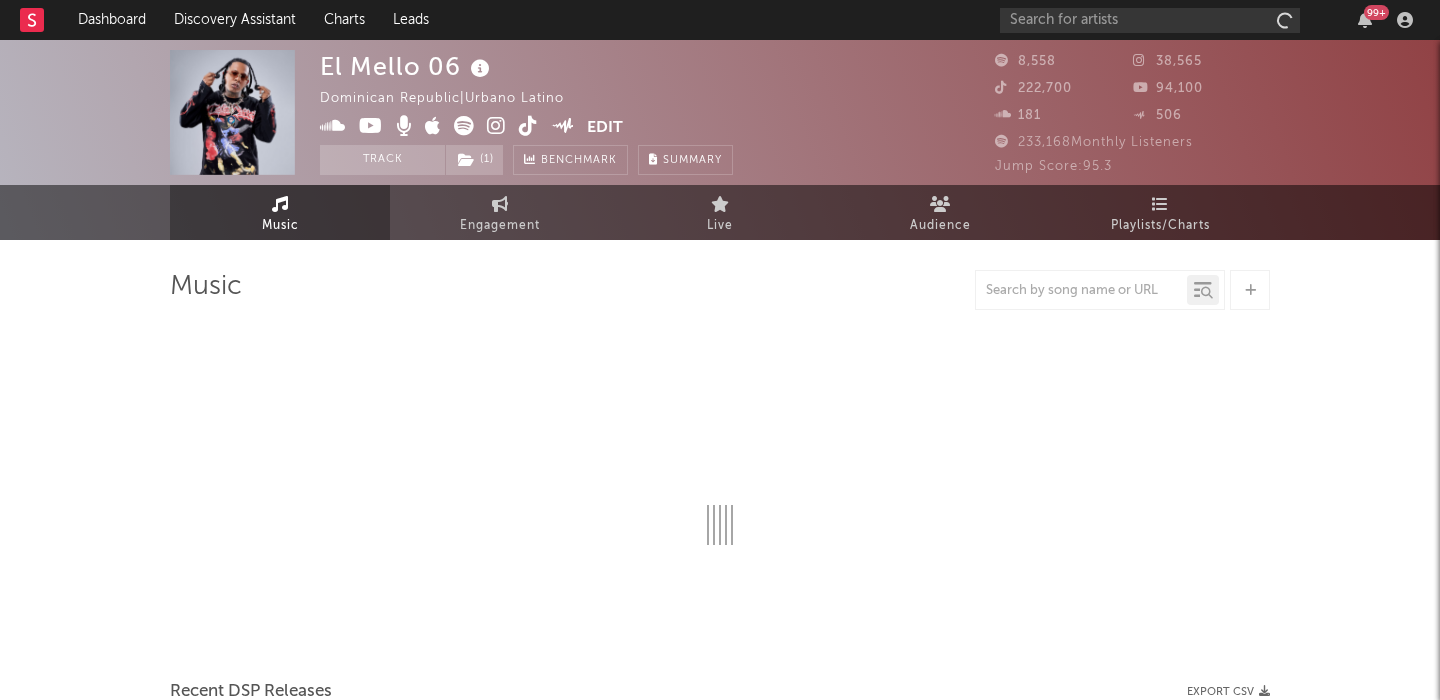 select on "6m" 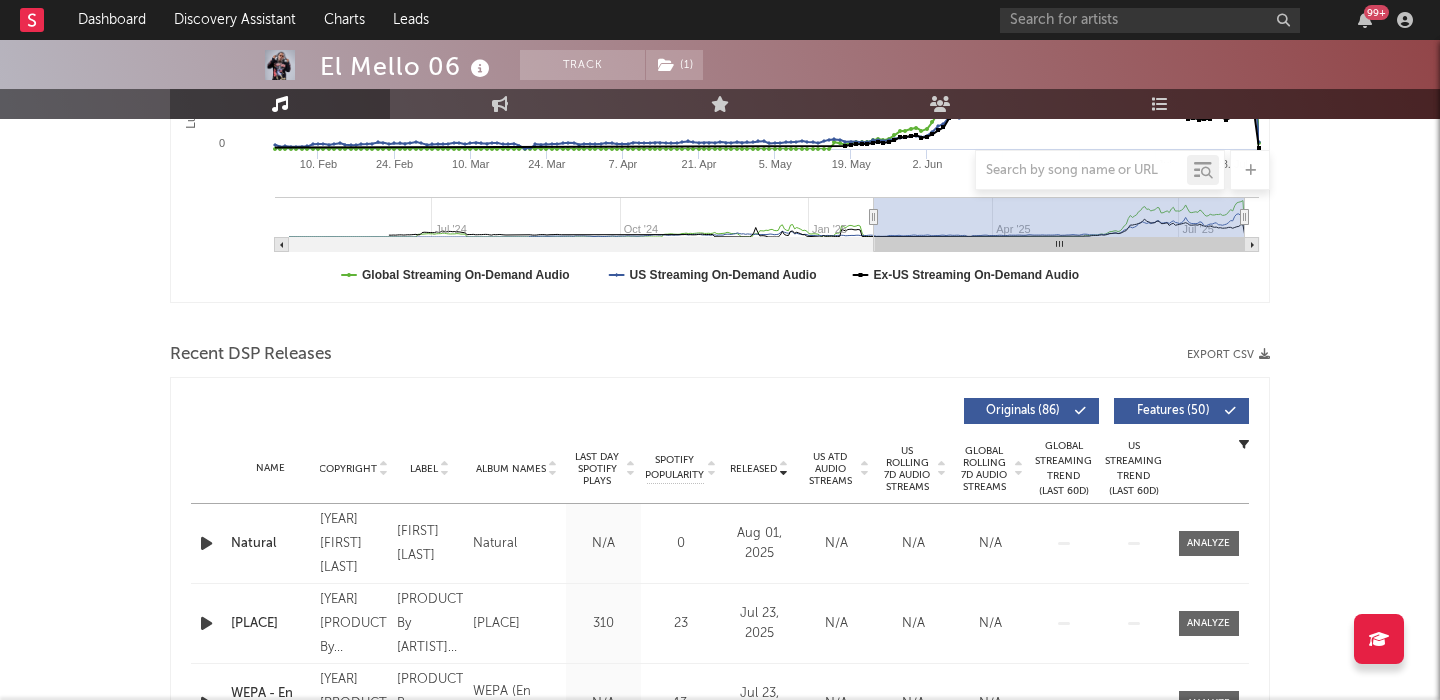 scroll, scrollTop: 581, scrollLeft: 0, axis: vertical 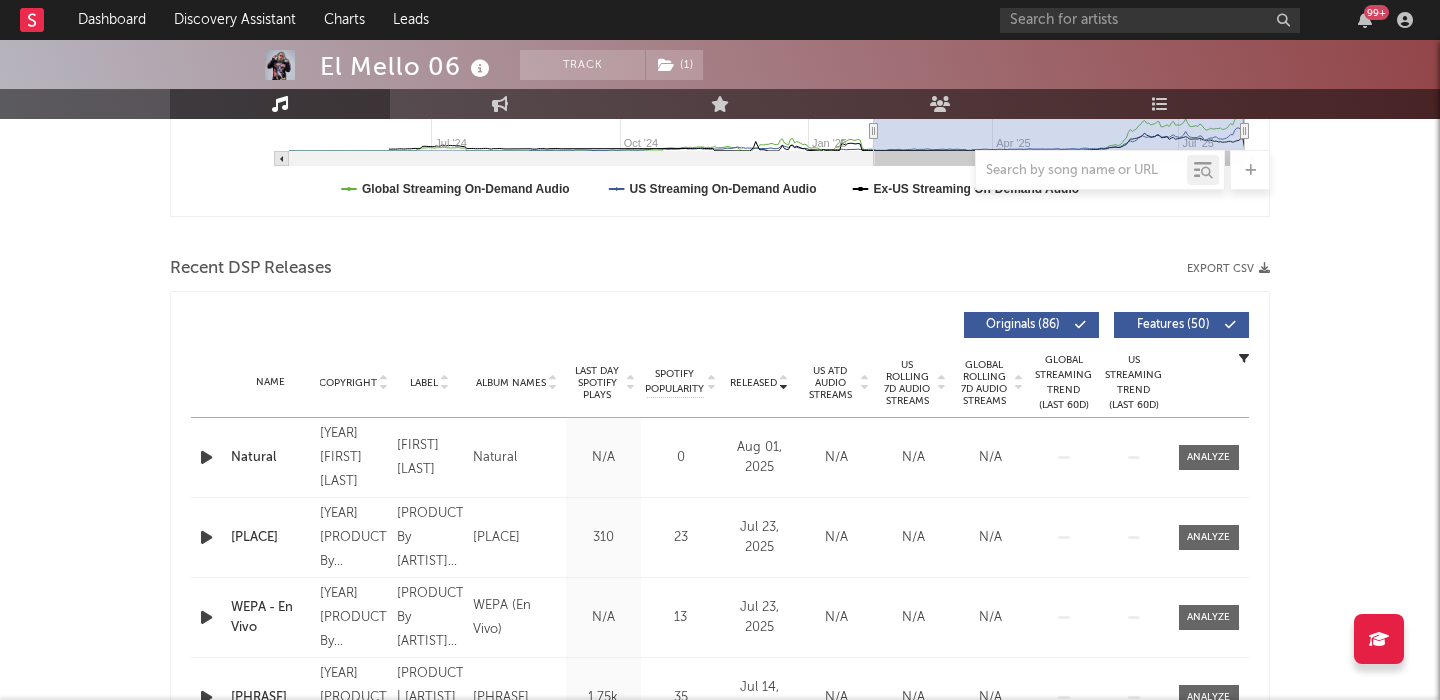 click at bounding box center (206, 457) 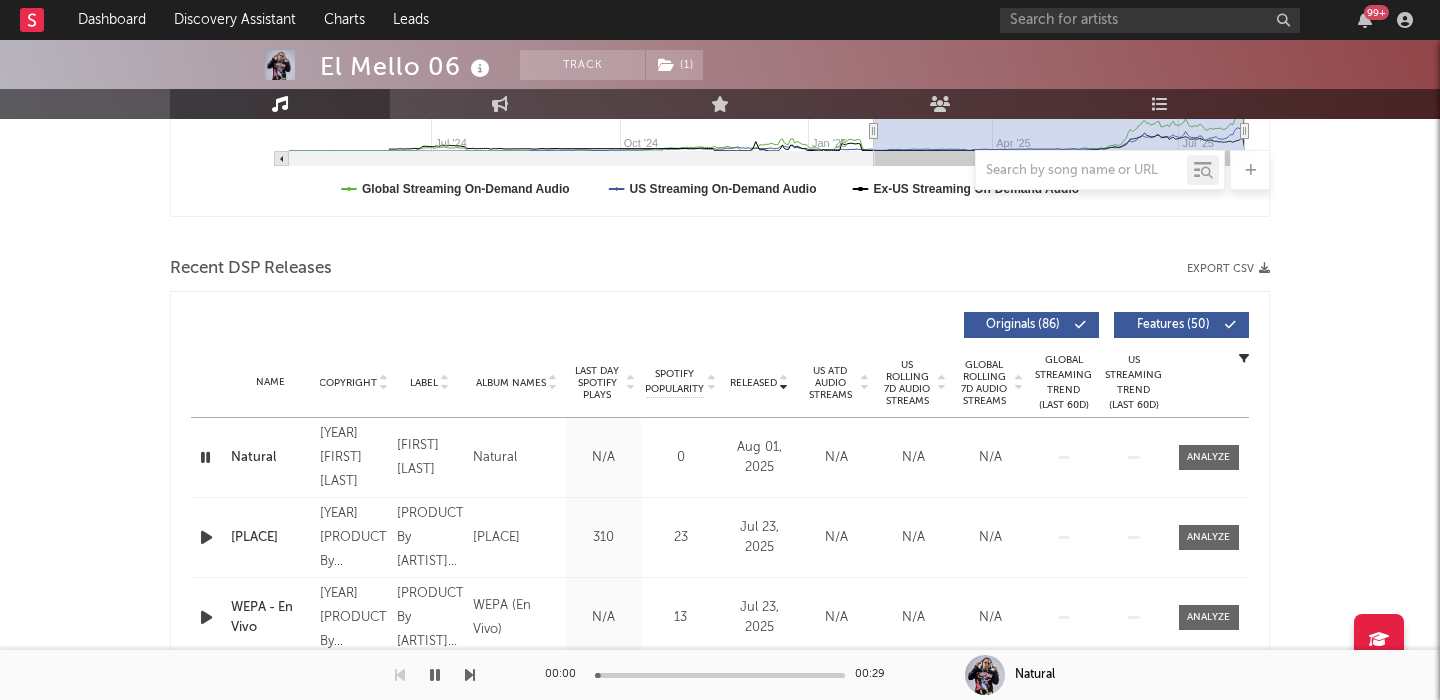 click on "US Rolling 7D Audio Streams" at bounding box center [907, 383] 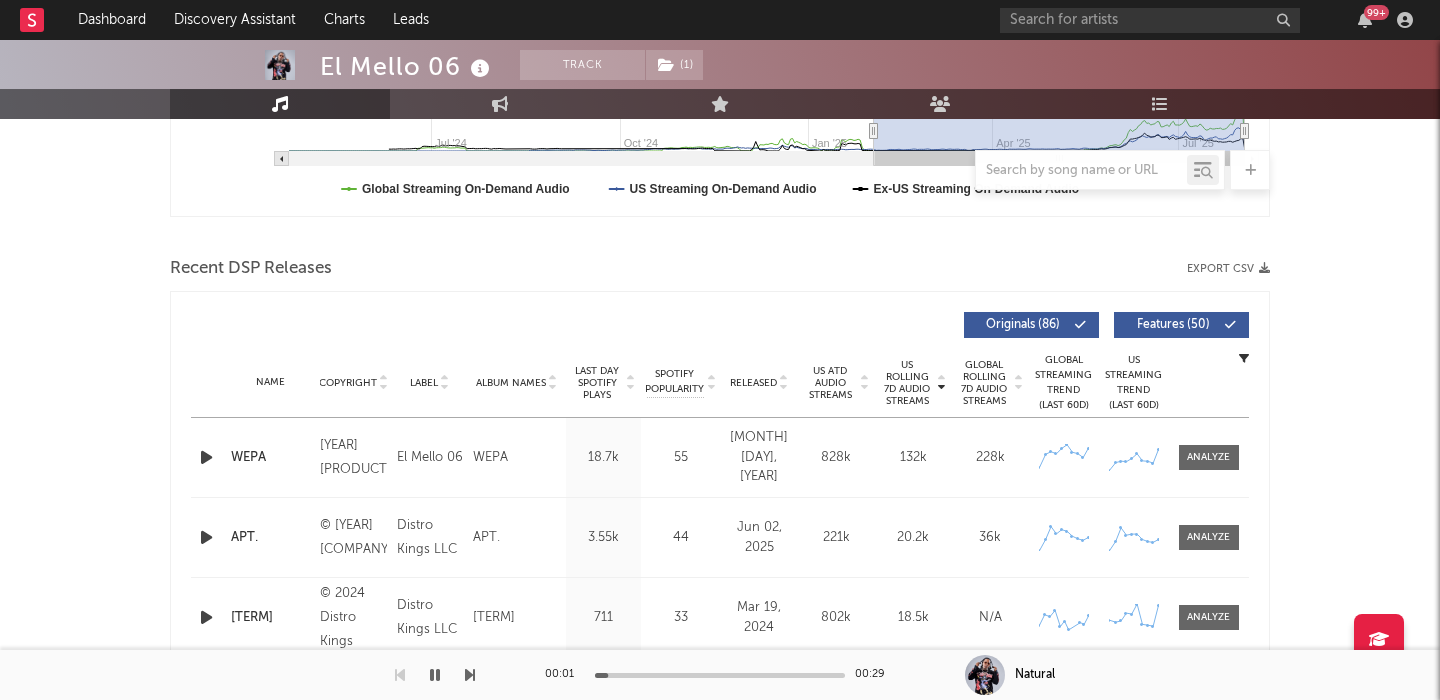 click on "Name WEPA Copyright 2025 El Mello 06 Label El Mello 06 Album Names WEPA Composer Names Ismael Daniel 7 Day Spotify Plays 104k Last Day Spotify Plays 18.7k ATD Spotify Plays 887k Spotify Popularity 55 Total US Streams N/A Total US SES N/A Total UK Streams N/A Total UK Audio Streams N/A UK Weekly Streams N/A UK Weekly Audio Streams N/A Released May 06, 2025 US ATD Audio Streams 828k US Rolling 7D Audio Streams 132k US Rolling WoW % Chg 56.2 Global ATD Audio Streams 1.89M Global Rolling 7D Audio Streams 228k Global Rolling WoW % Chg 26 Estimated % Playlist Streams Last Day <5% Global Streaming Trend (Last 60D) Created with Highcharts 10.3.3 Ex-US Streaming Trend (Last 60D) Created with Highcharts 10.3.3 US Streaming Trend (Last 60D) Created with Highcharts 10.3.3 Global Latest Day Audio Streams 2.13k US Latest Day Audio Streams 1.81k" at bounding box center (720, 457) 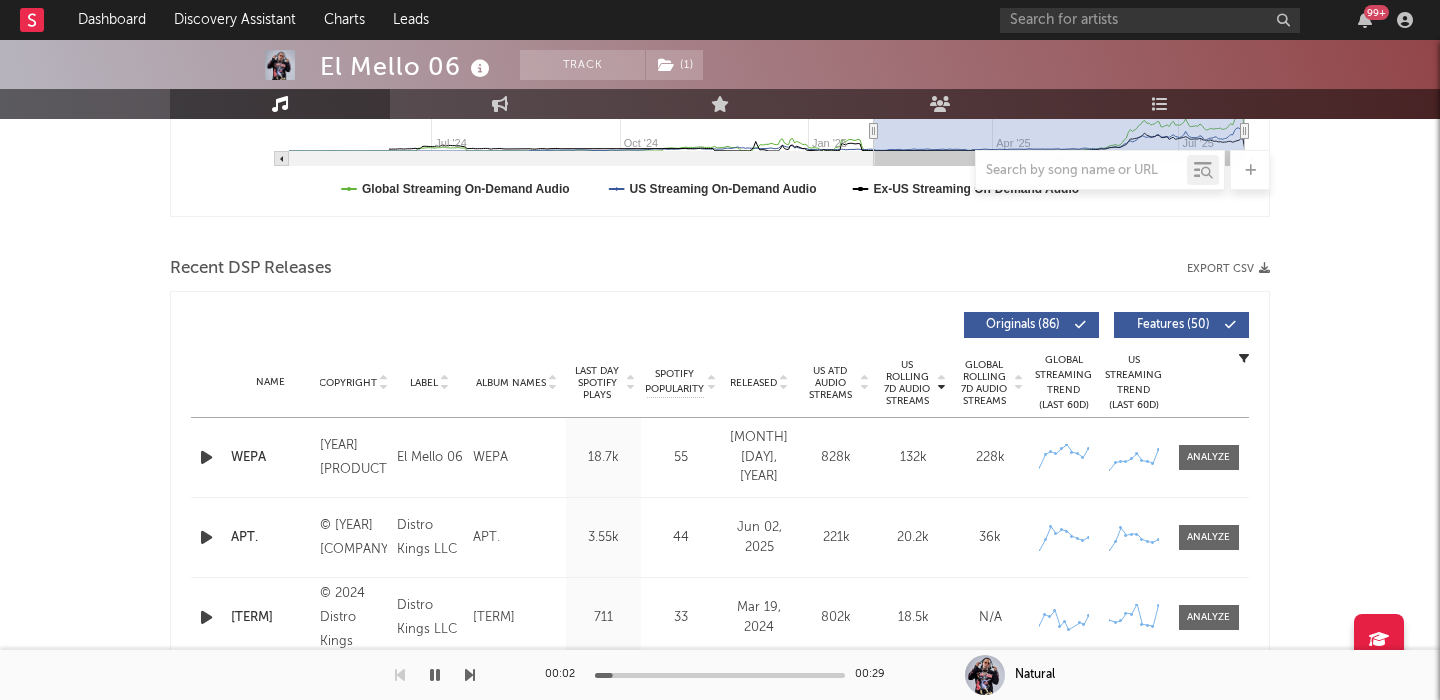 click at bounding box center (206, 457) 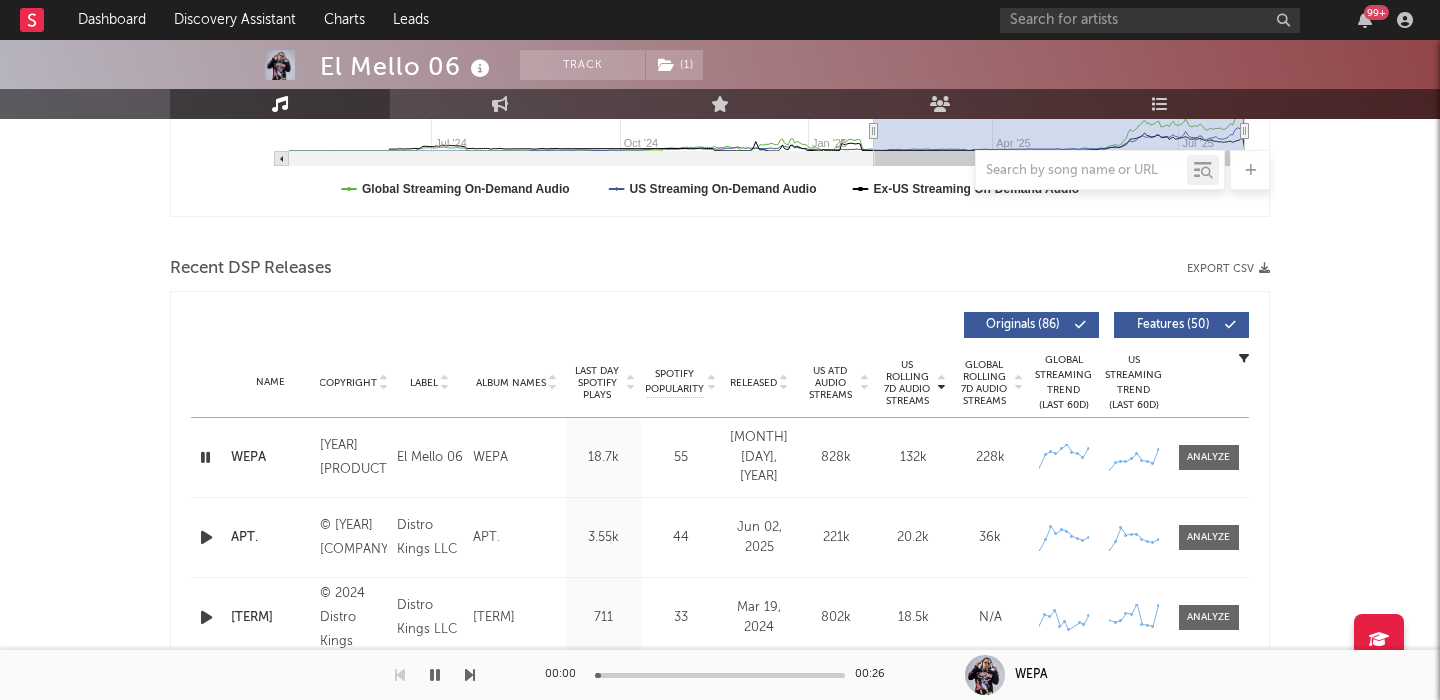 click on "Features   ( 50 )" at bounding box center [1173, 325] 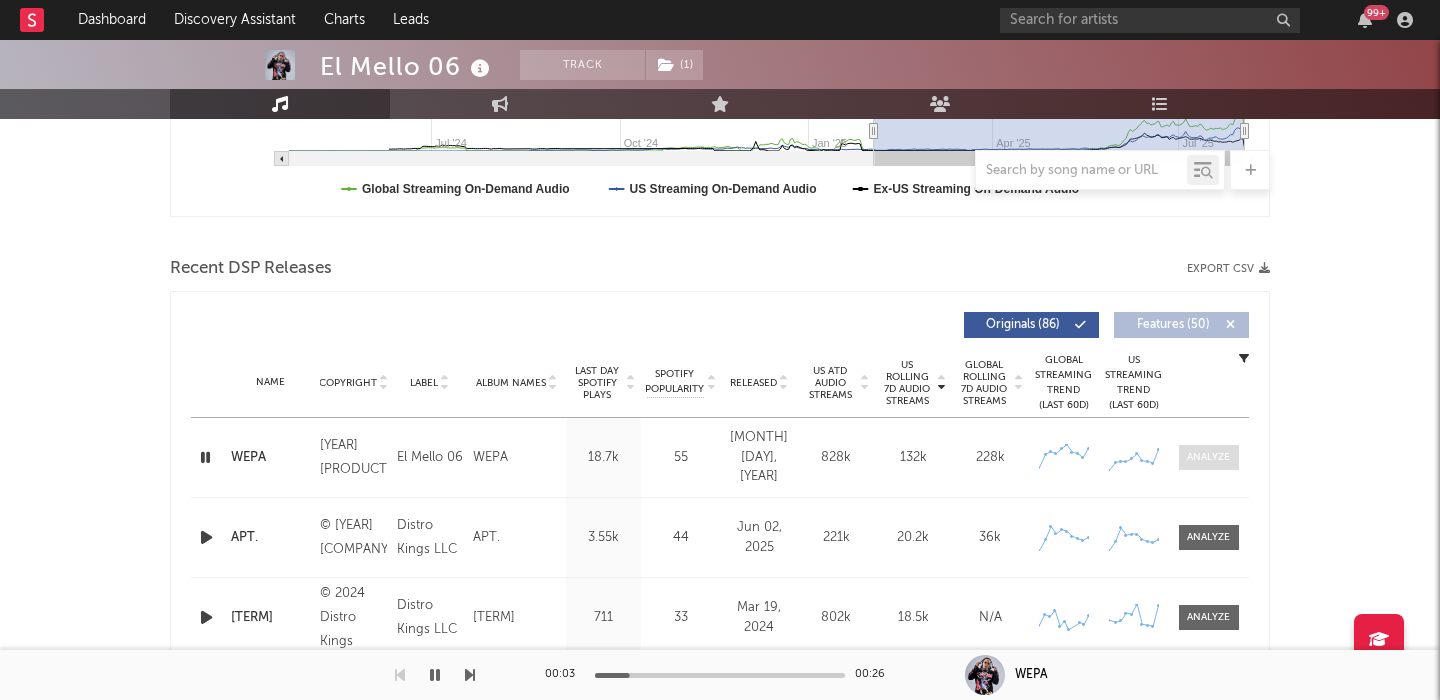 click at bounding box center (1208, 457) 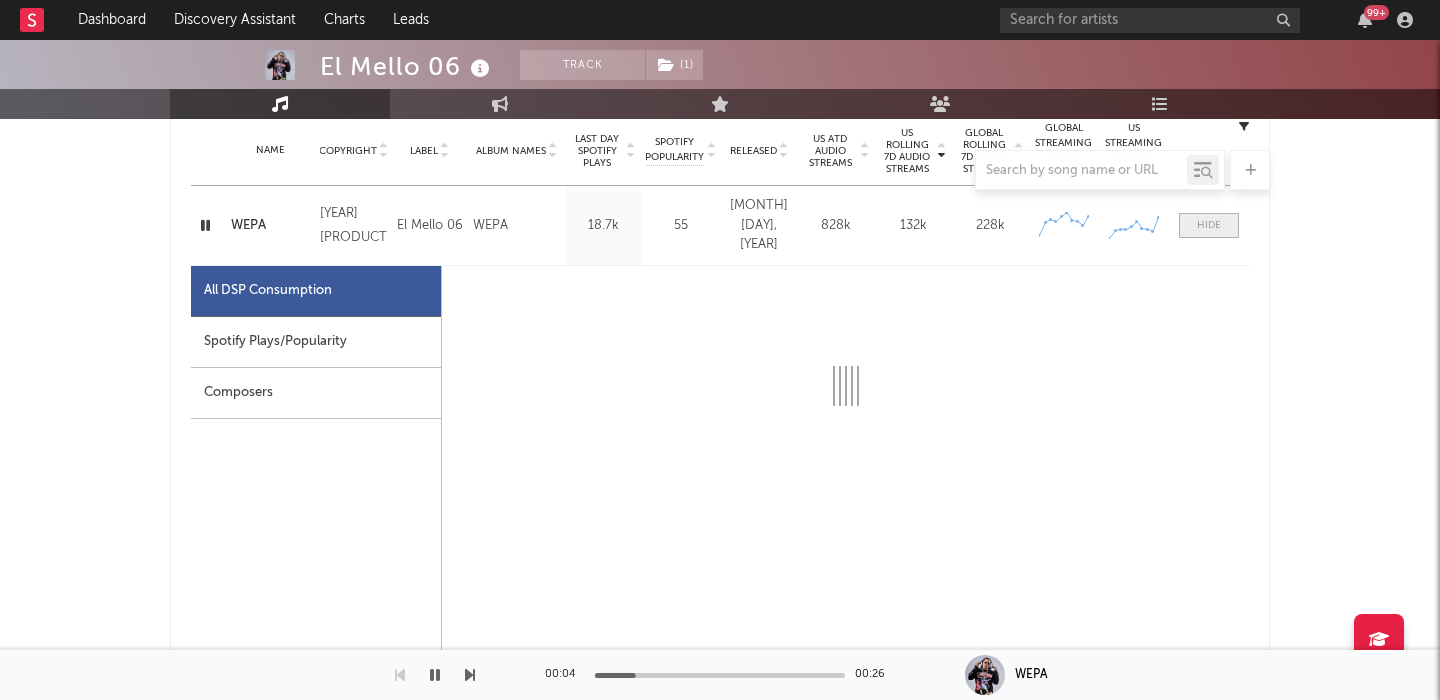 scroll, scrollTop: 848, scrollLeft: 0, axis: vertical 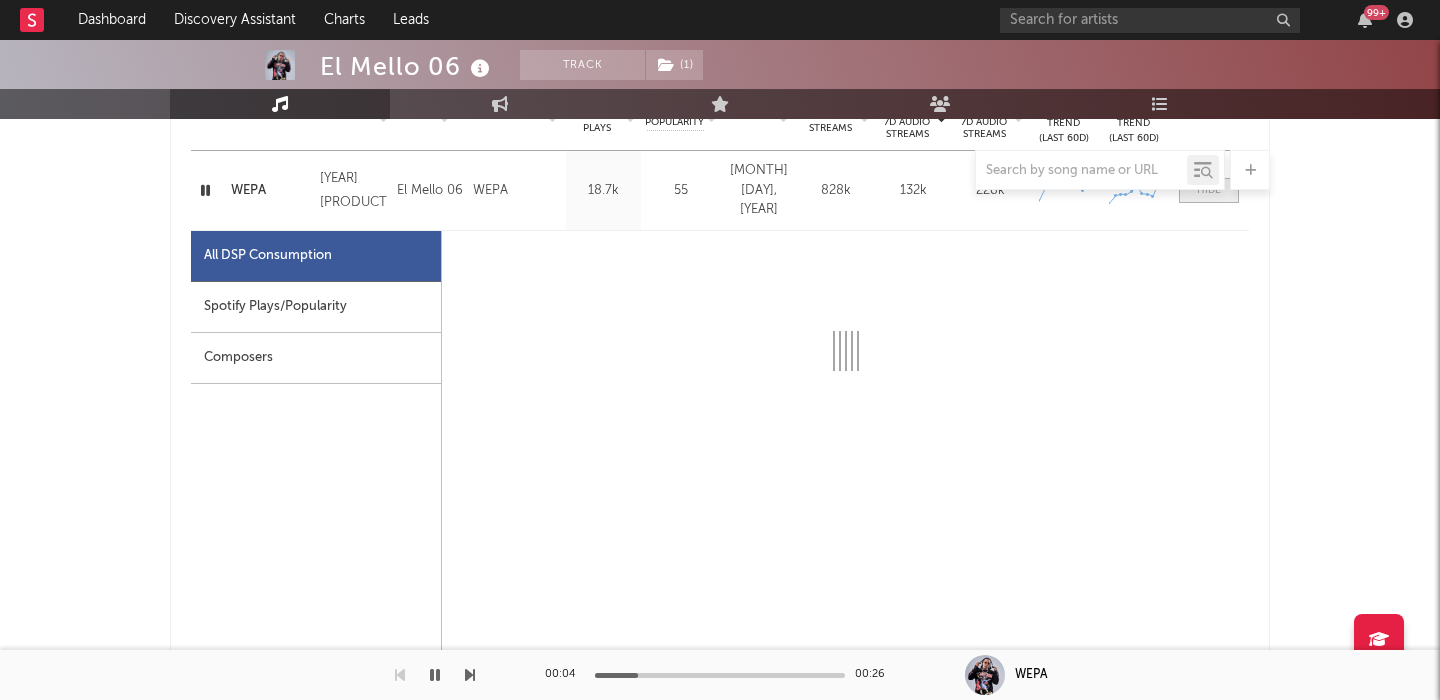 select on "1w" 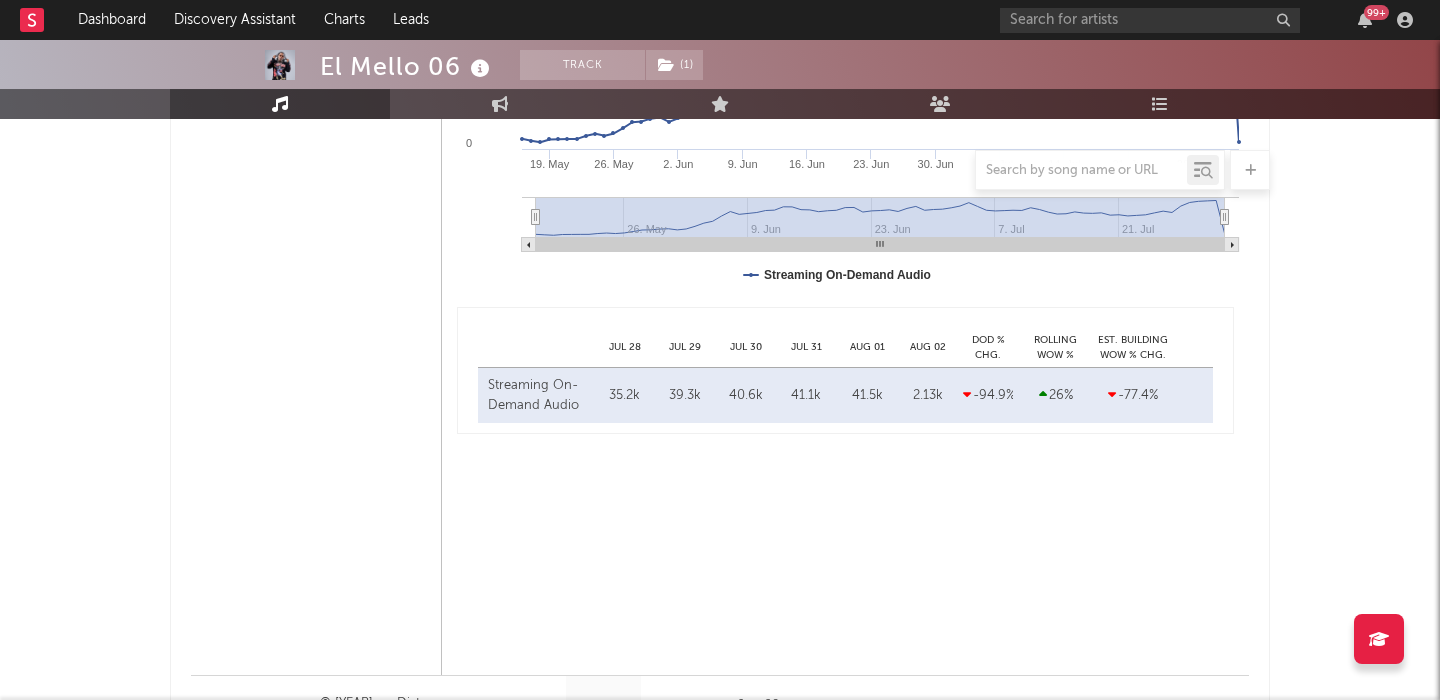 scroll, scrollTop: 0, scrollLeft: 0, axis: both 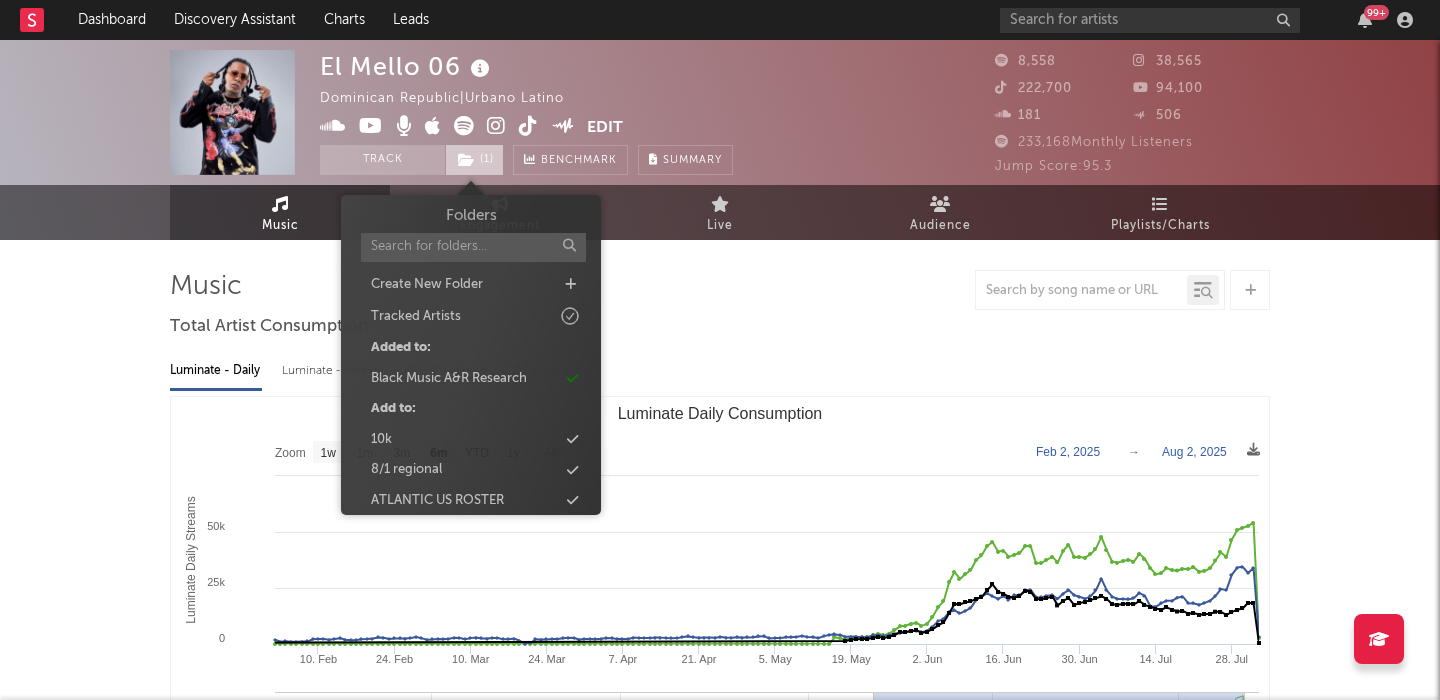 click on "( 1 )" at bounding box center [474, 160] 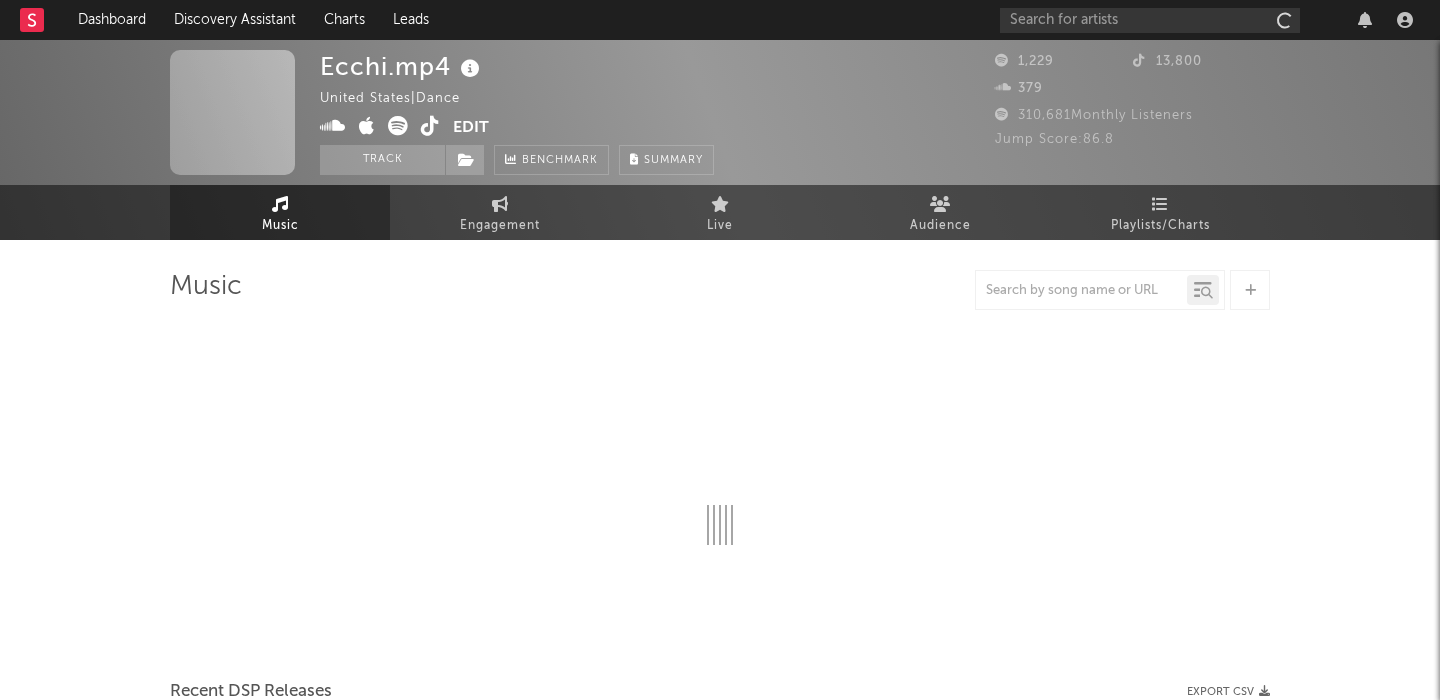 scroll, scrollTop: 0, scrollLeft: 0, axis: both 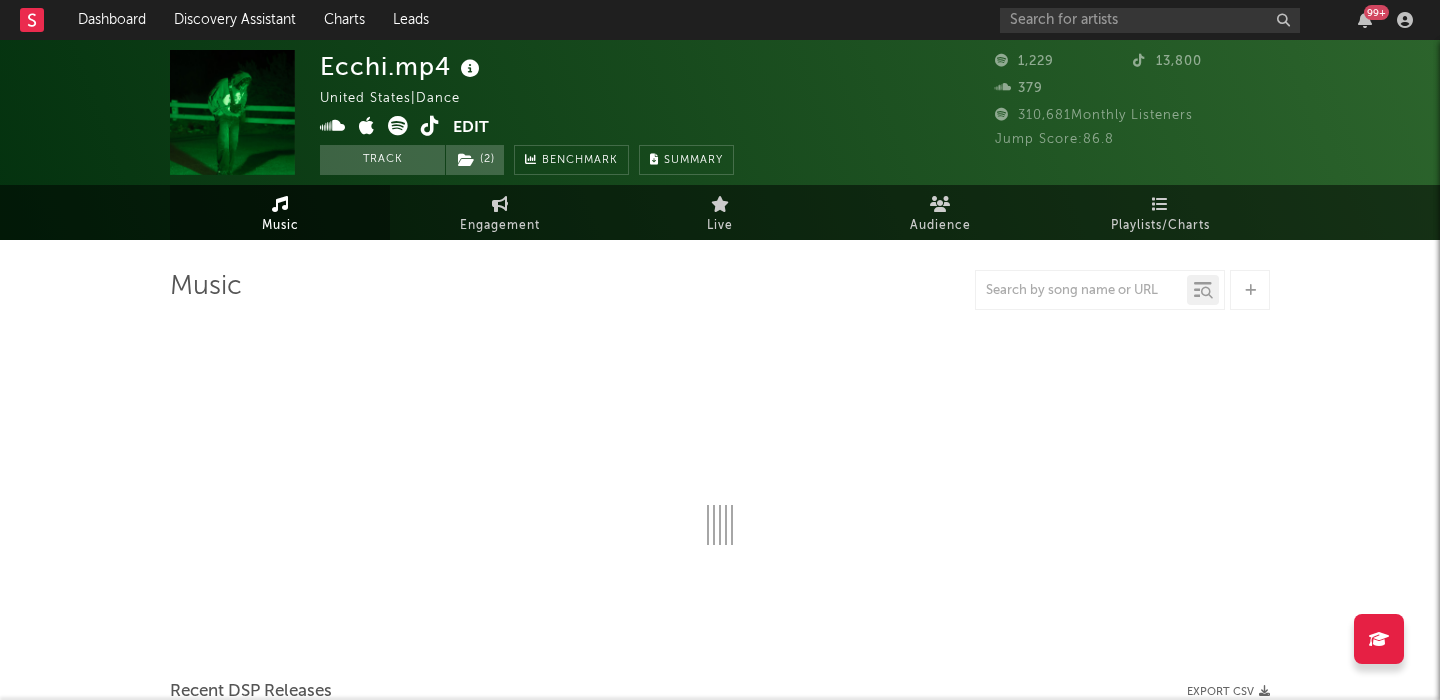 select on "1w" 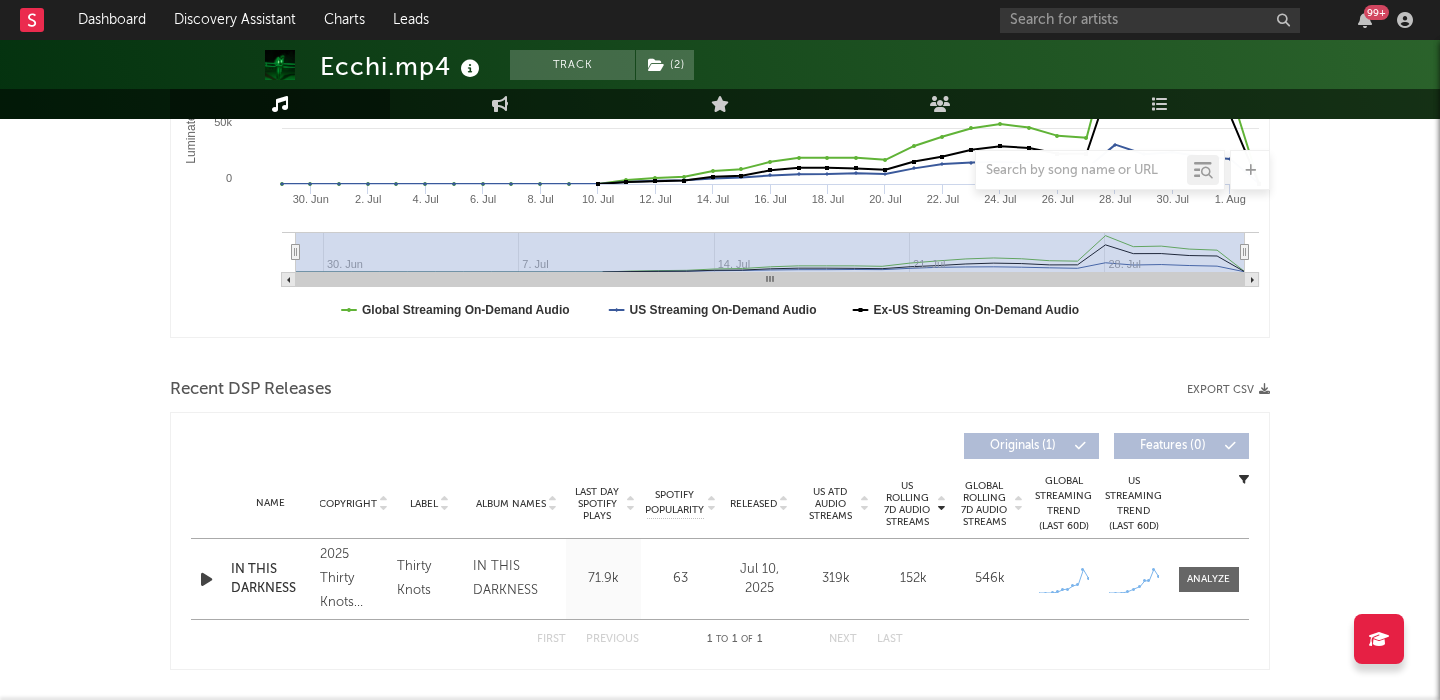scroll, scrollTop: 597, scrollLeft: 0, axis: vertical 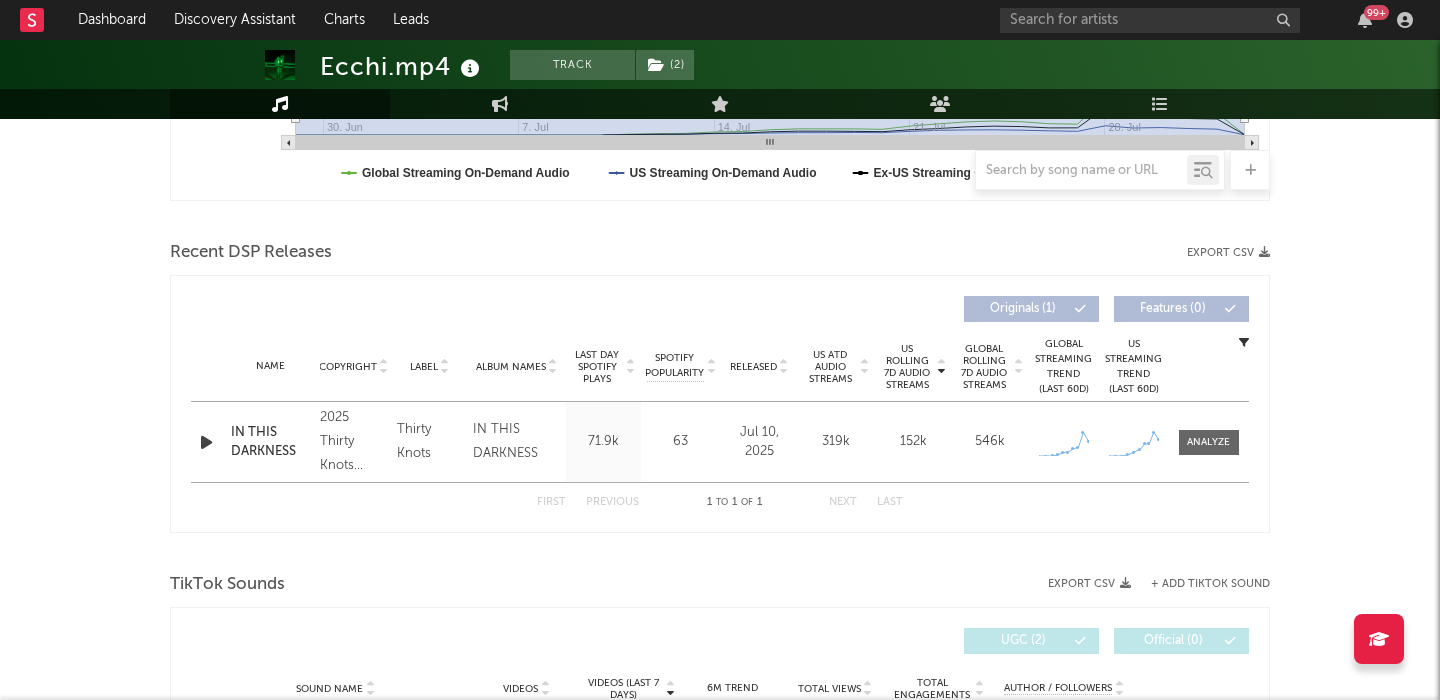click at bounding box center [206, 442] 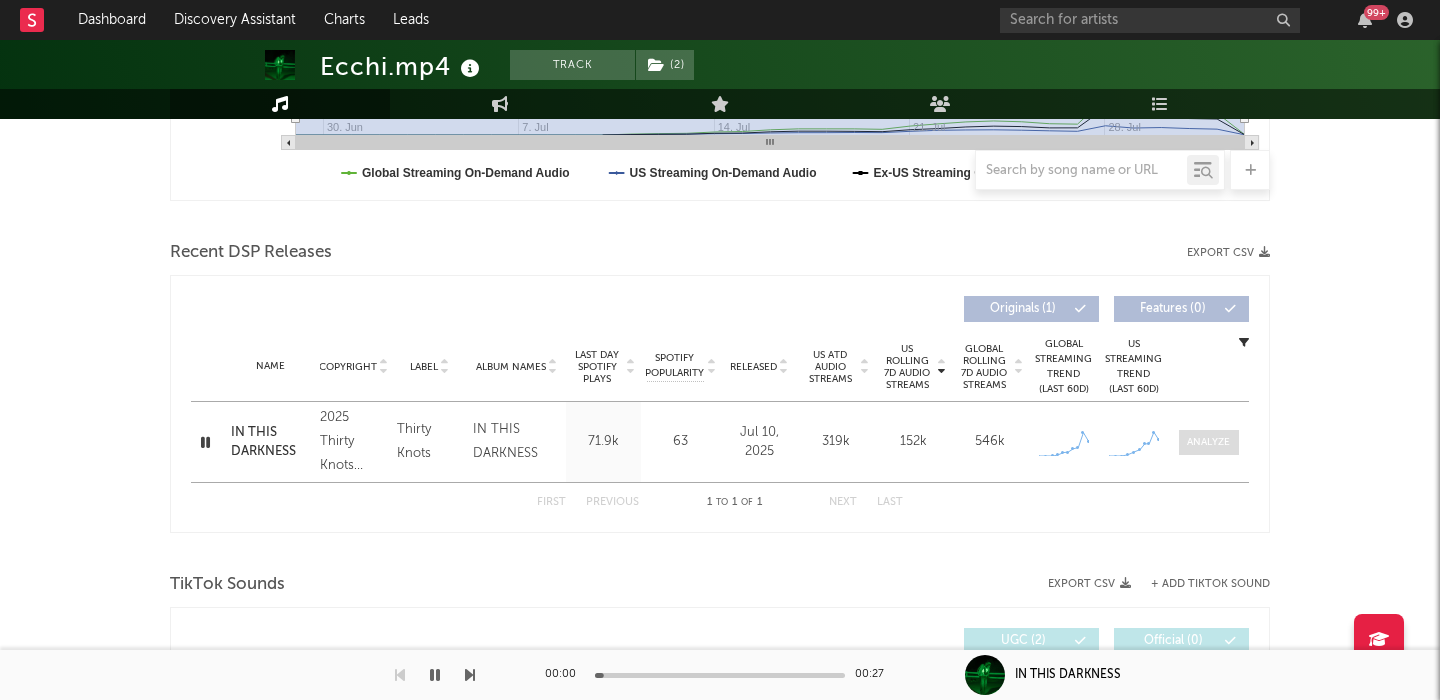 click at bounding box center (1208, 442) 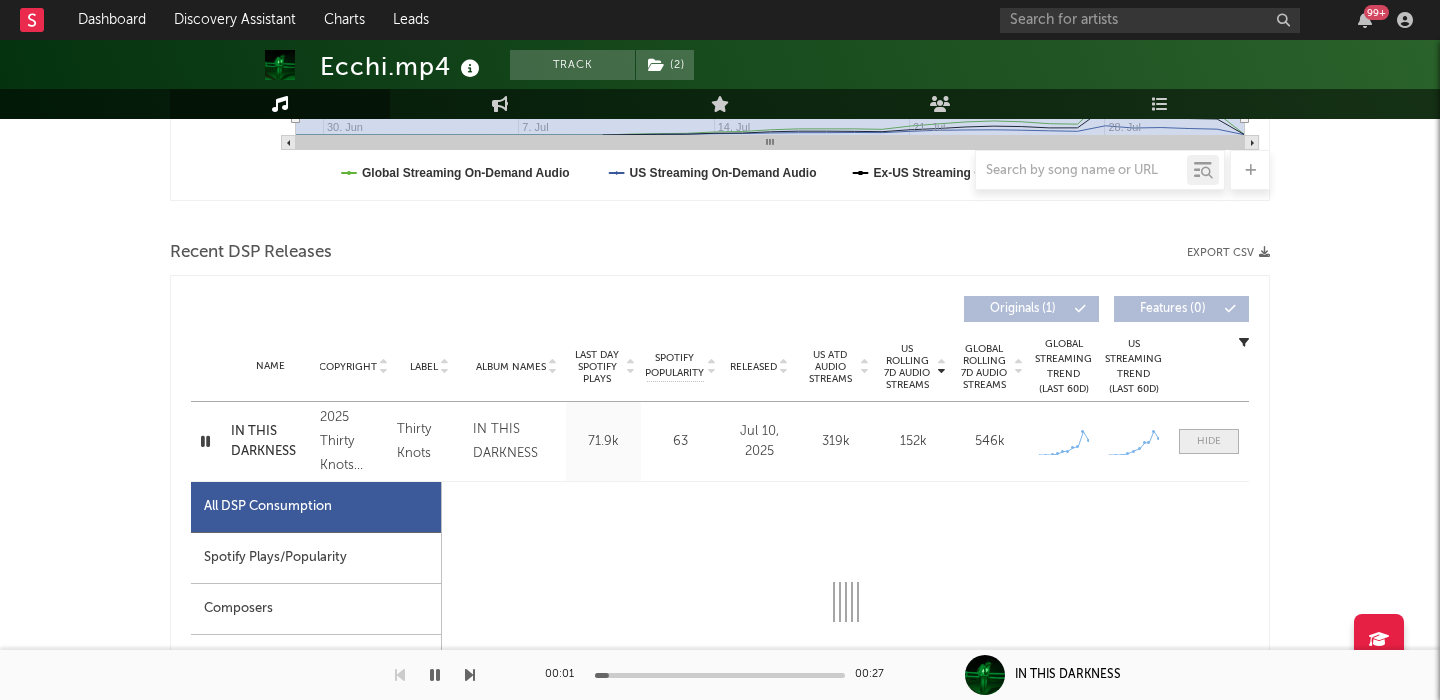 select on "1w" 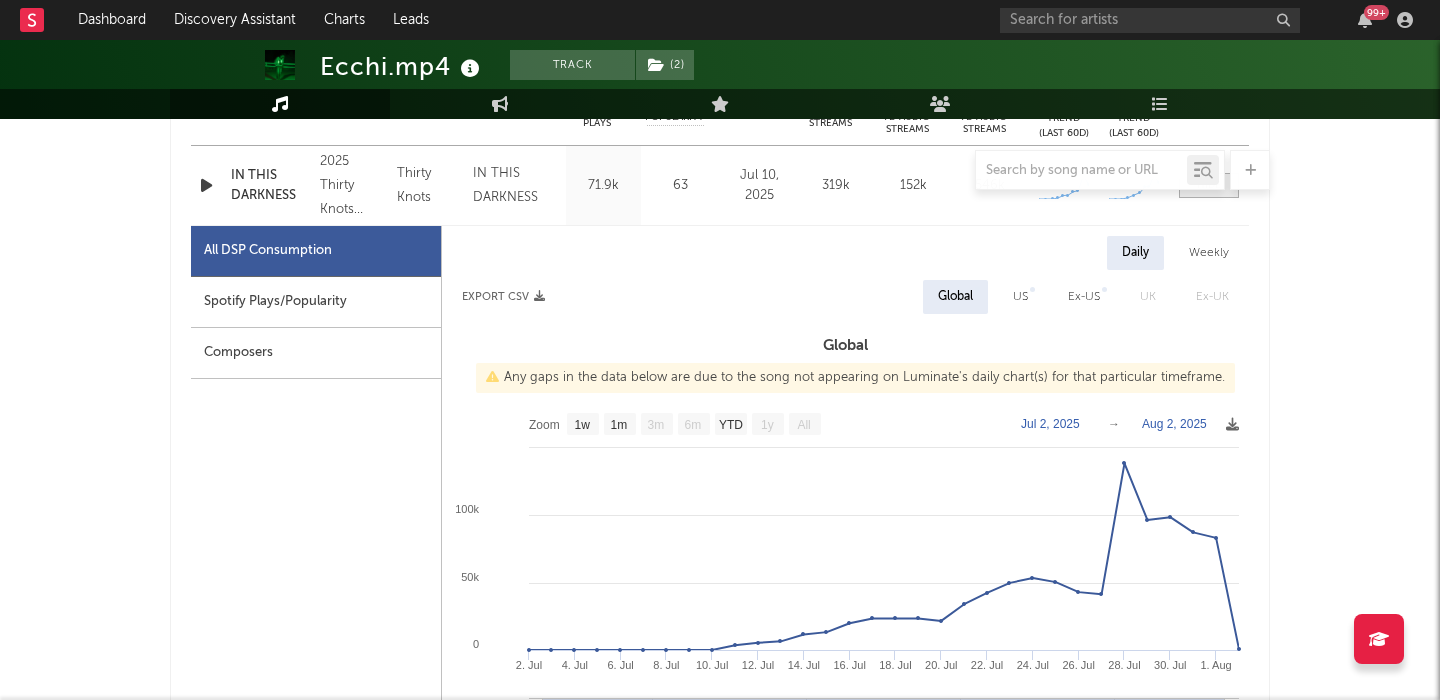 scroll, scrollTop: 885, scrollLeft: 0, axis: vertical 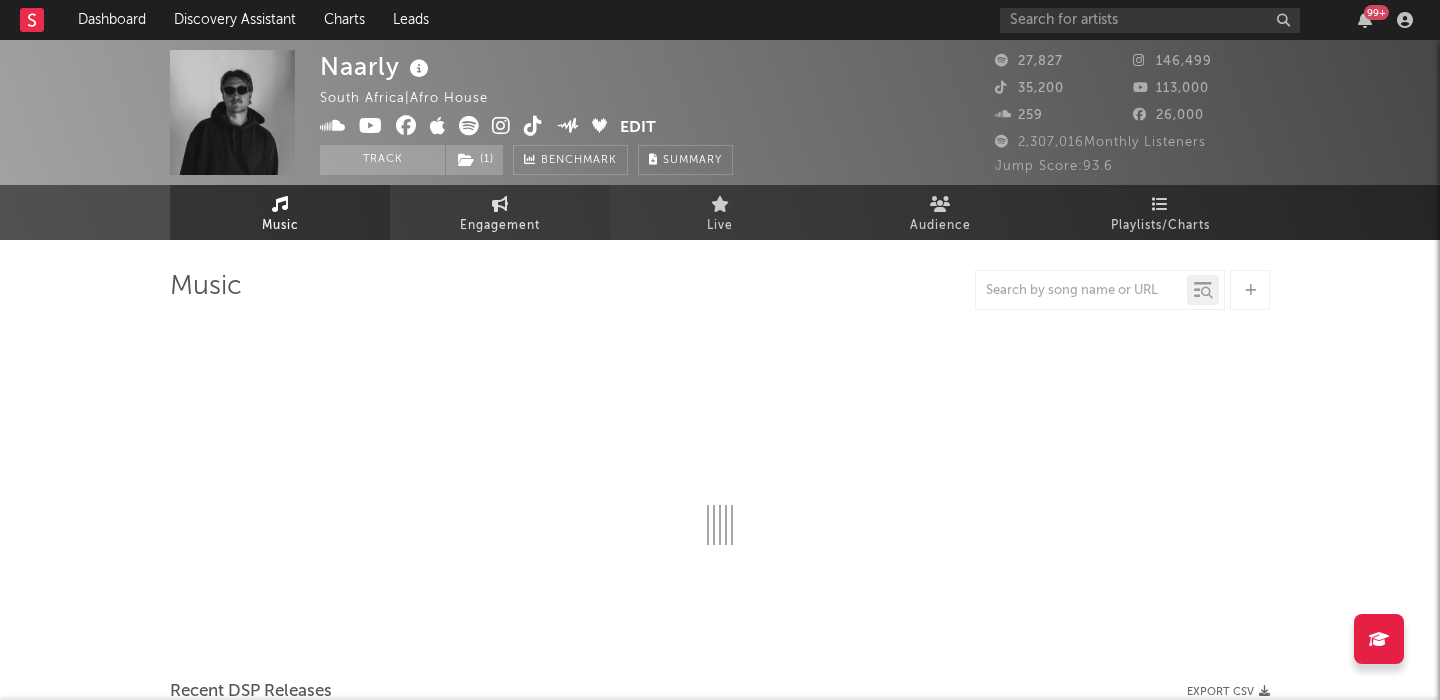 select on "6m" 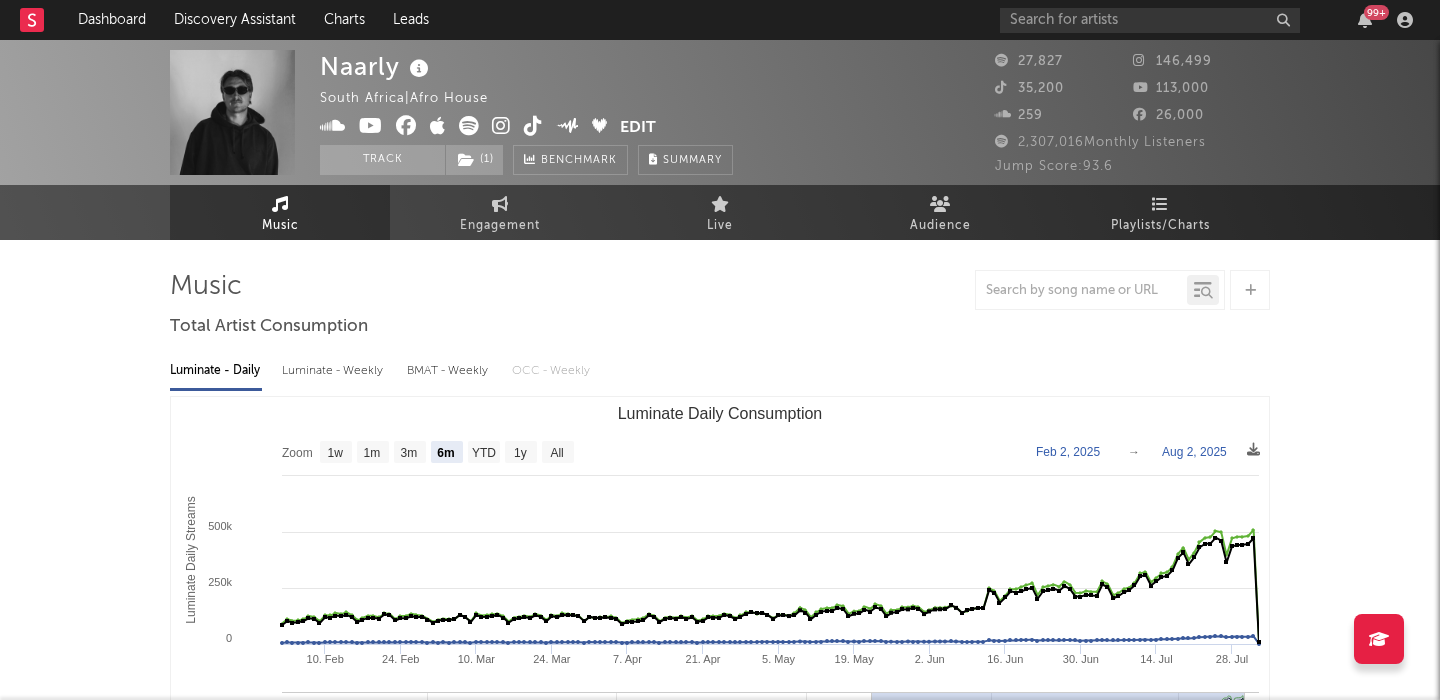scroll, scrollTop: 10, scrollLeft: 0, axis: vertical 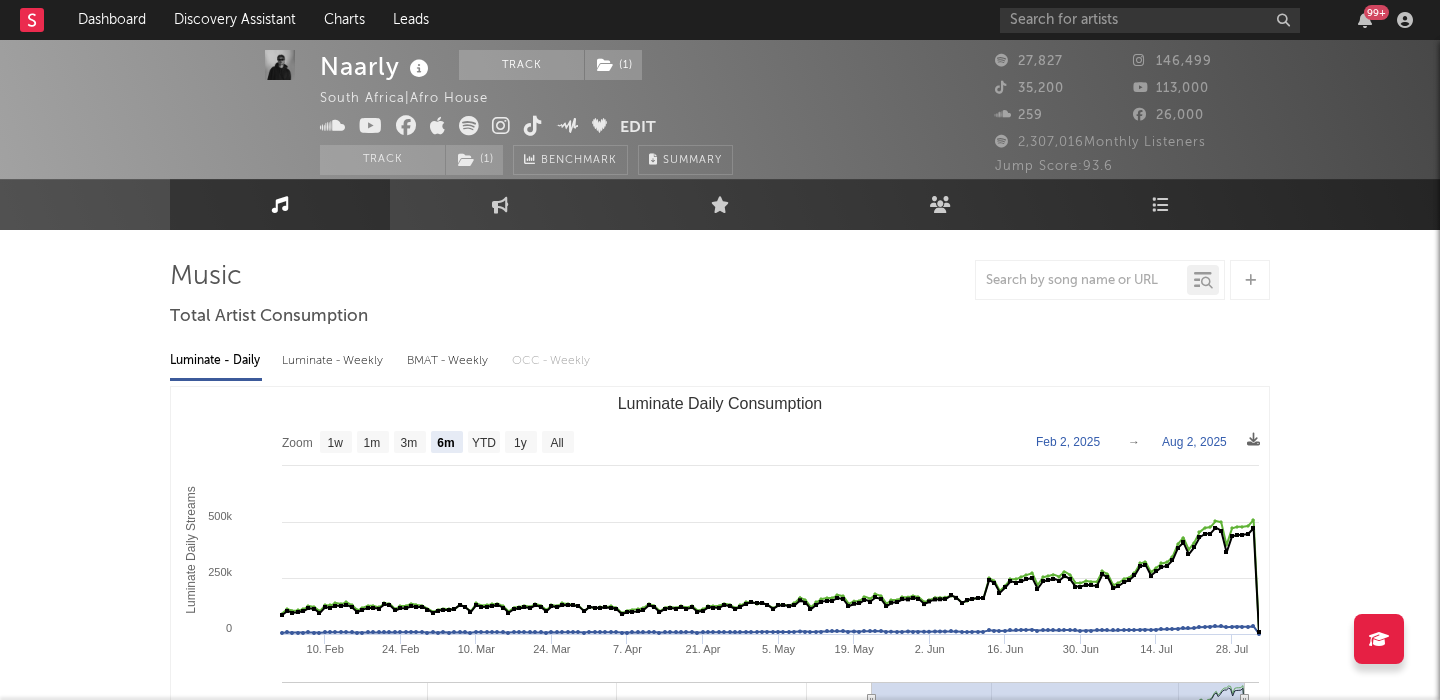 click on "Luminate - Weekly" at bounding box center [334, 361] 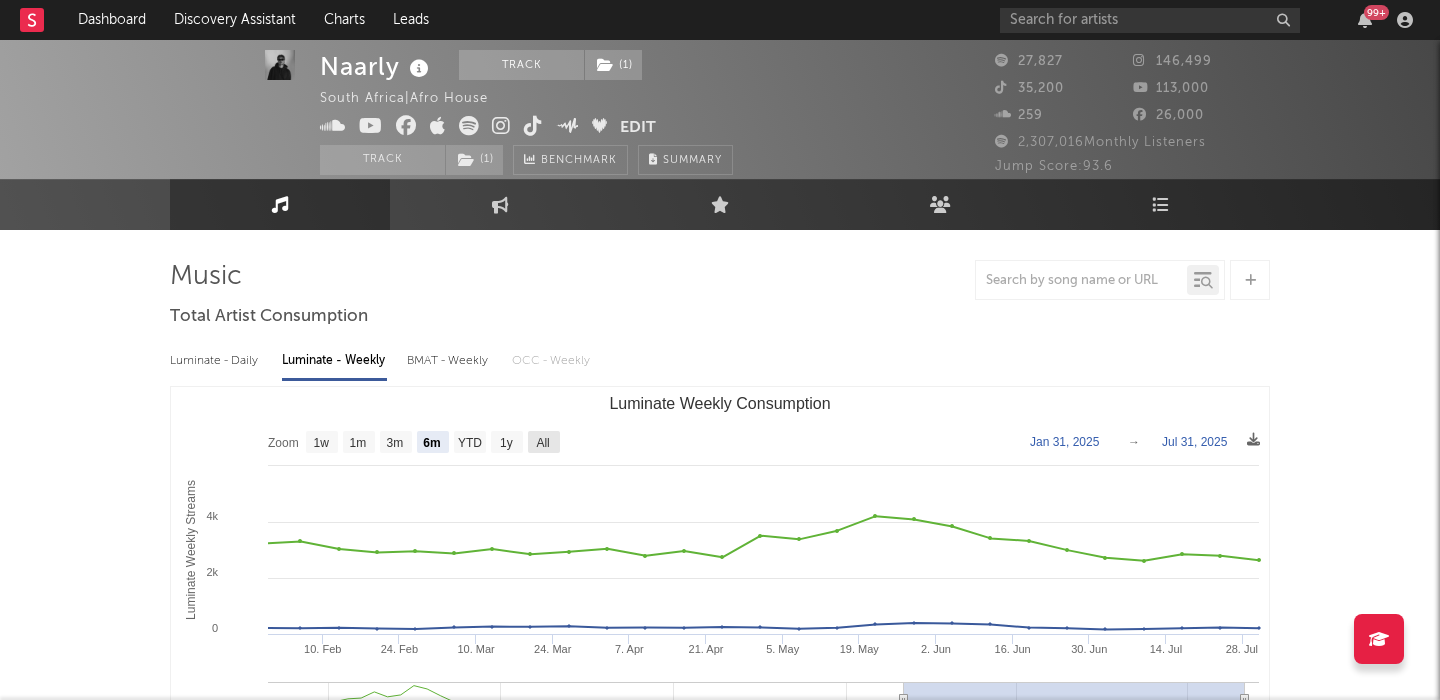 click 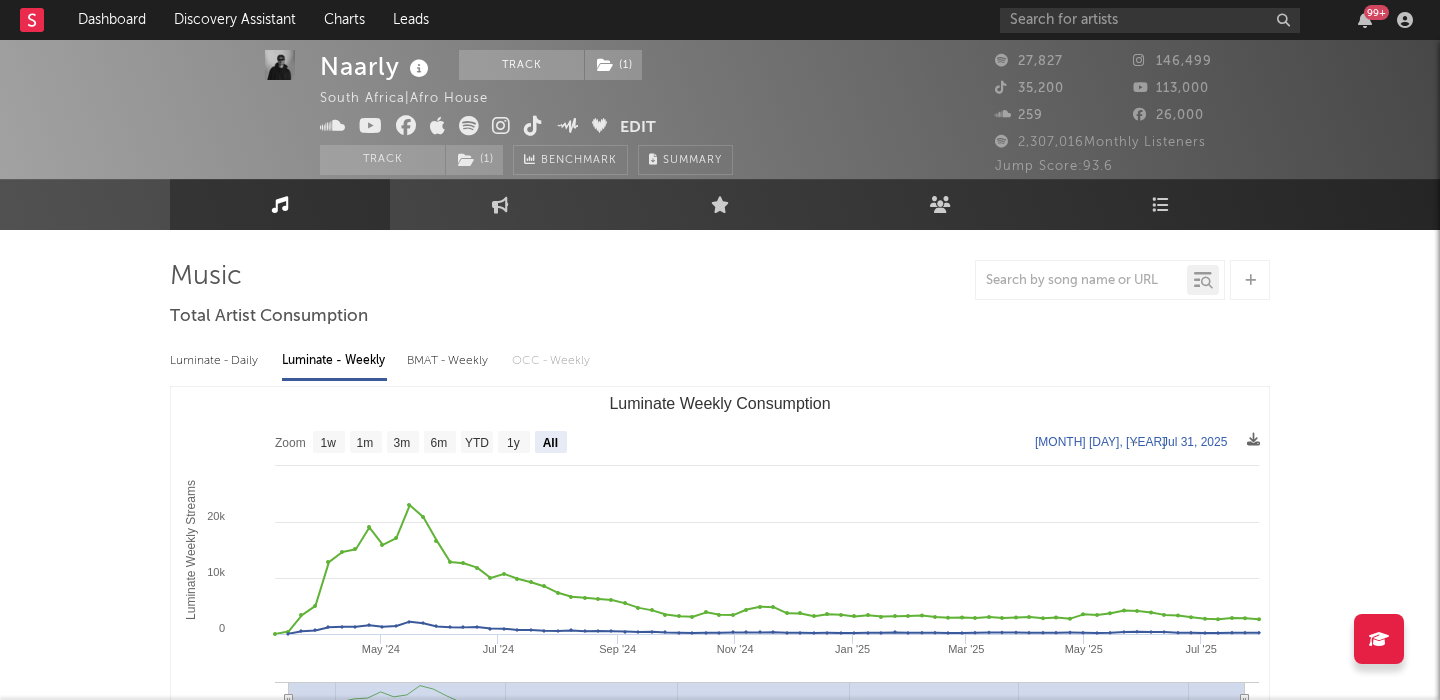 click on "Luminate - Daily" at bounding box center (216, 361) 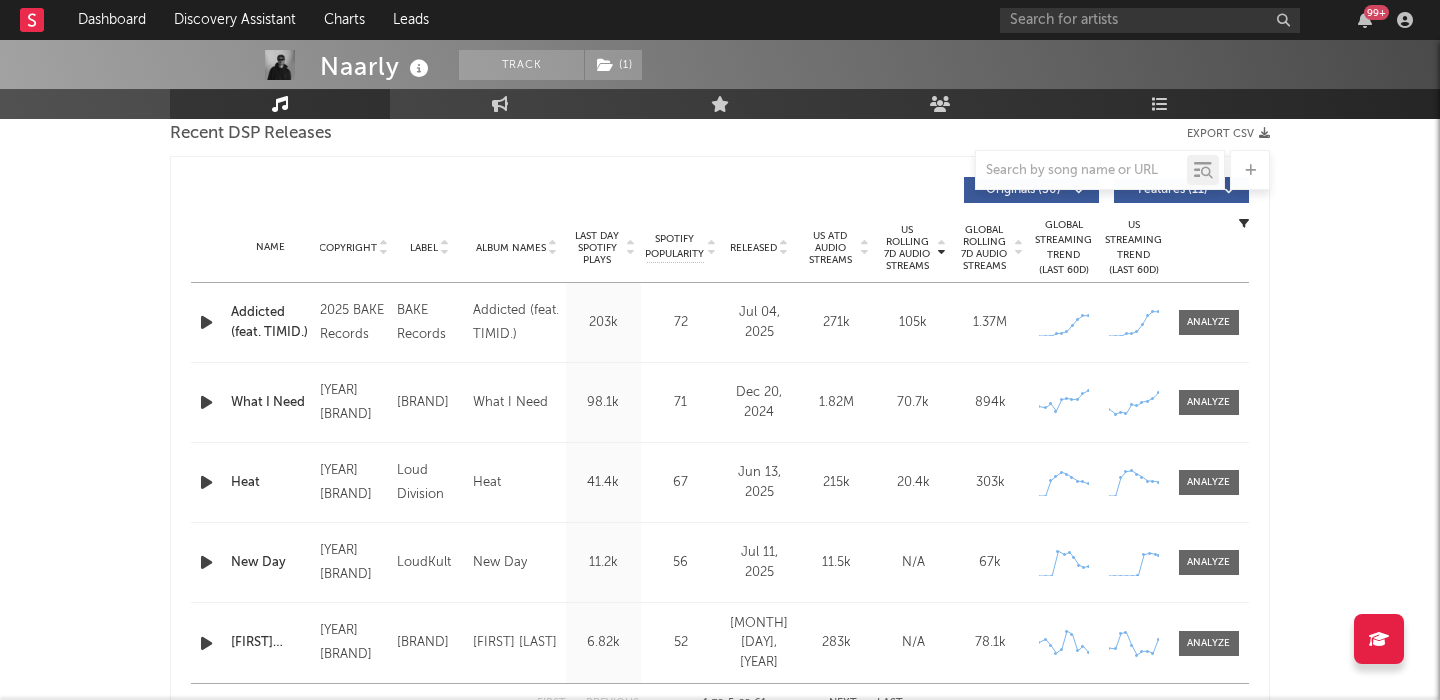 scroll, scrollTop: 707, scrollLeft: 0, axis: vertical 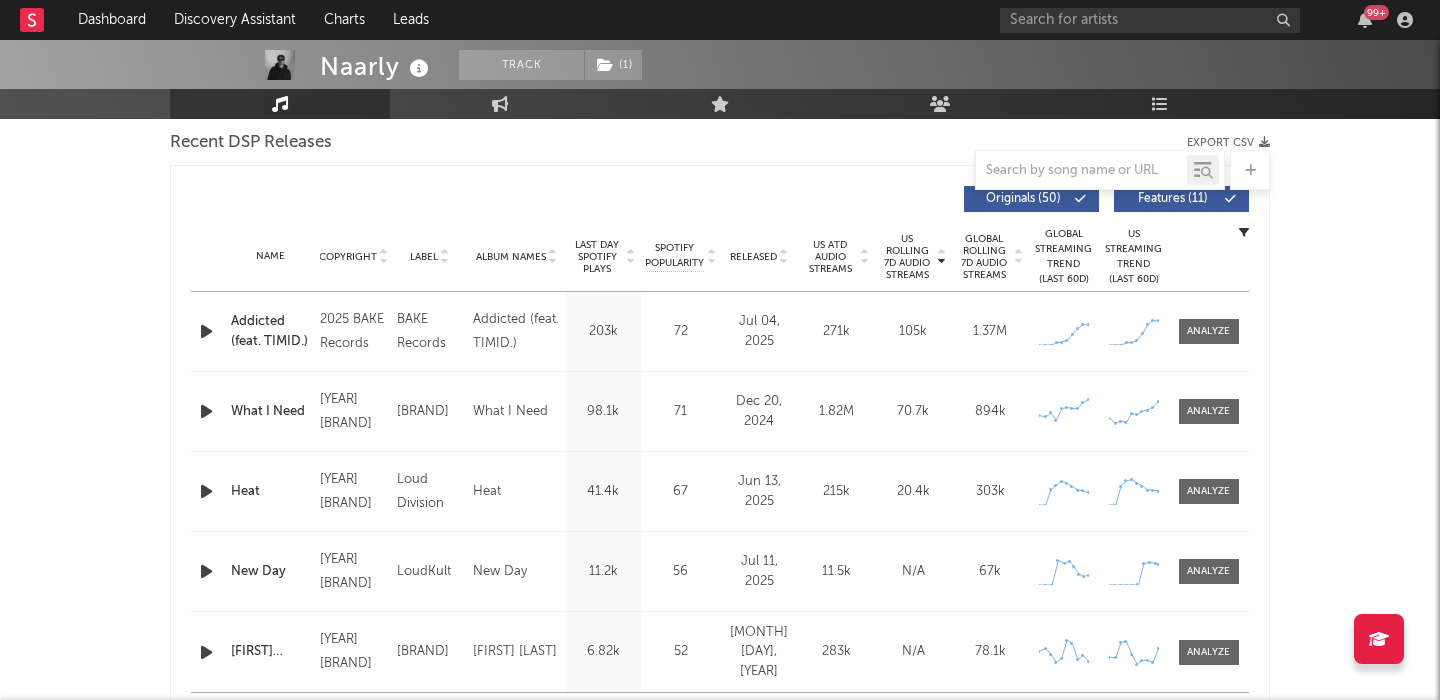 click at bounding box center [206, 331] 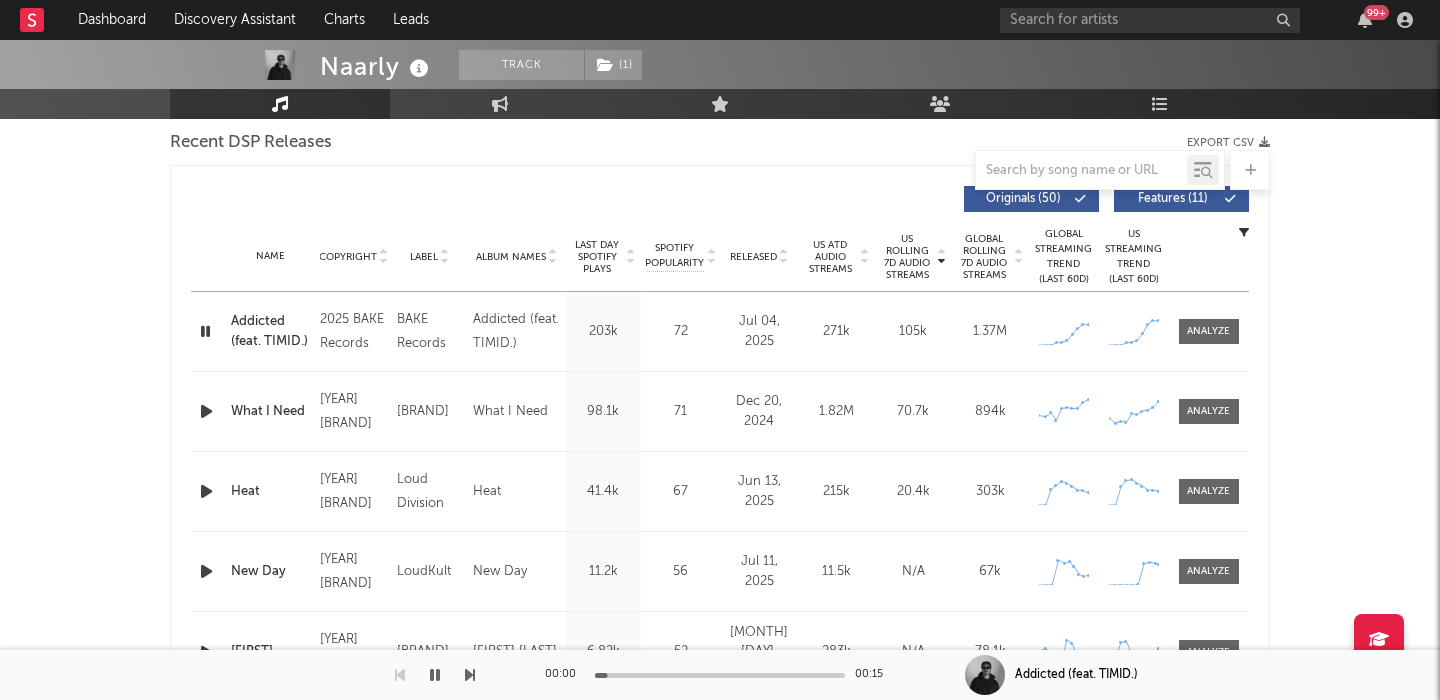 click on "Features   ( 11 )" at bounding box center (1181, 199) 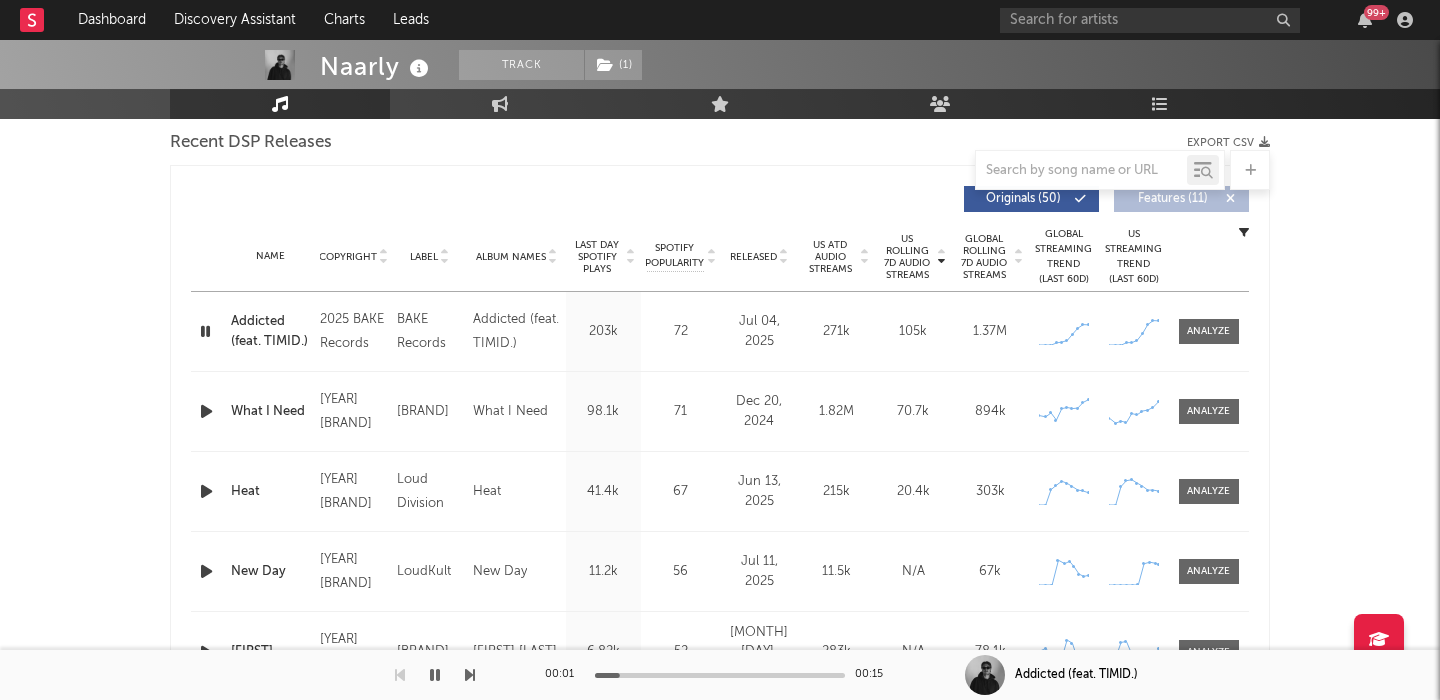 click on "Name Copyright Label Album Names Composer Names 7 Day Spotify Plays Last Day Spotify Plays ATD Spotify Plays Spotify Popularity Total US Streams Total US SES Total UK Streams Total UK Audio Streams UK Weekly Streams UK Weekly Audio Streams Released US ATD Audio Streams US Rolling 7D Audio Streams US Rolling WoW % Chg Global ATD Audio Streams Global Rolling 7D Audio Streams Global Rolling WoW % Chg Estimated % Playlist Streams Last Day Global Streaming Trend (Last 60D) Ex-US Streaming Trend (Last 60D) US Streaming Trend (Last 60D) Global Latest Day Audio Streams US Latest Day Audio Streams" at bounding box center (720, 257) 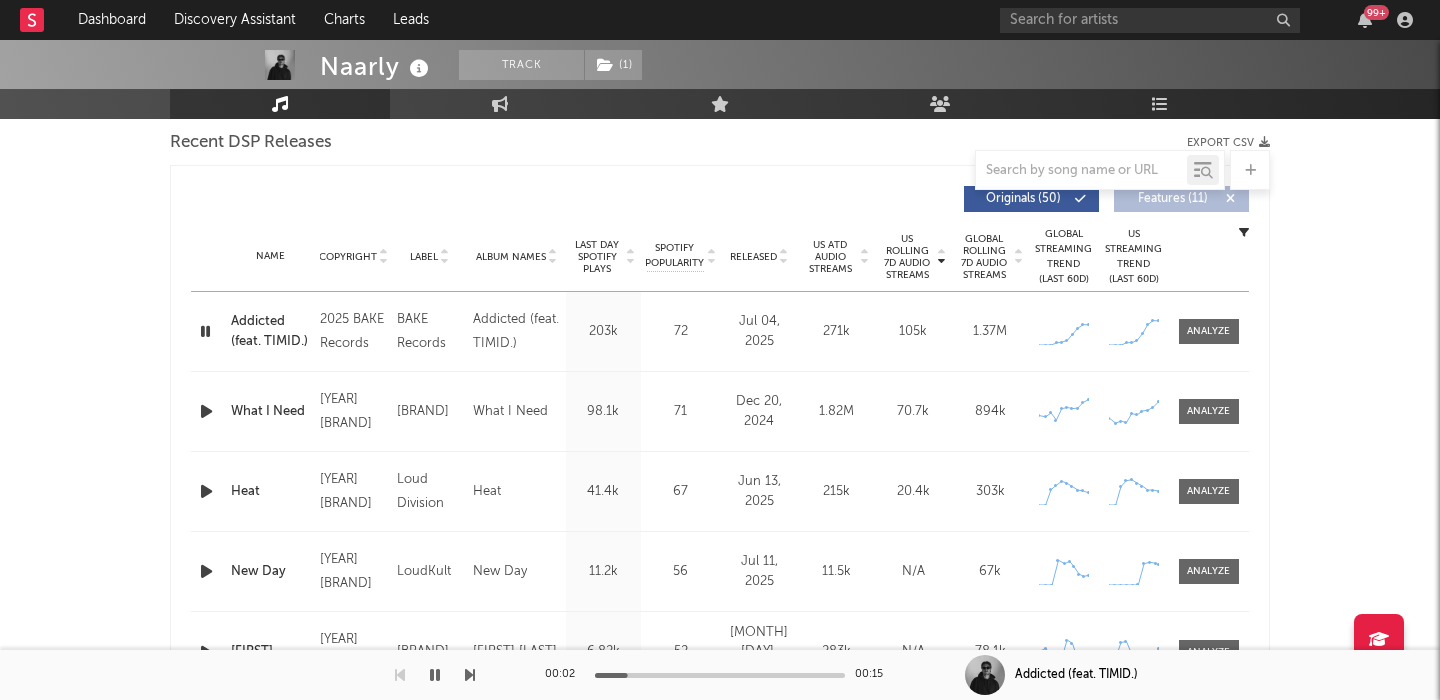 click on "Released" at bounding box center [753, 257] 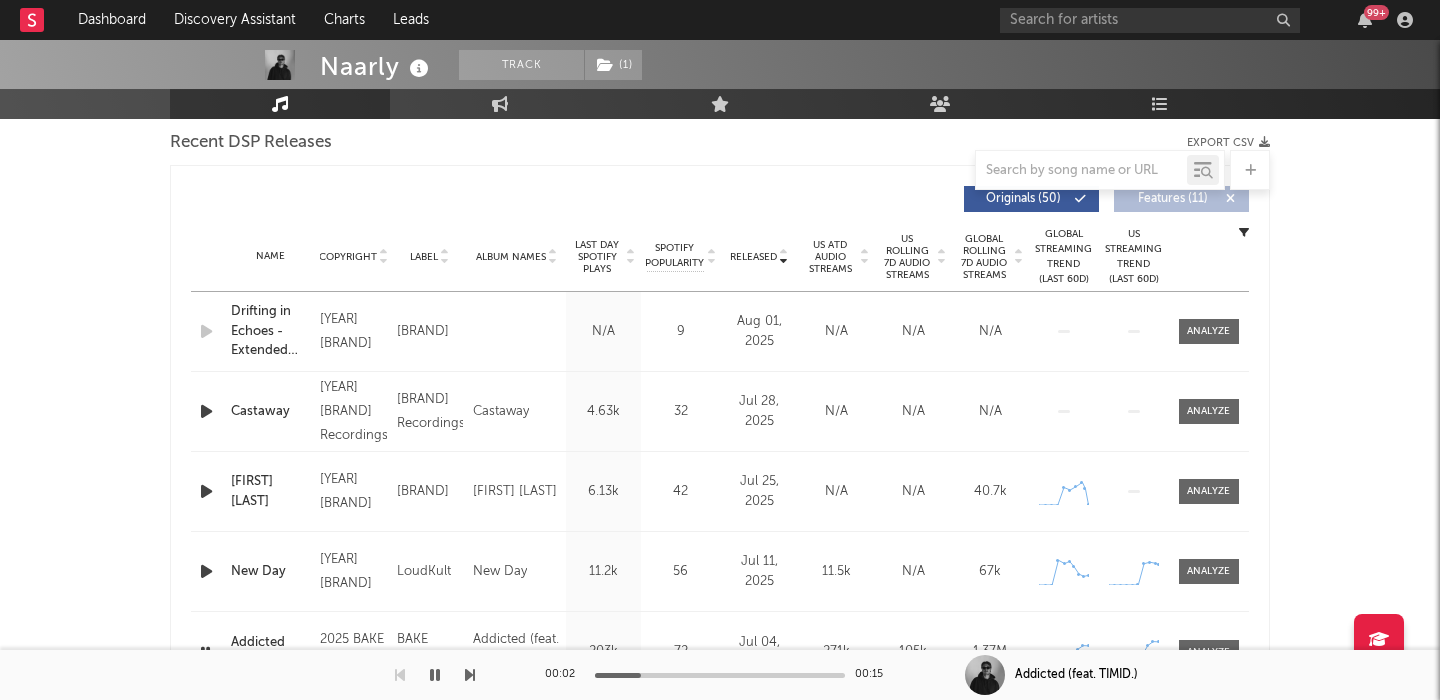 click at bounding box center [206, 411] 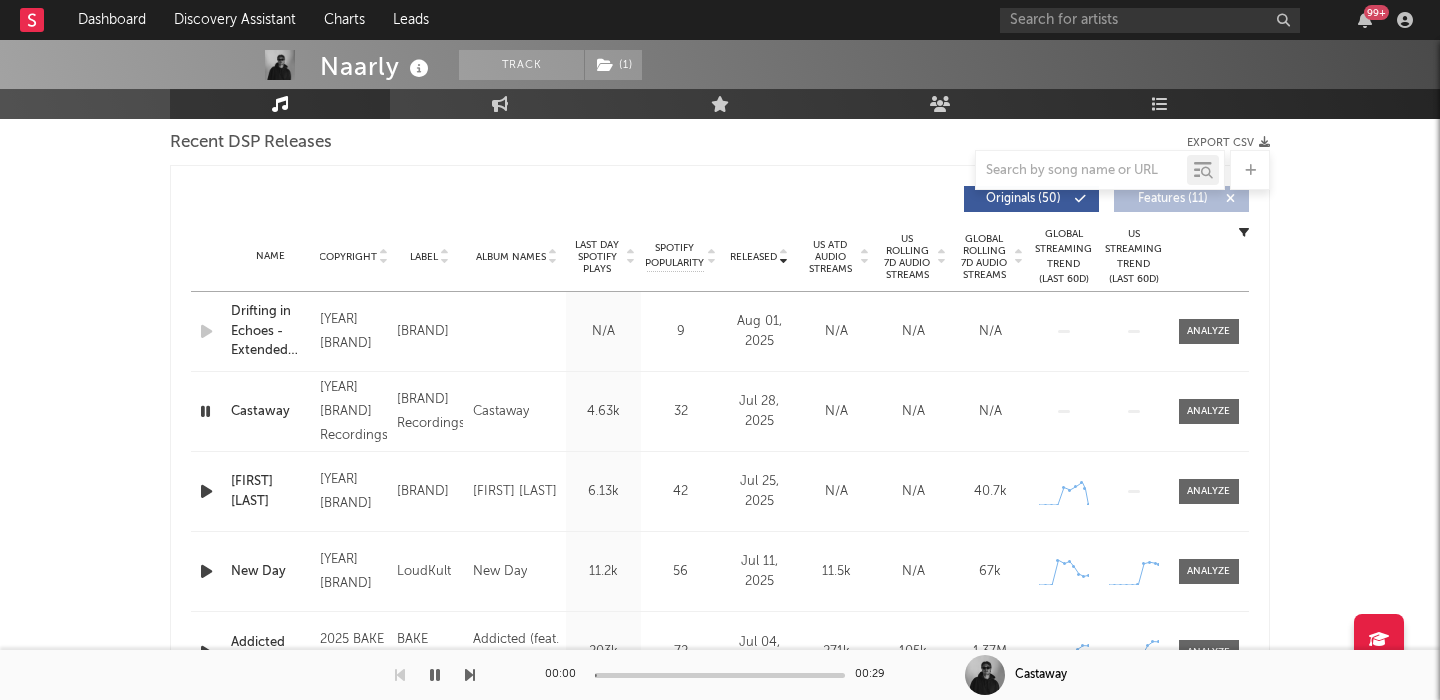 click on "US Rolling 7D Audio Streams" at bounding box center (907, 257) 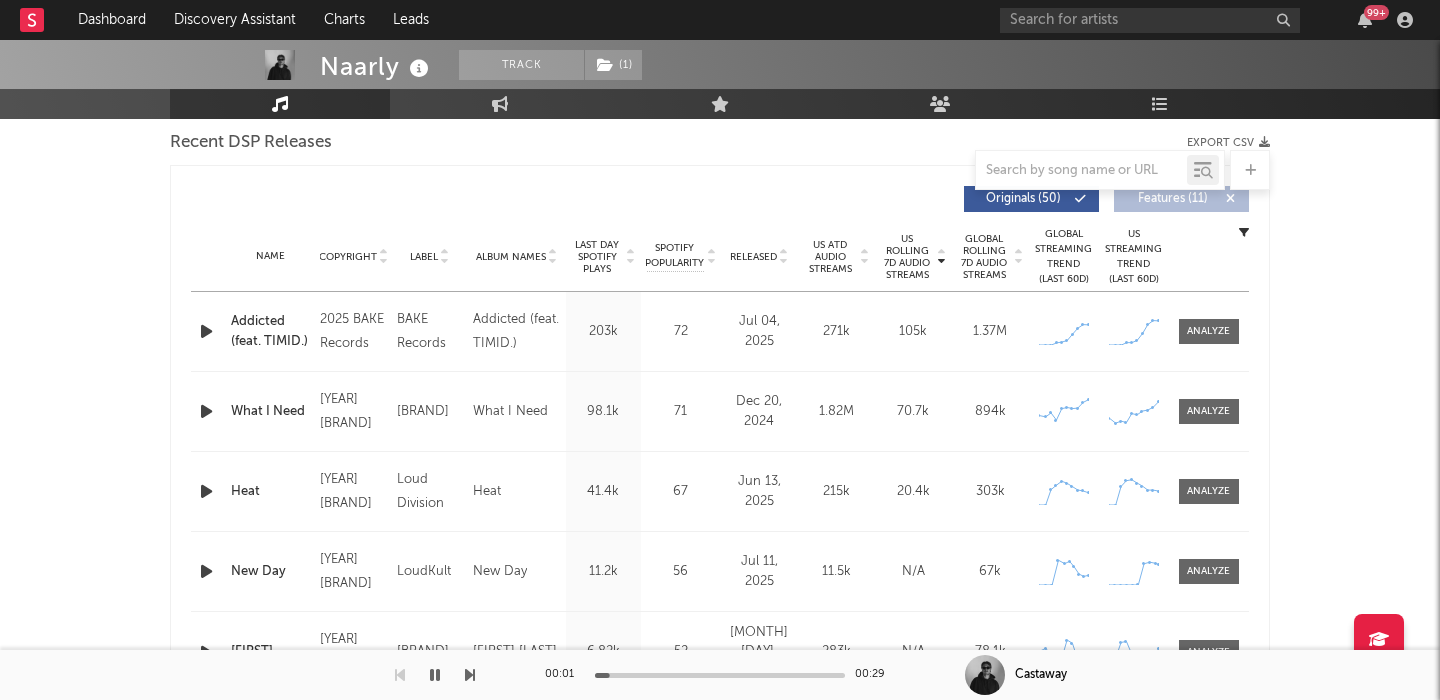 click at bounding box center [208, 331] 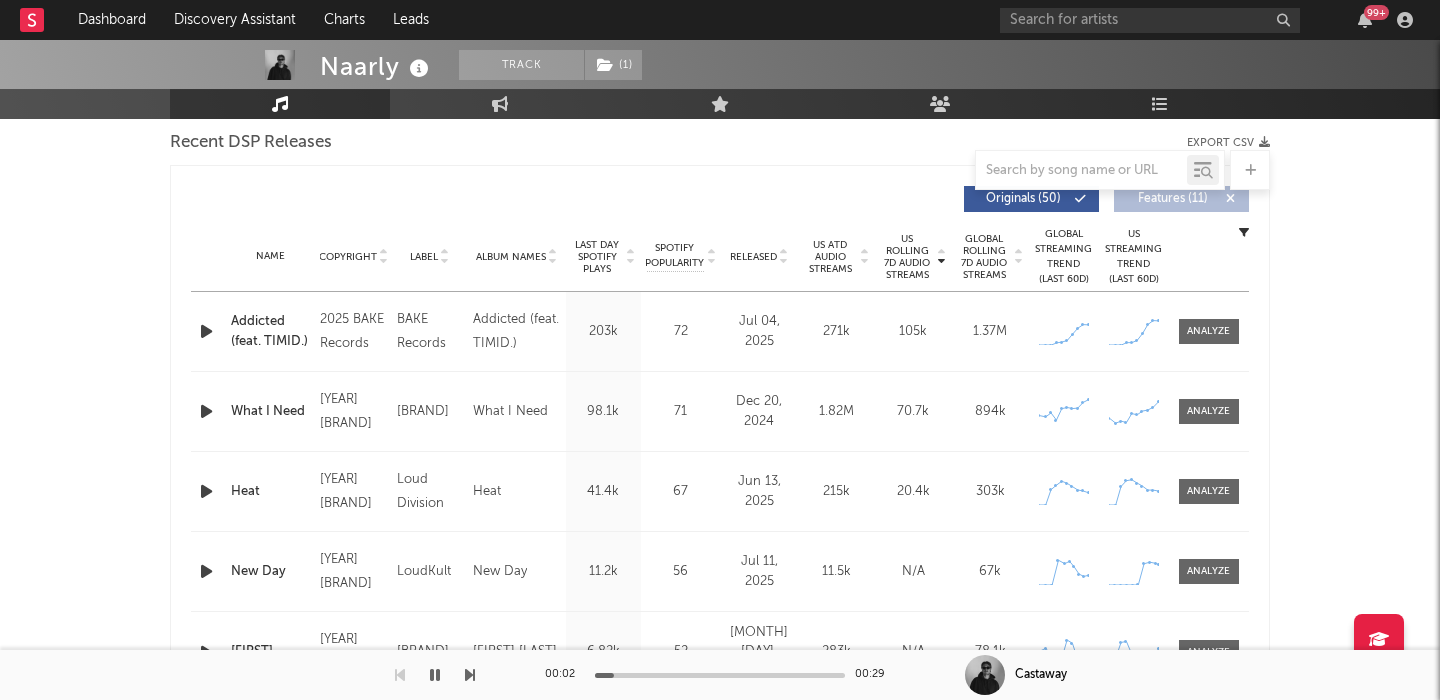 click at bounding box center [206, 331] 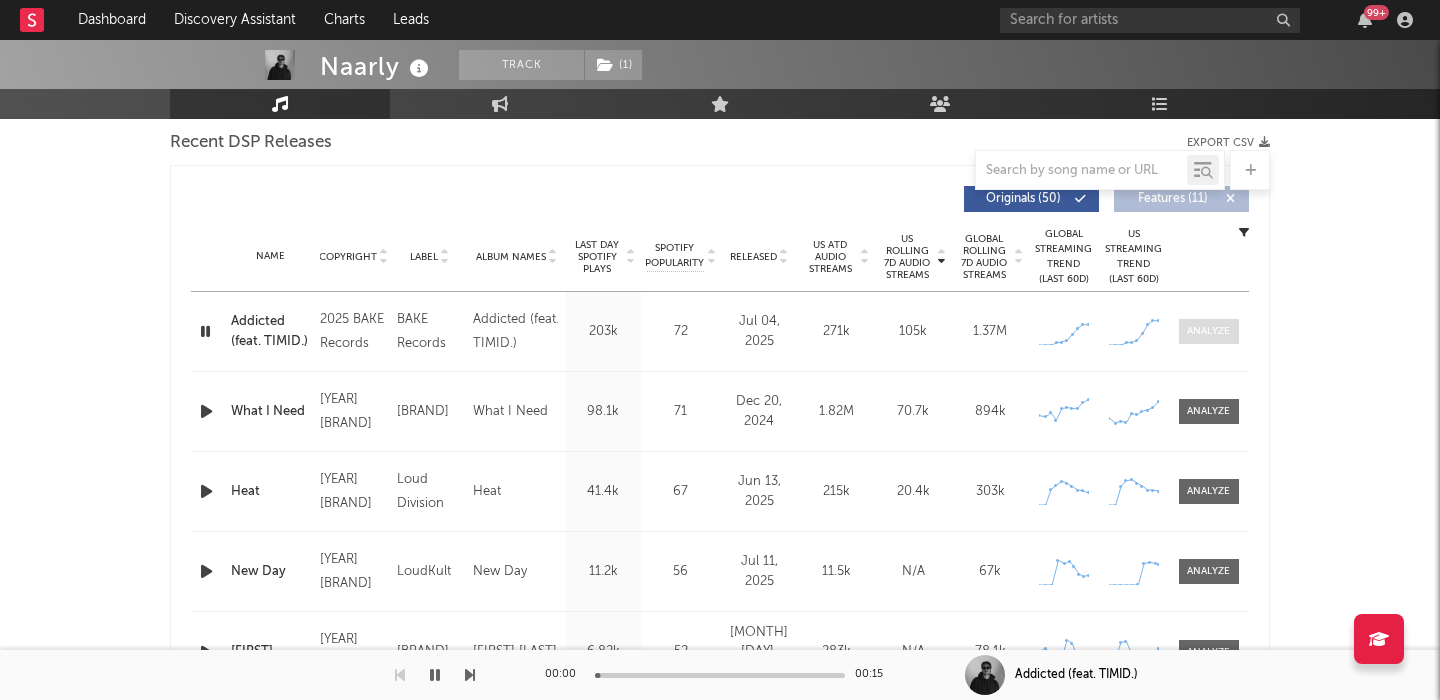 click at bounding box center (1208, 331) 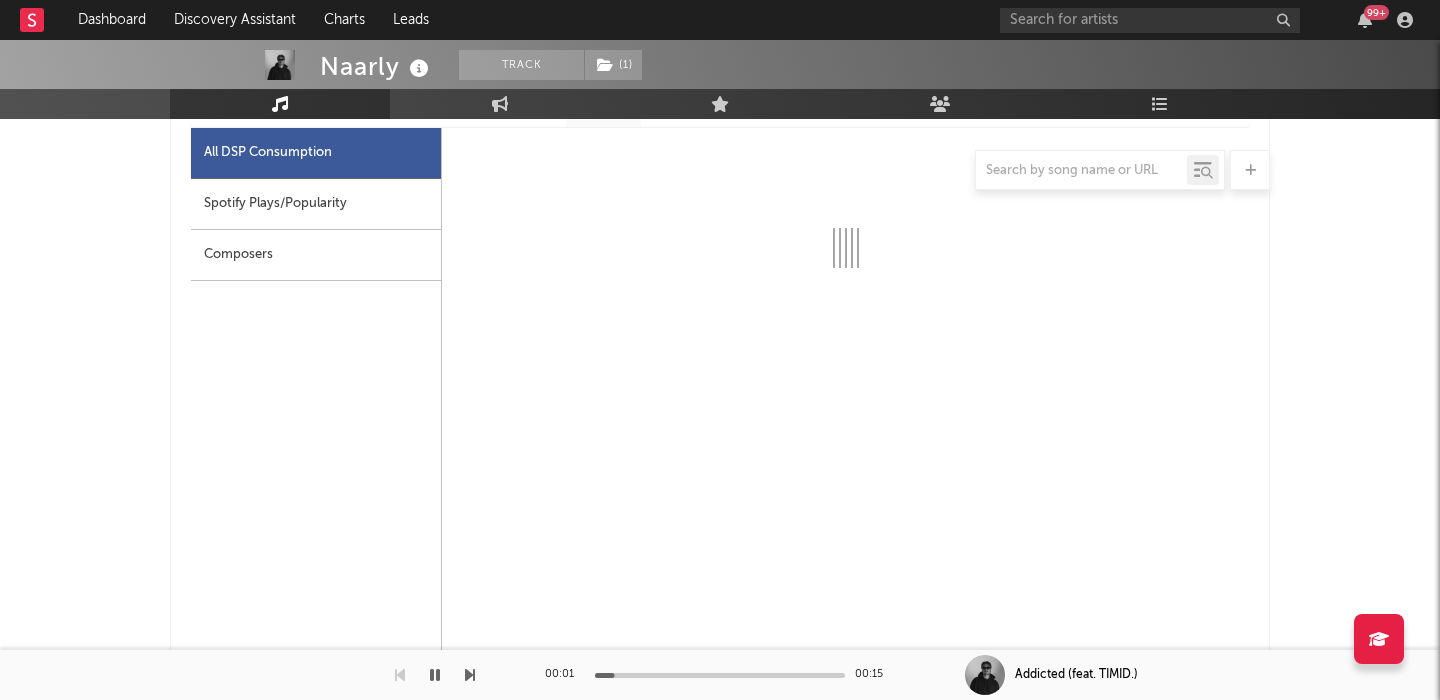 select on "1w" 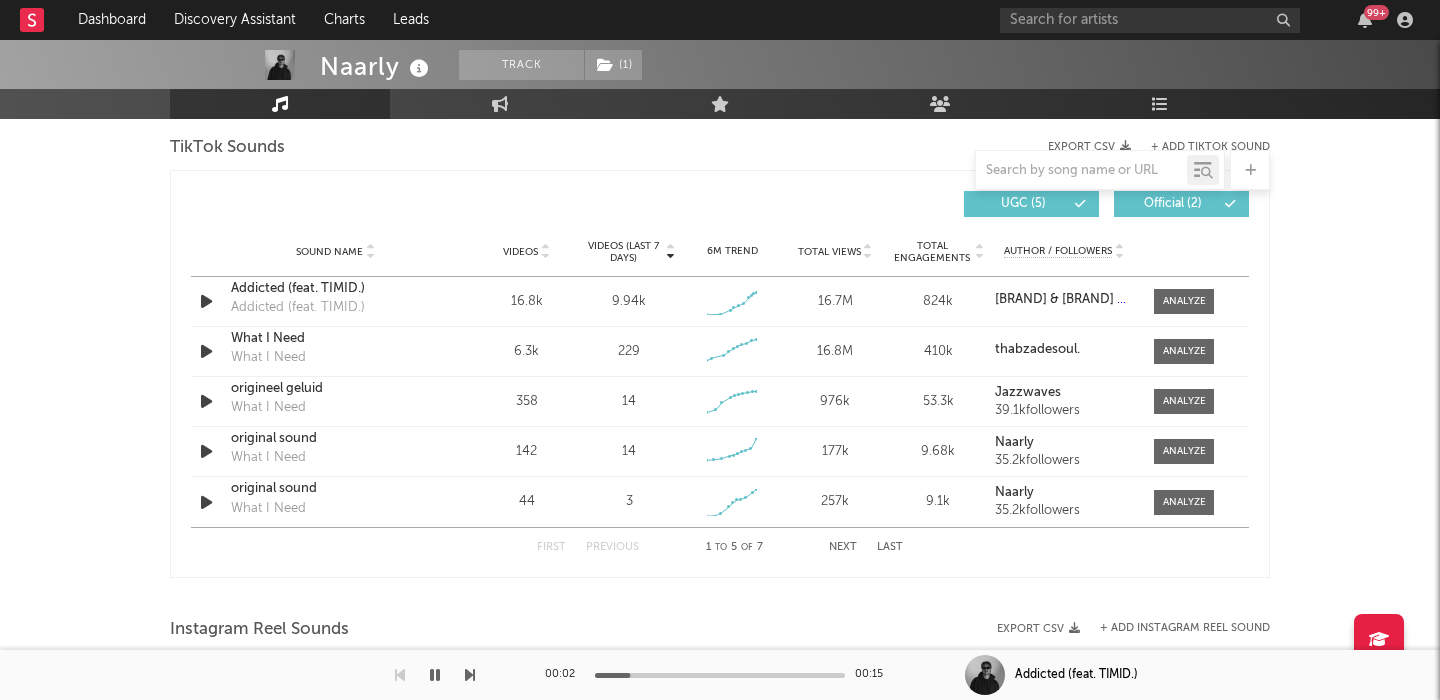 scroll, scrollTop: 2474, scrollLeft: 0, axis: vertical 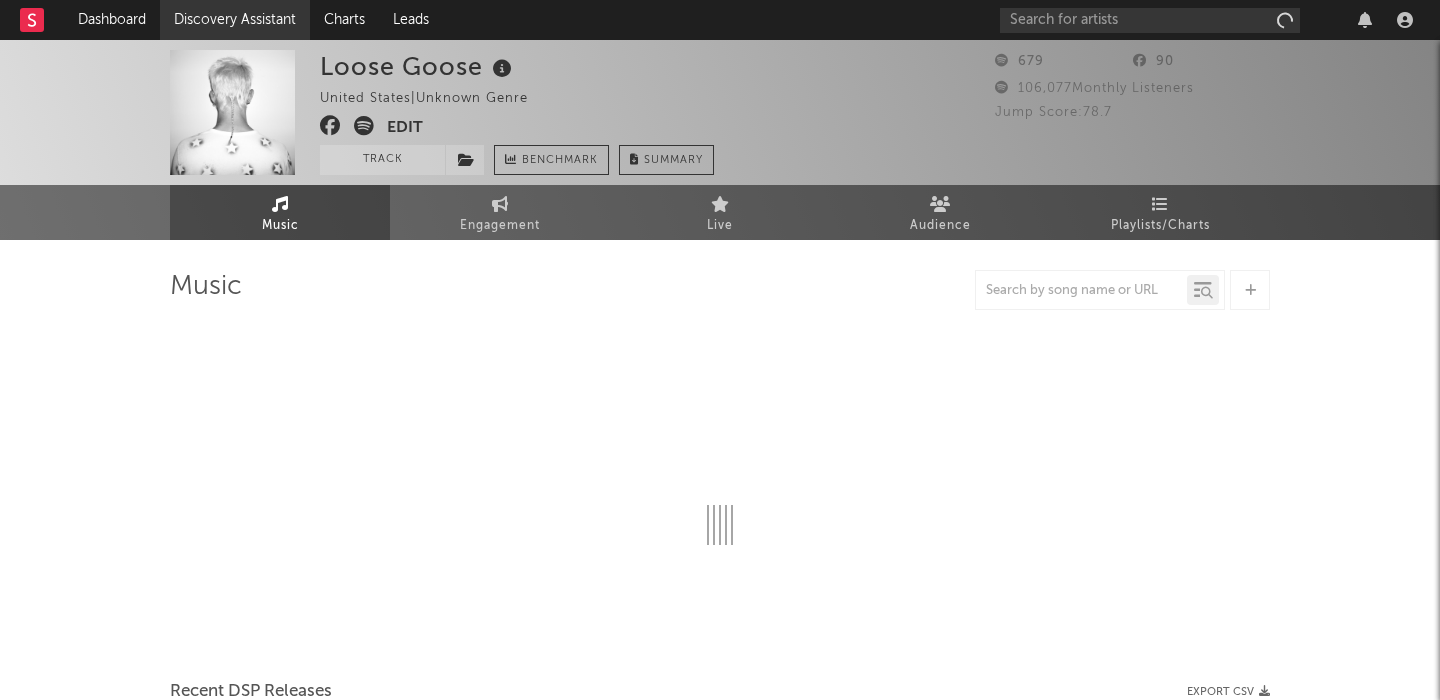 select on "1w" 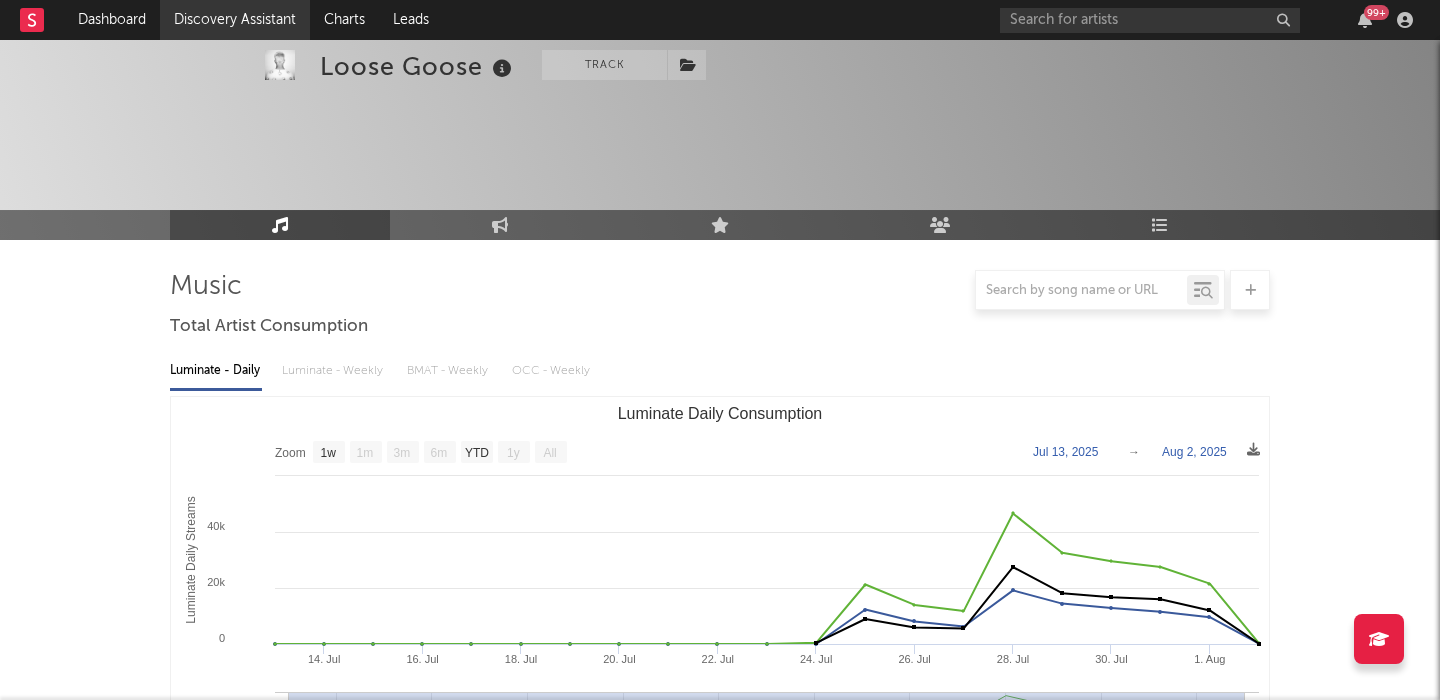 scroll, scrollTop: 663, scrollLeft: 0, axis: vertical 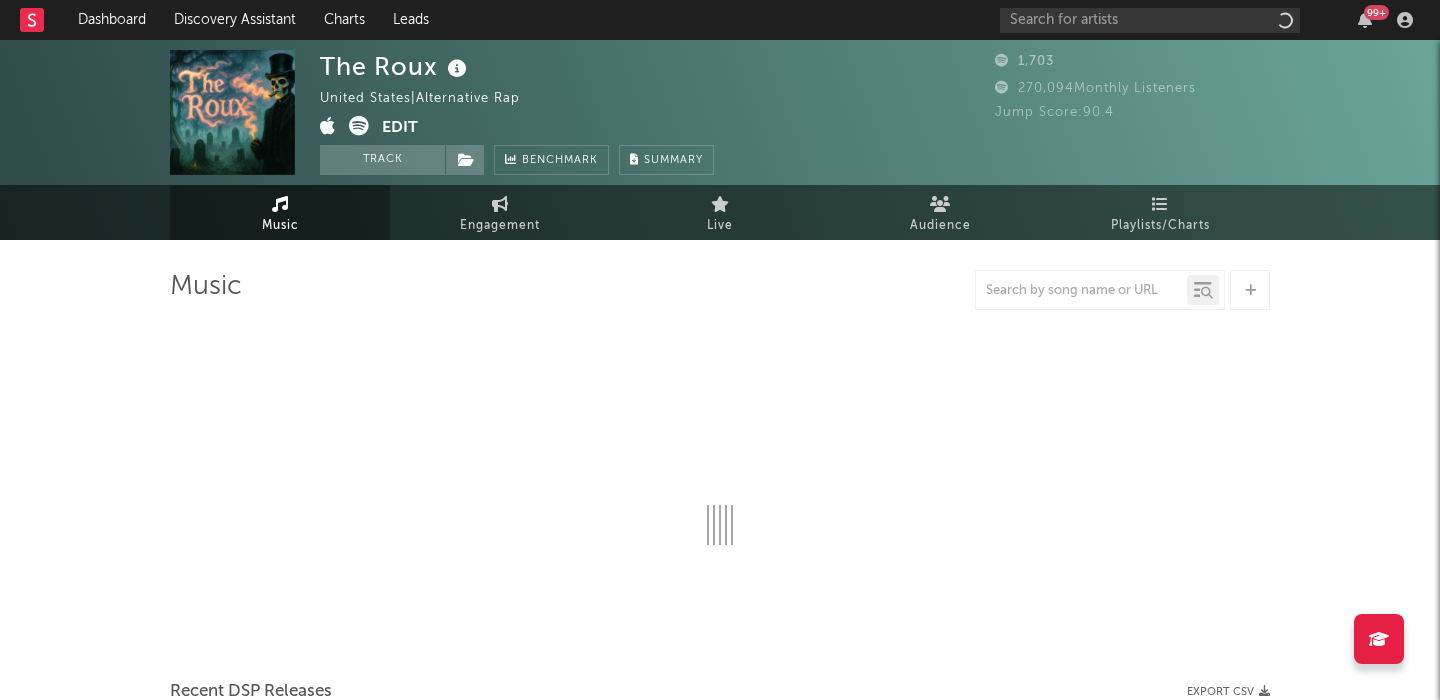 select on "1w" 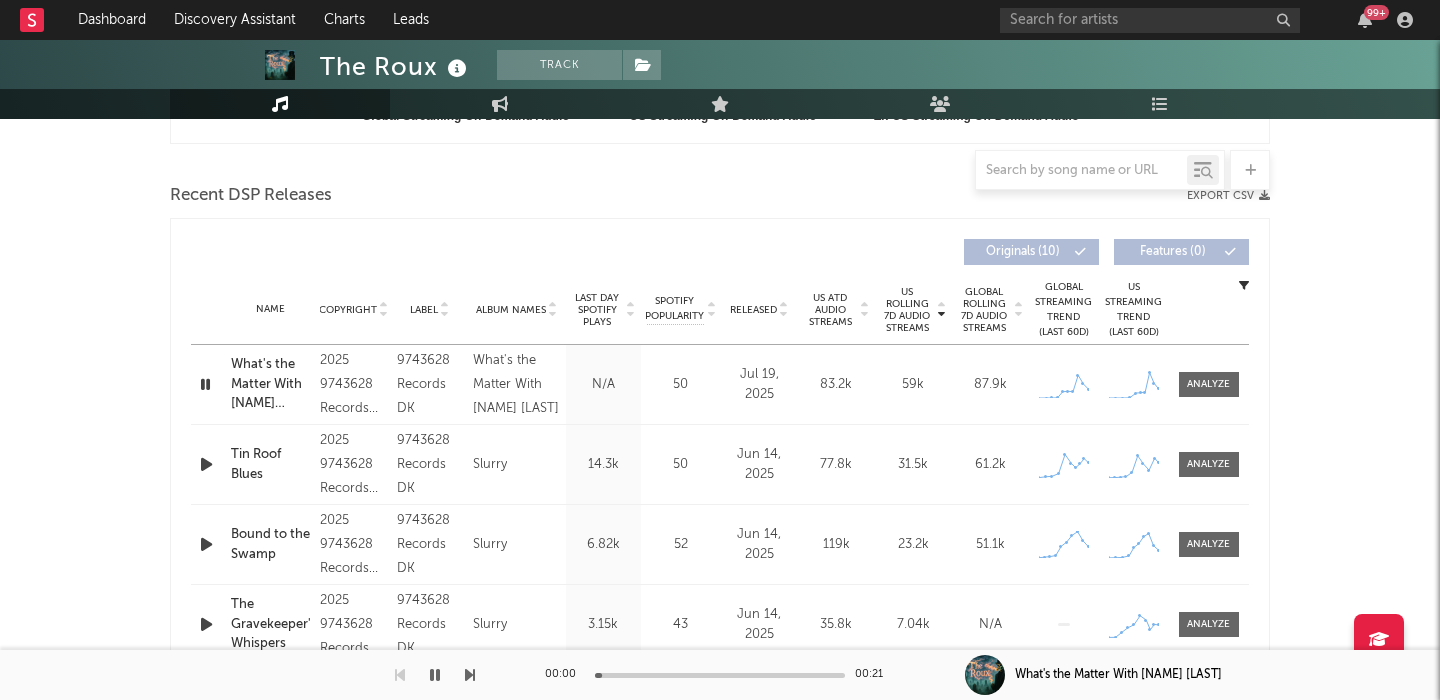scroll, scrollTop: 658, scrollLeft: 0, axis: vertical 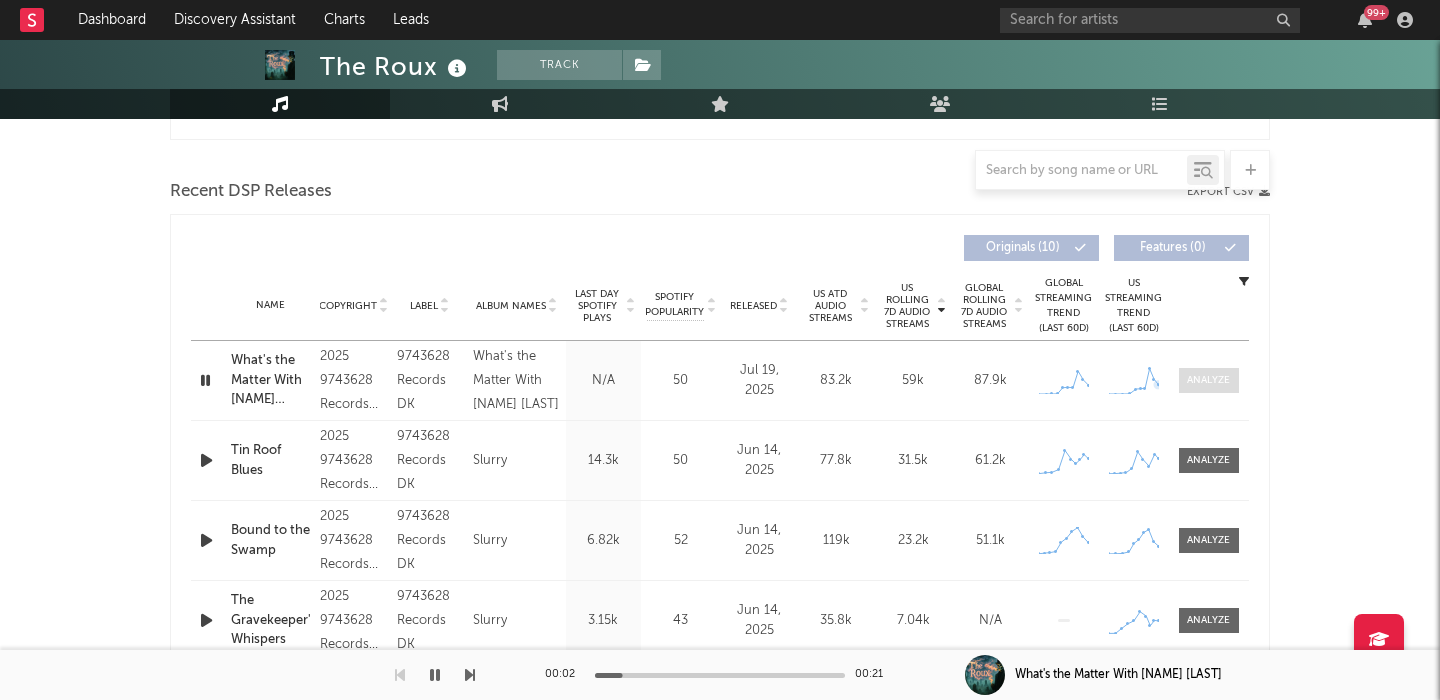click at bounding box center (1208, 380) 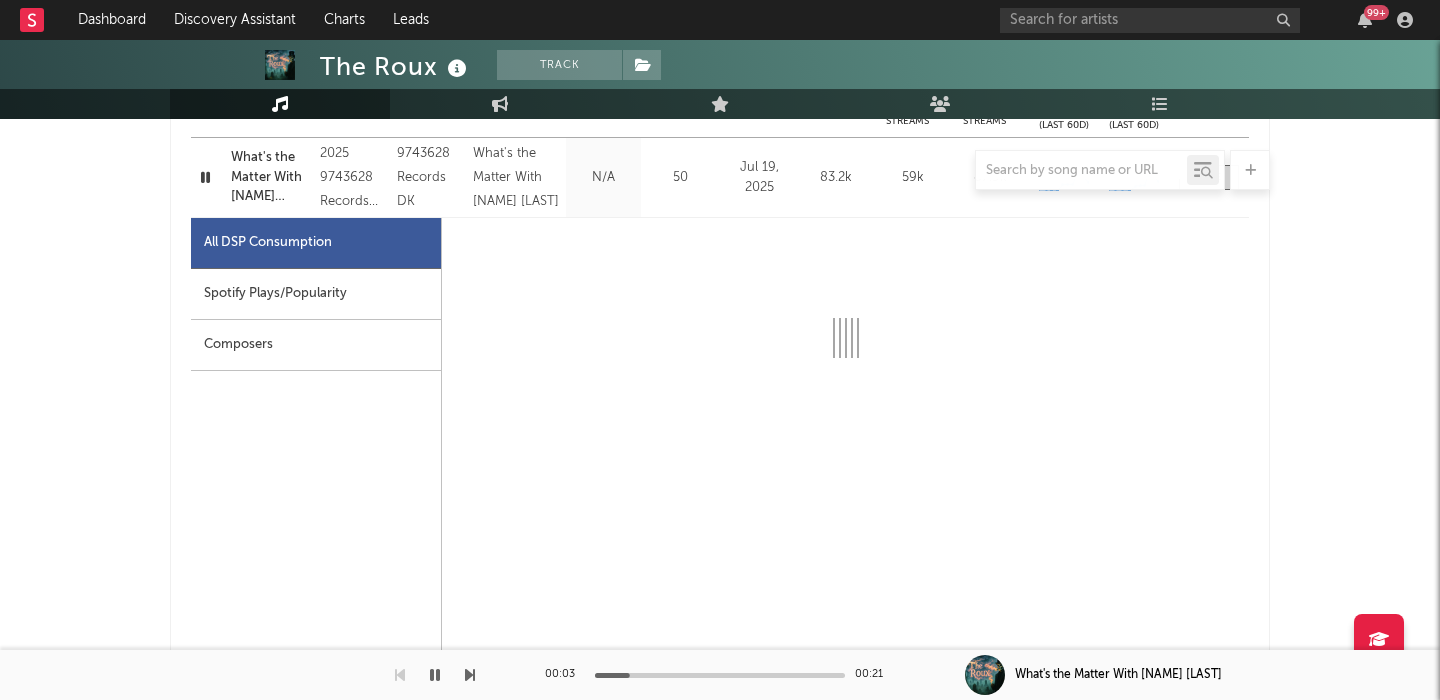 scroll, scrollTop: 862, scrollLeft: 0, axis: vertical 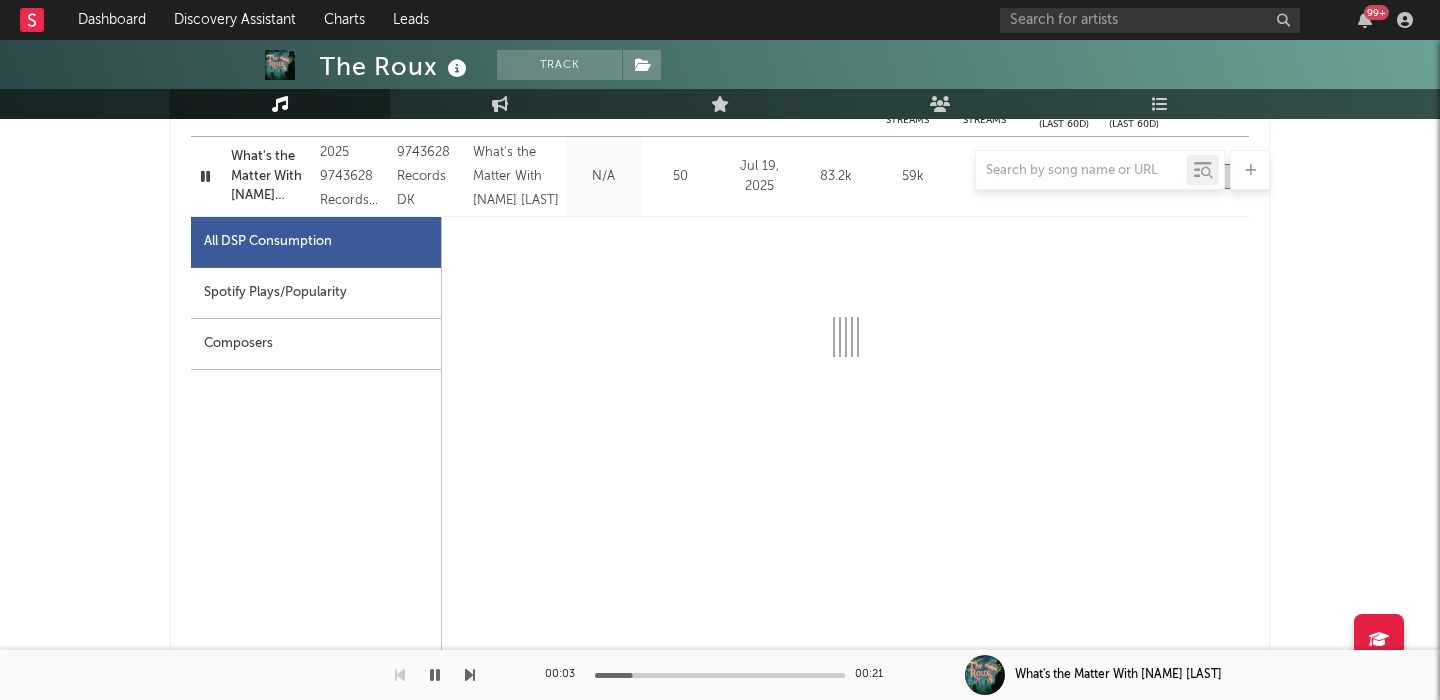 select on "1w" 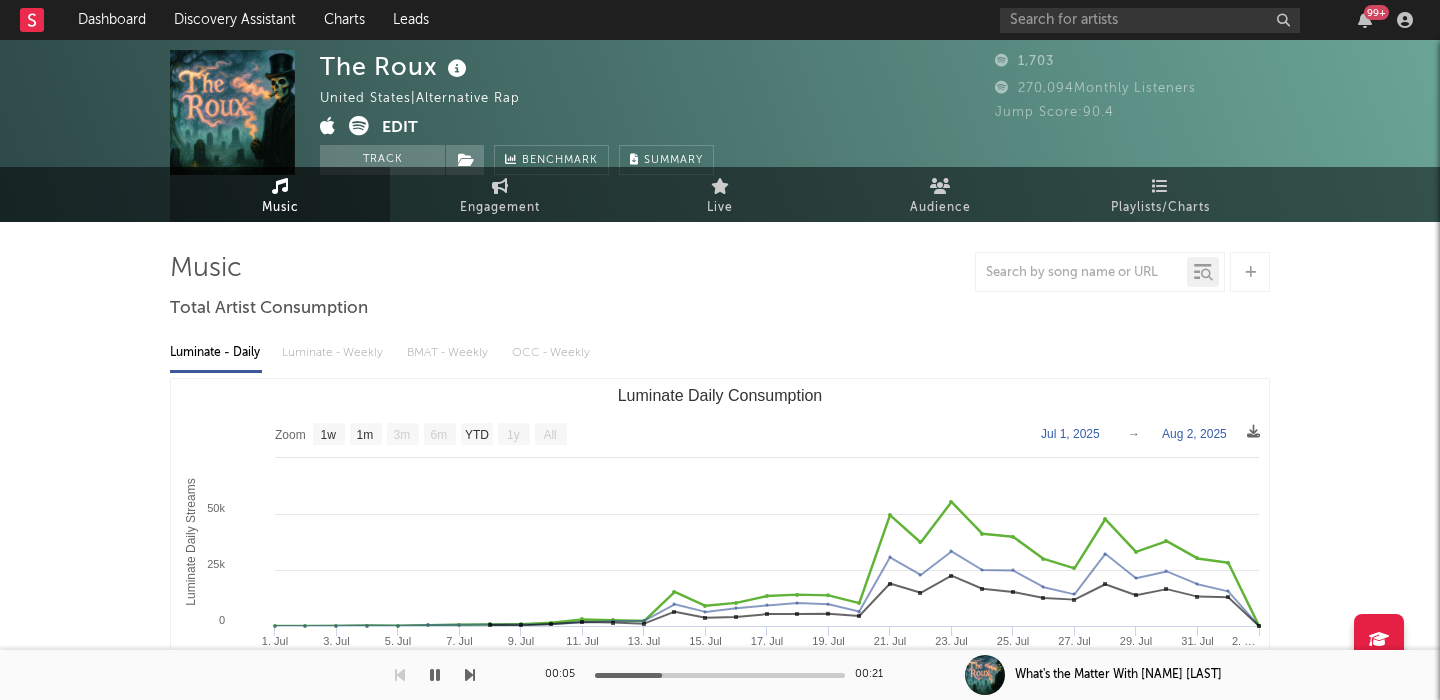 scroll, scrollTop: 0, scrollLeft: 0, axis: both 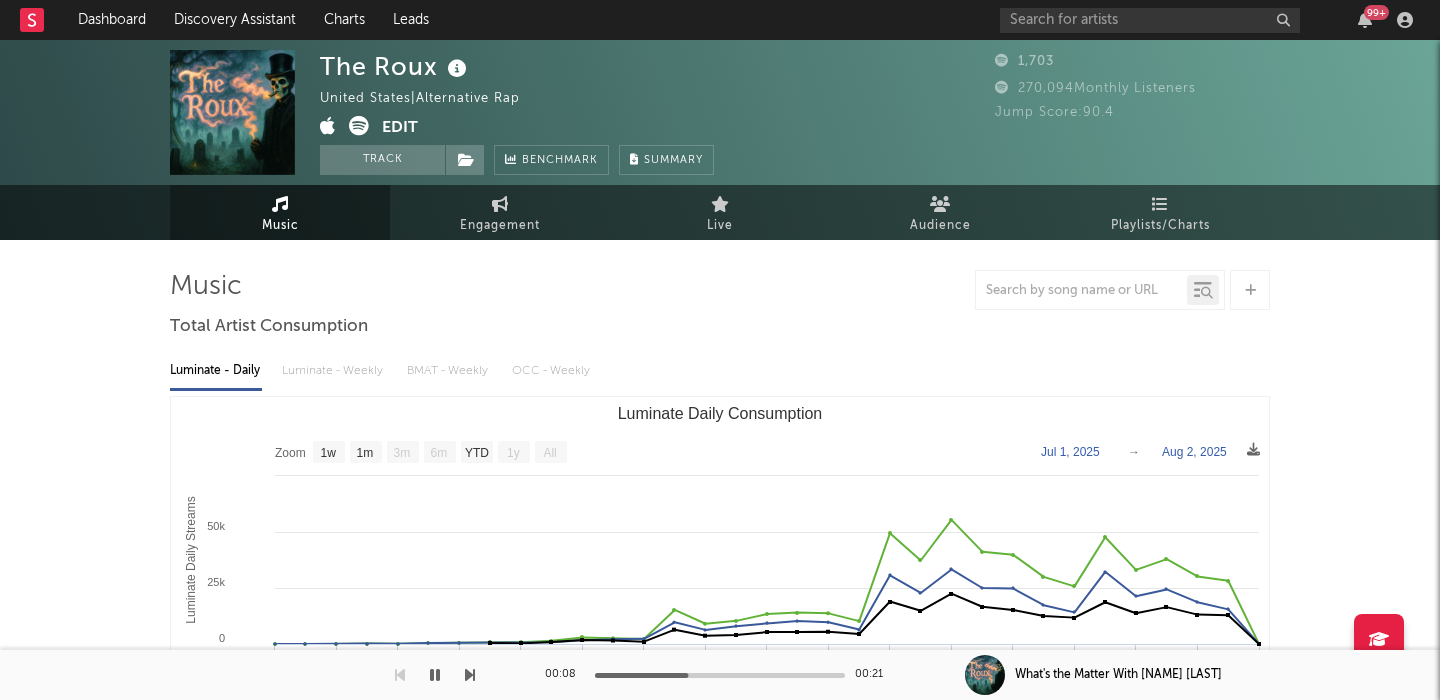 click at bounding box center [359, 126] 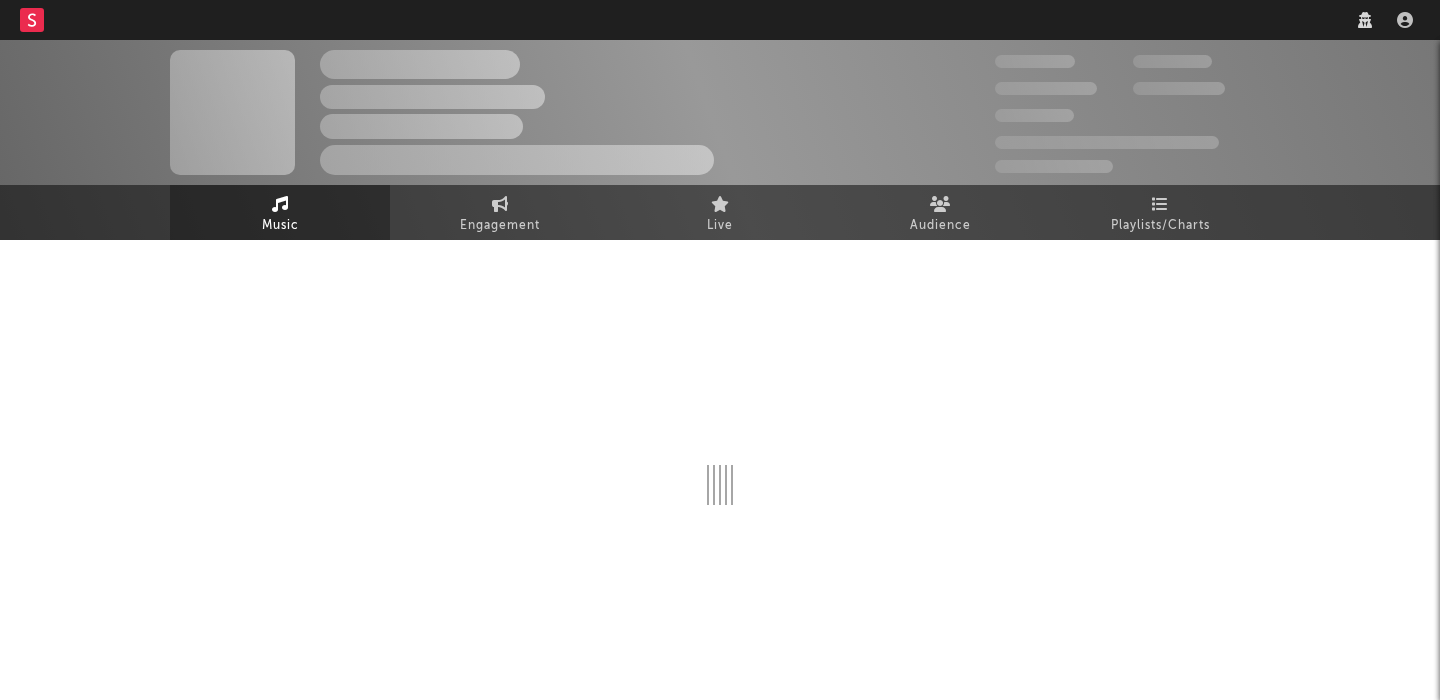 scroll, scrollTop: 0, scrollLeft: 0, axis: both 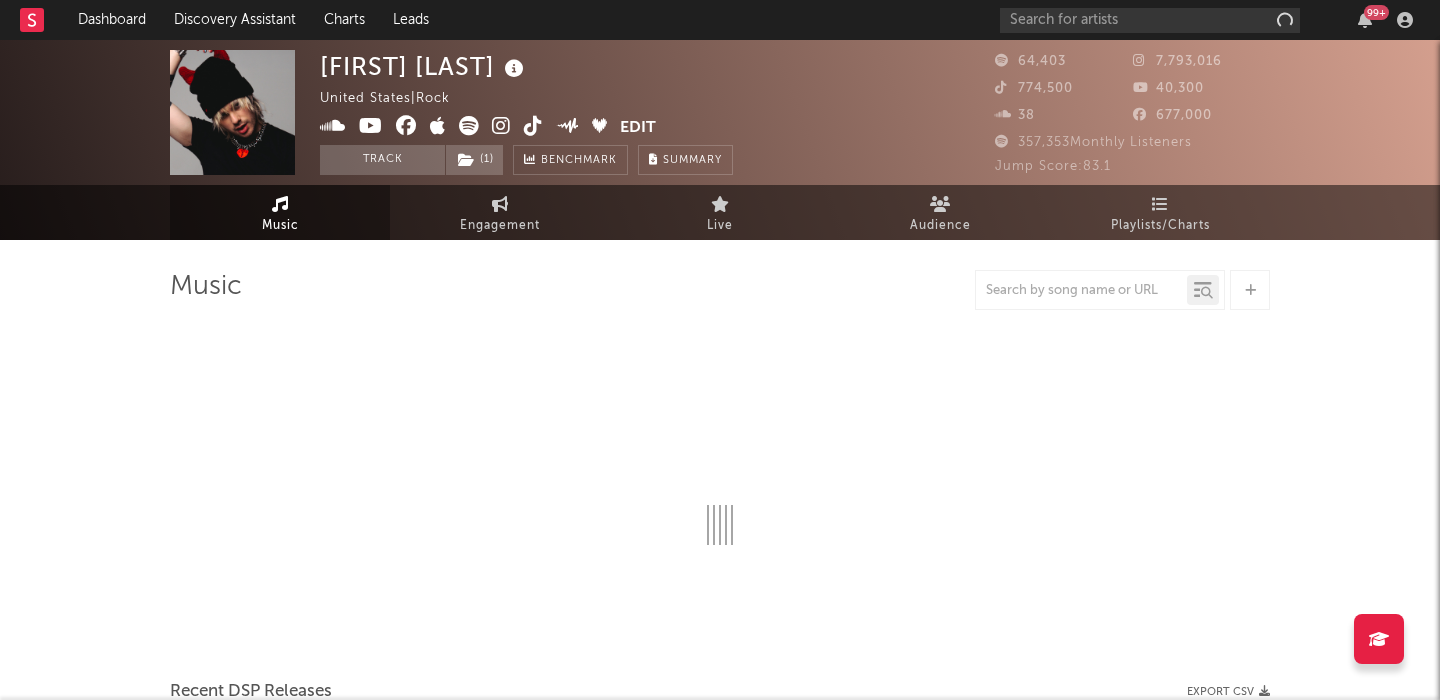 select on "1w" 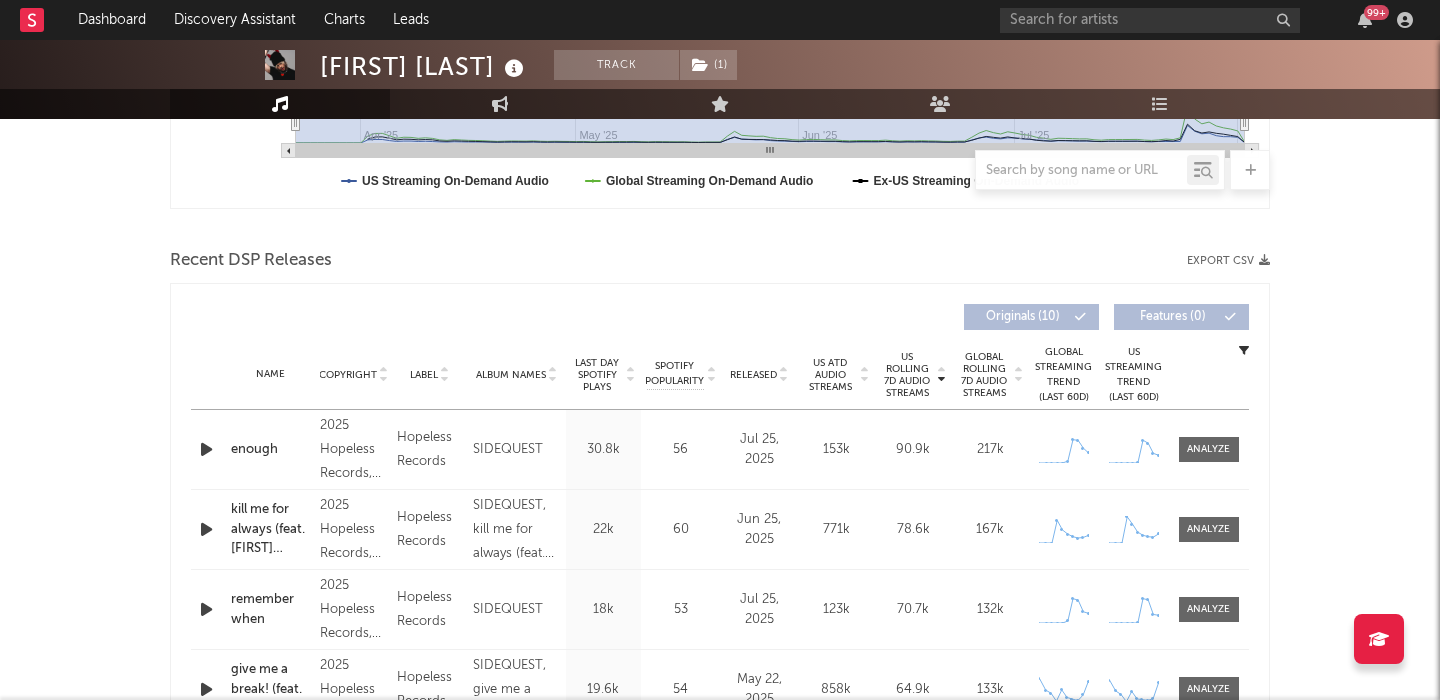 scroll, scrollTop: 647, scrollLeft: 0, axis: vertical 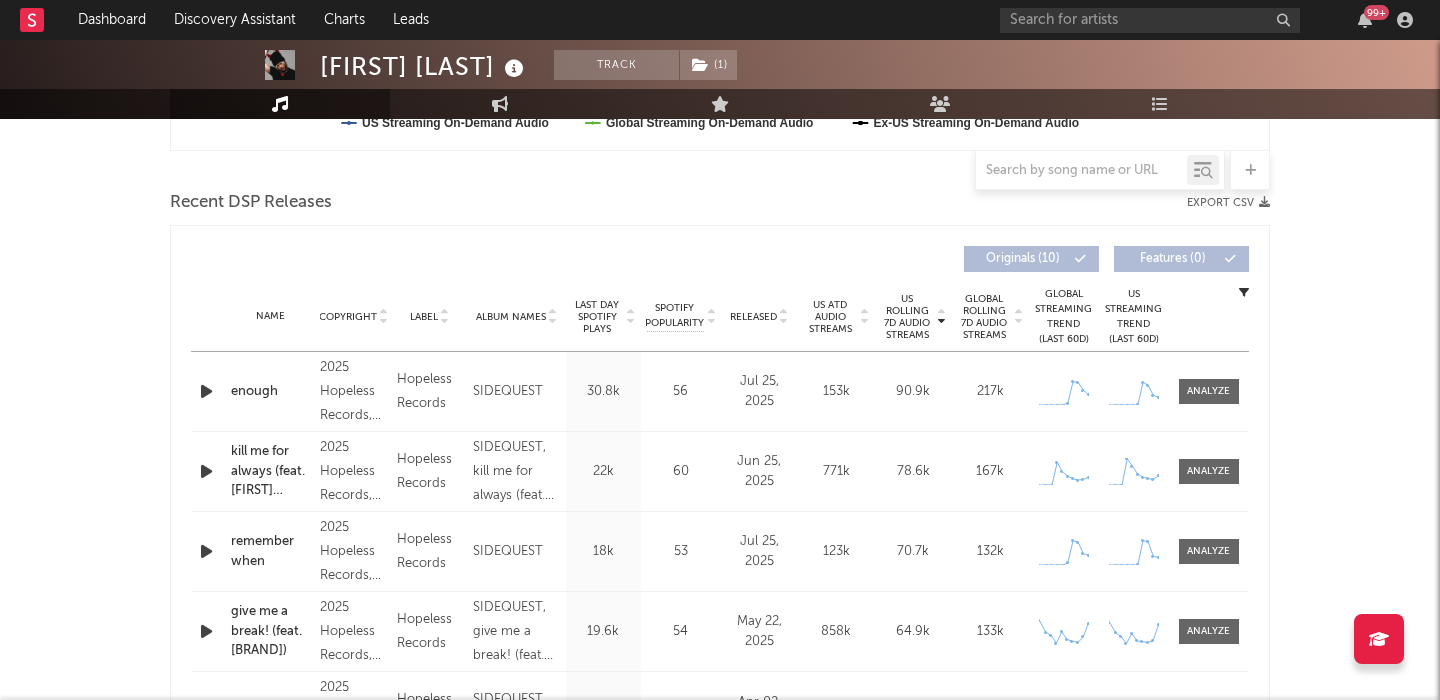 click on "Released" at bounding box center [753, 317] 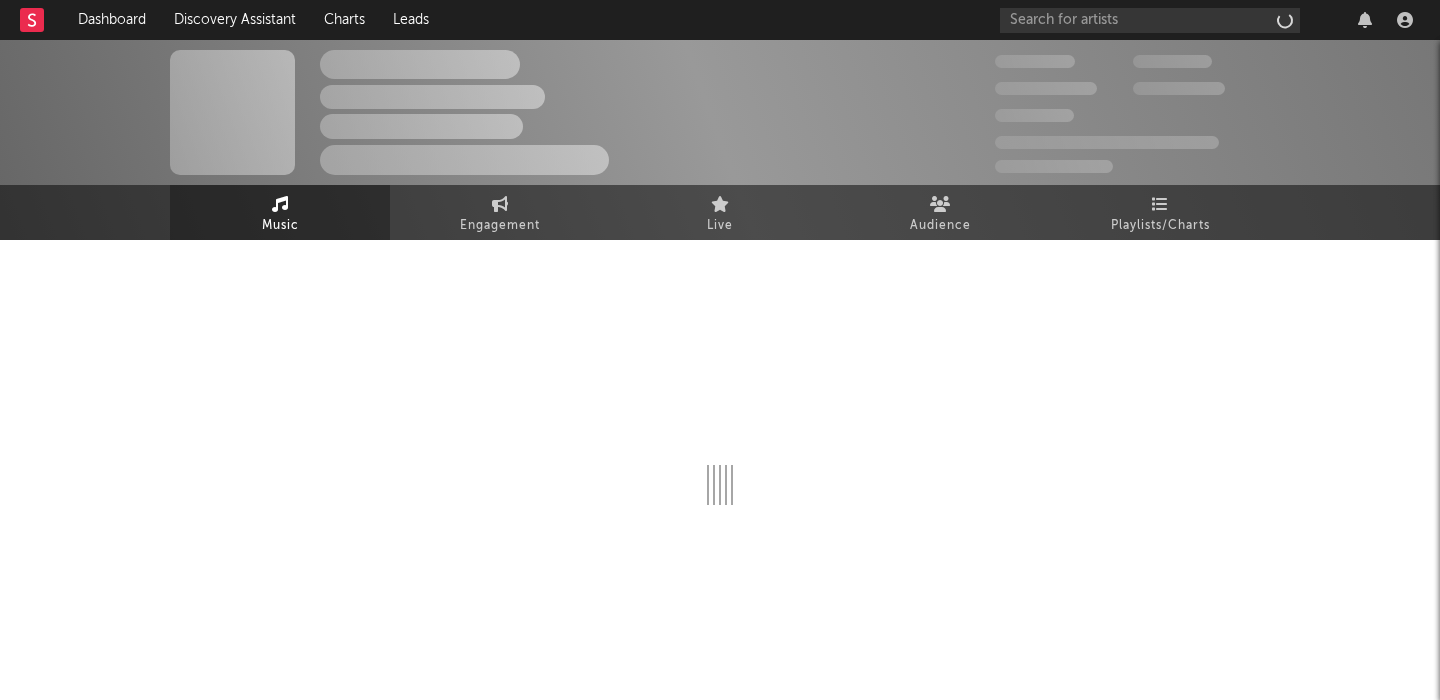 scroll, scrollTop: 0, scrollLeft: 0, axis: both 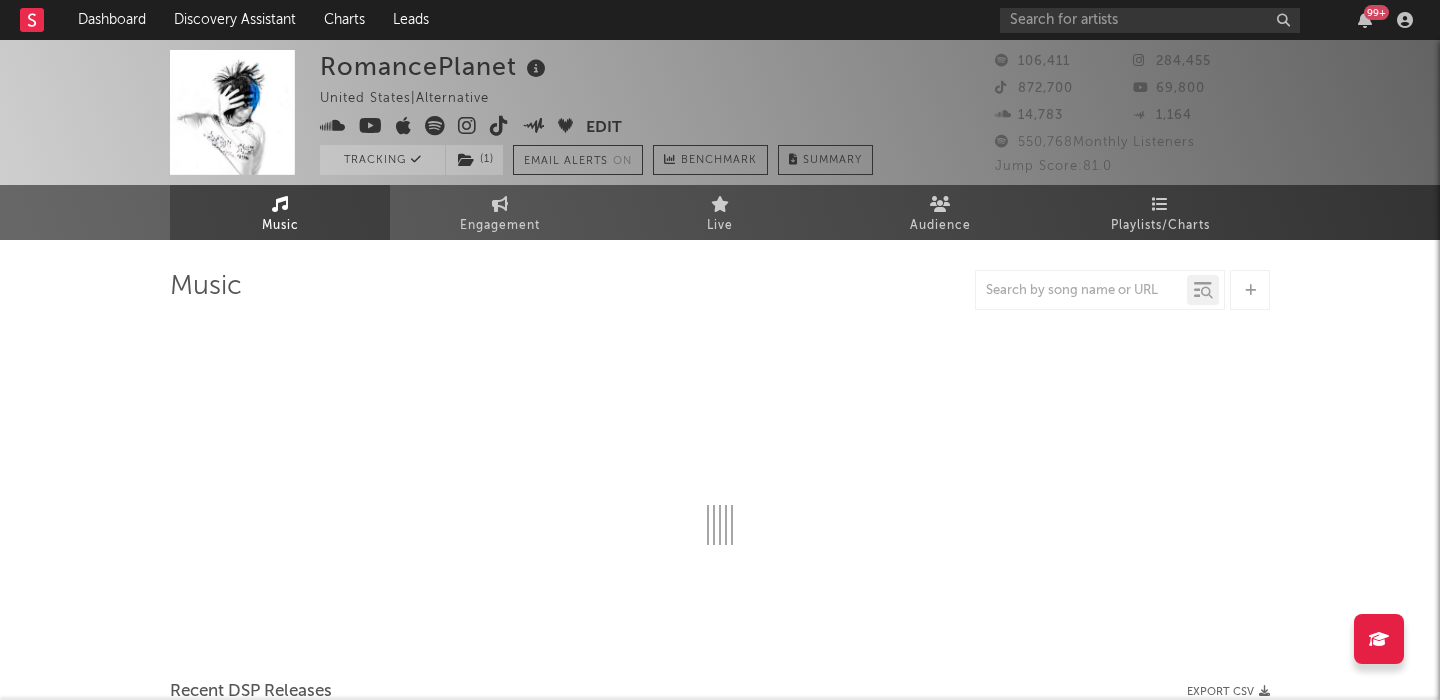 select on "6m" 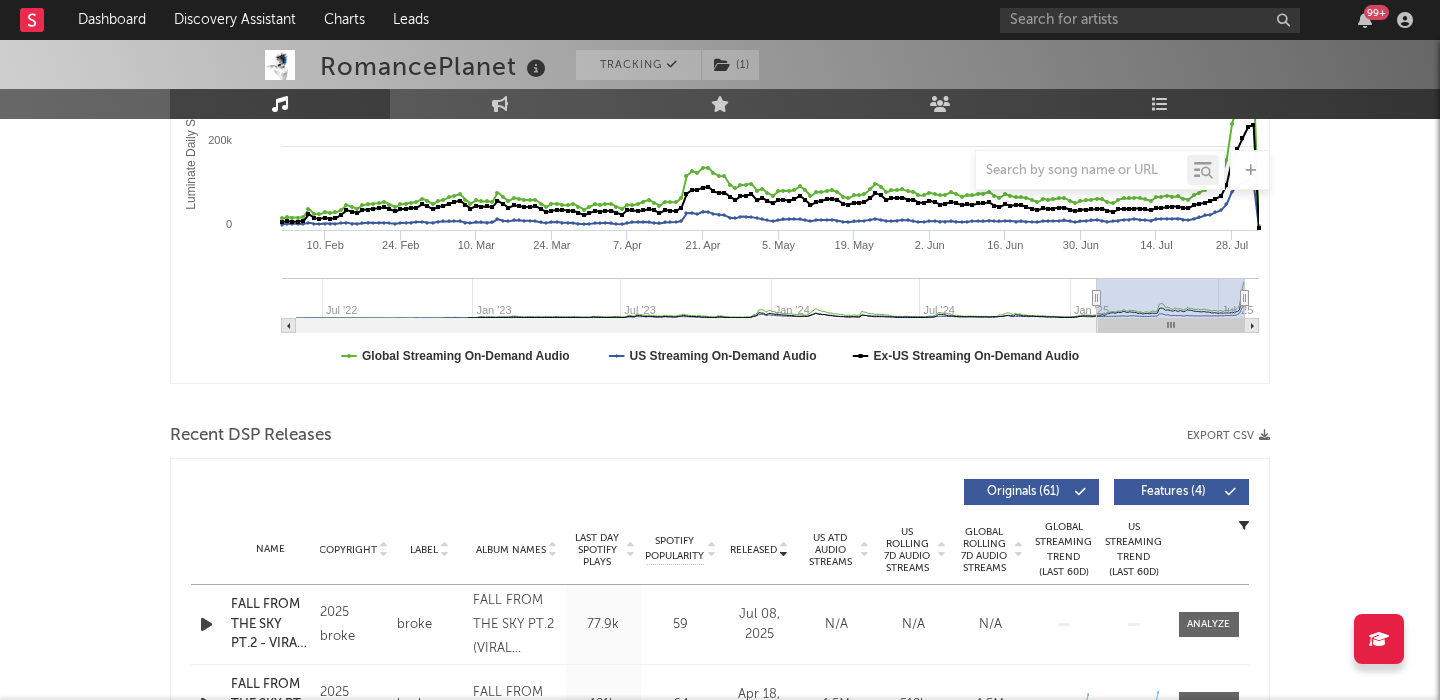 scroll, scrollTop: 516, scrollLeft: 0, axis: vertical 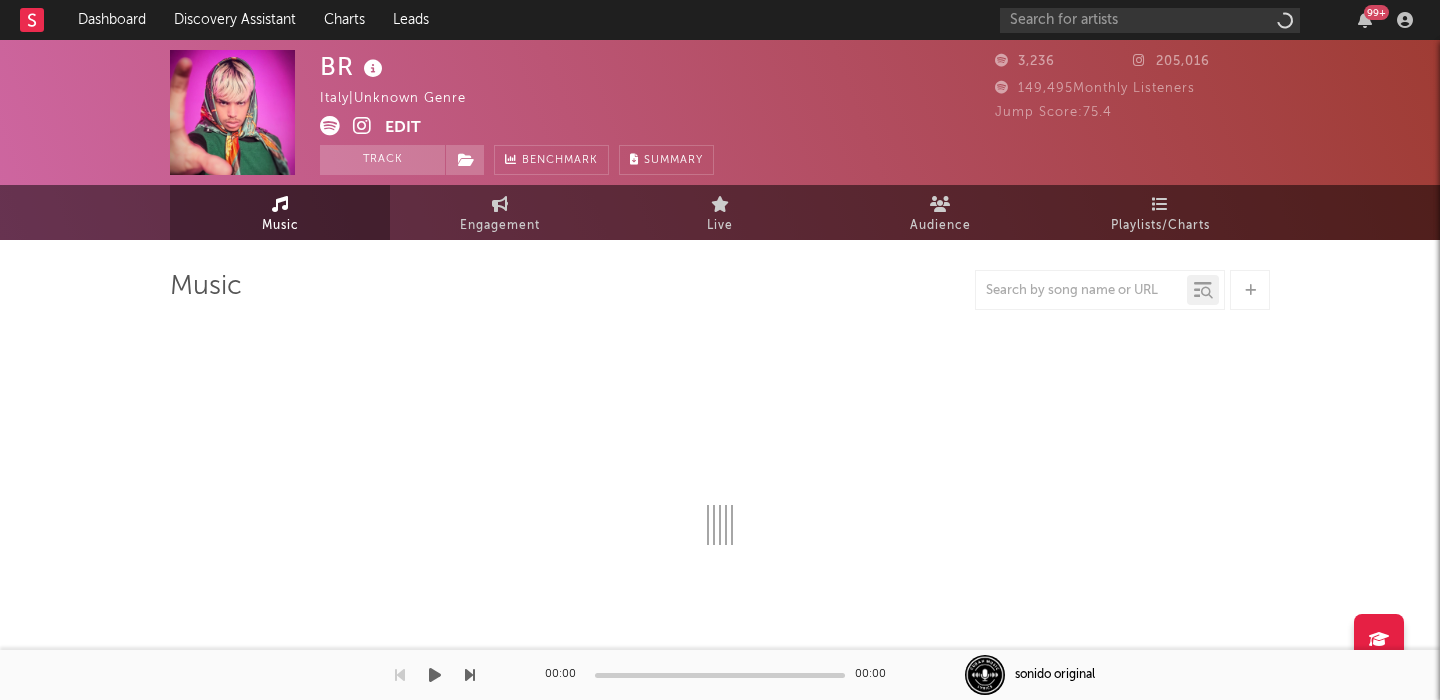 select on "6m" 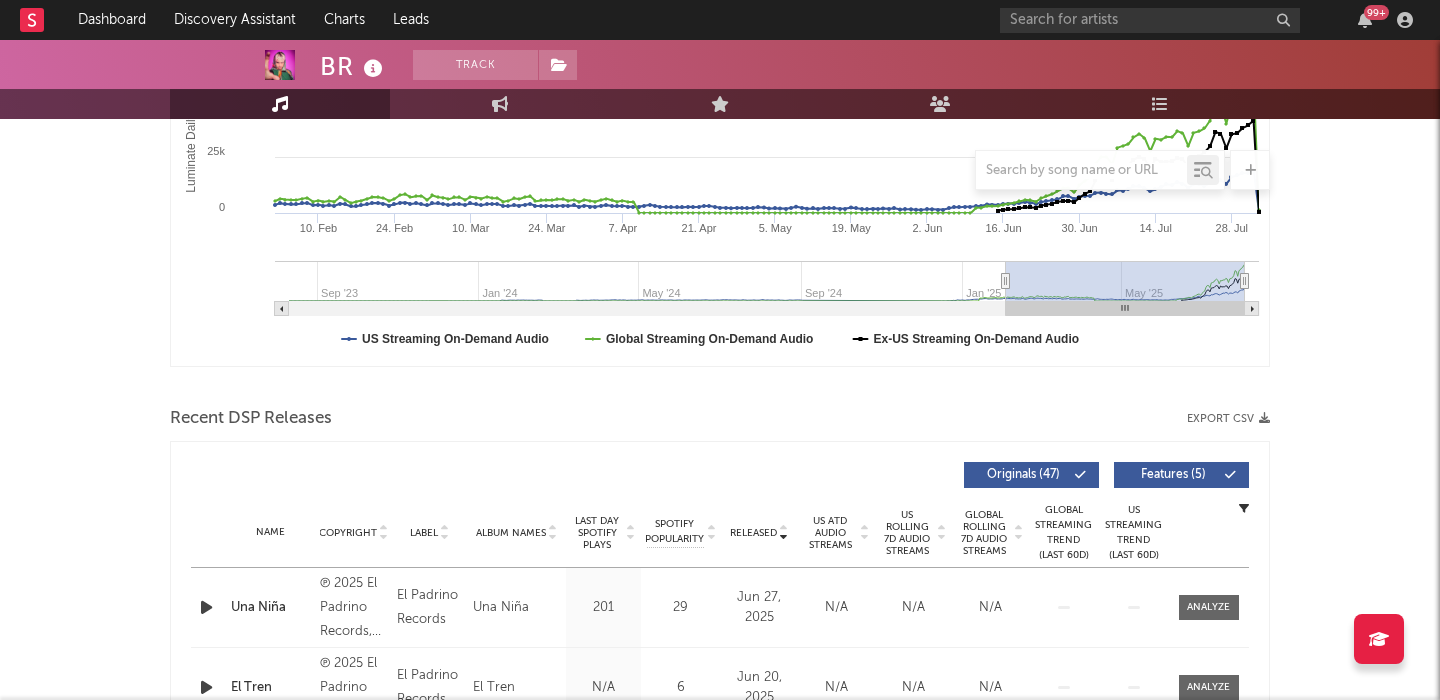 scroll, scrollTop: 668, scrollLeft: 0, axis: vertical 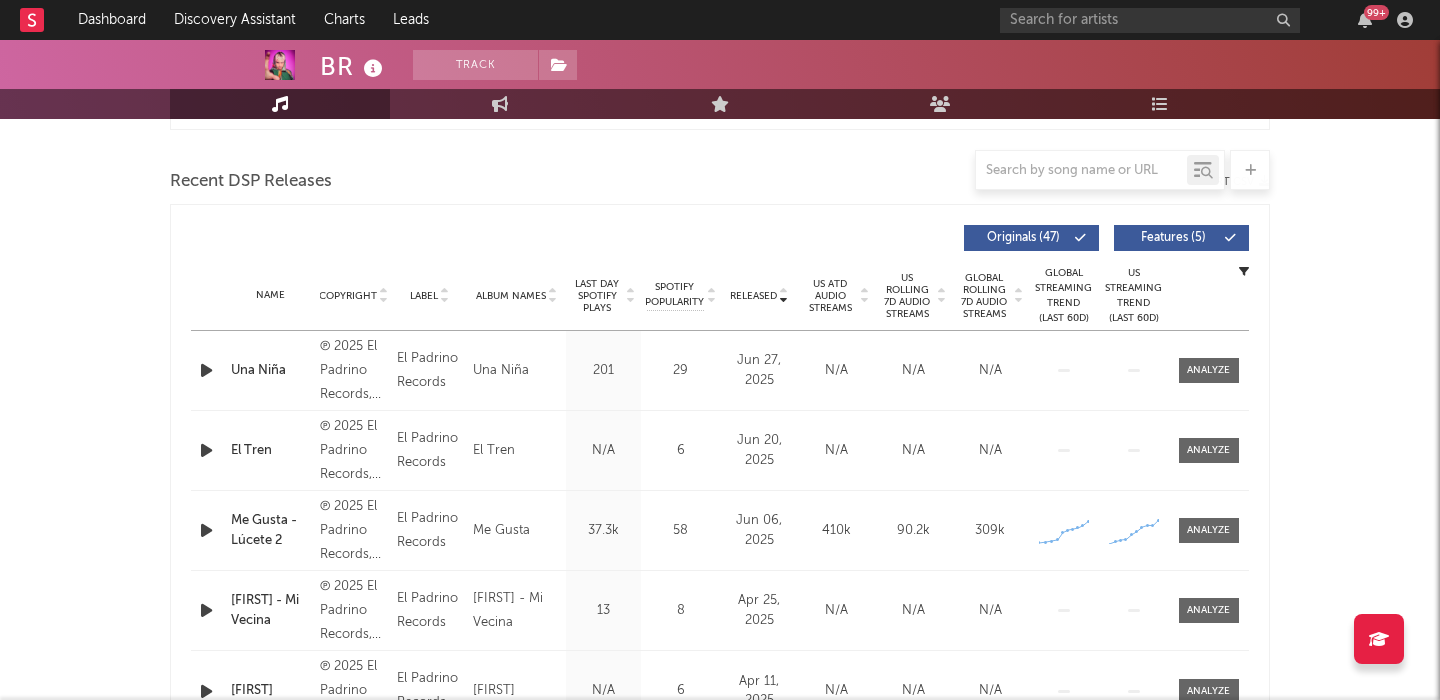 click on "US Rolling 7D Audio Streams" at bounding box center (907, 296) 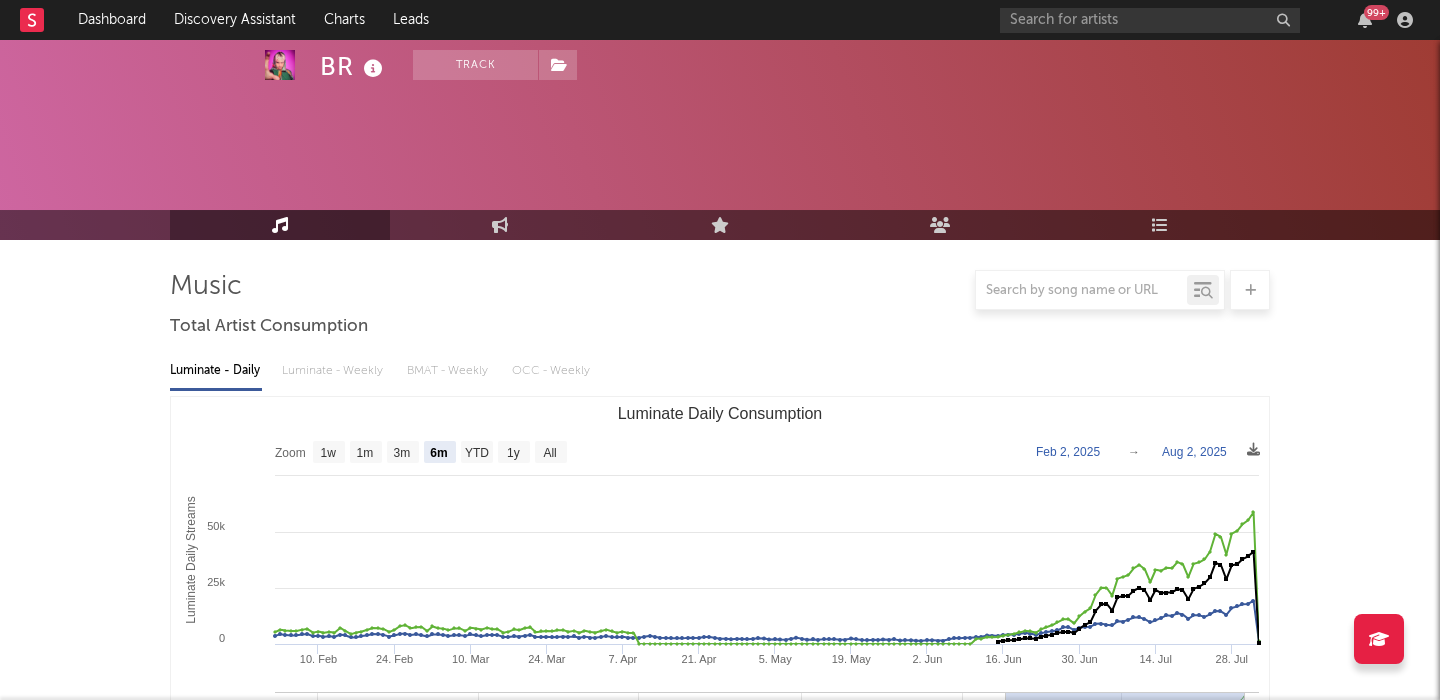 scroll, scrollTop: 720, scrollLeft: 0, axis: vertical 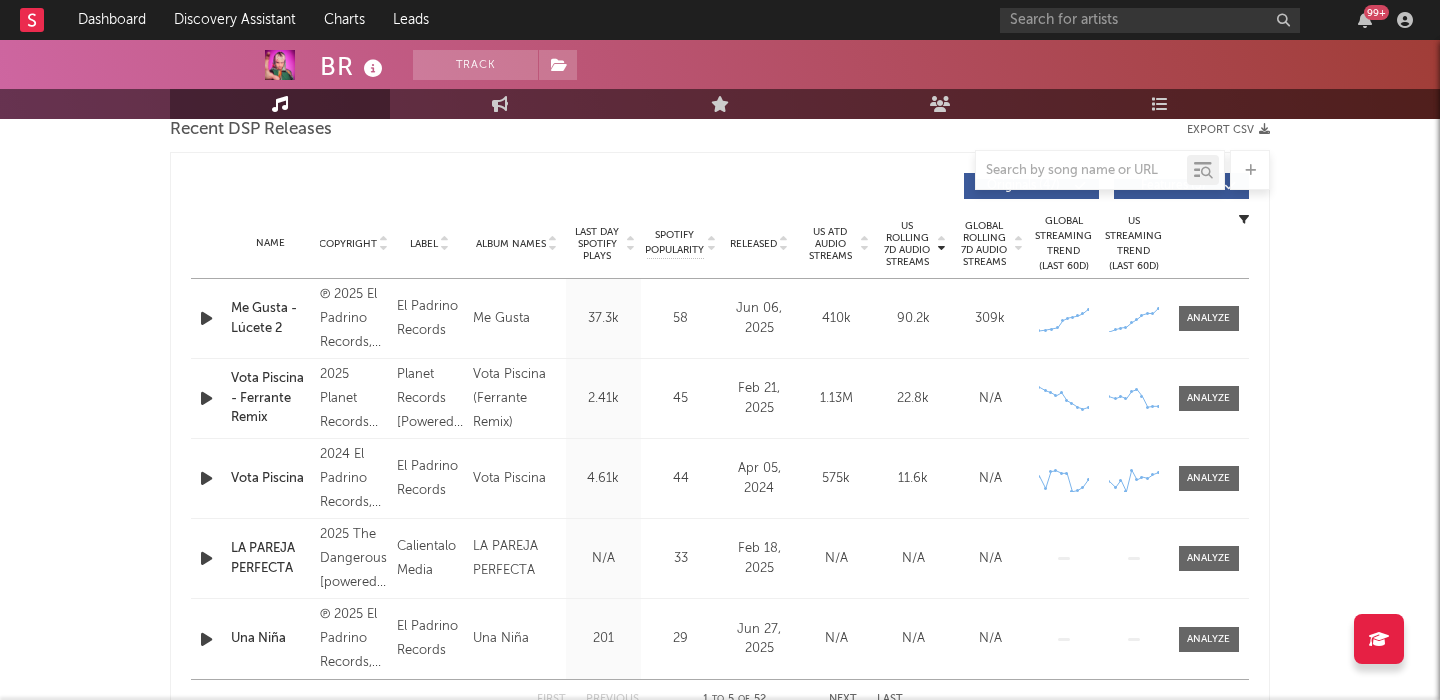 click at bounding box center [206, 318] 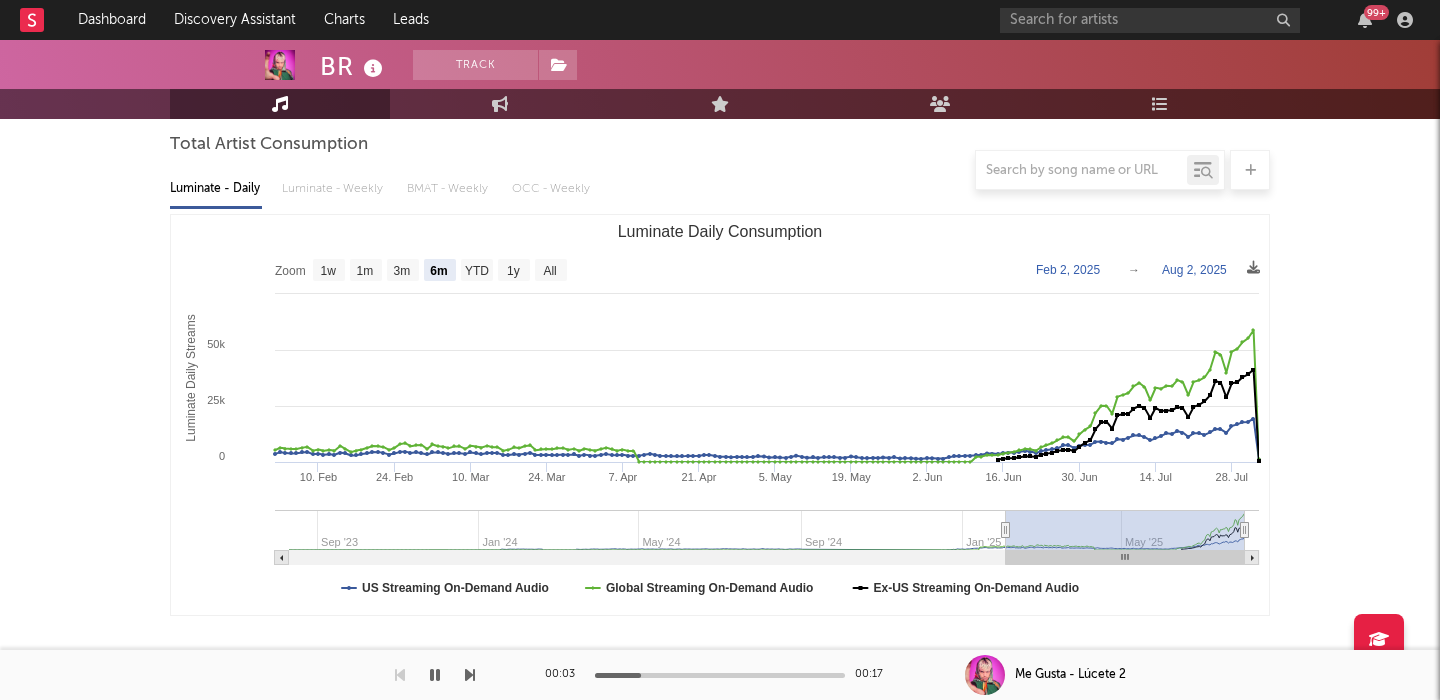 scroll, scrollTop: 169, scrollLeft: 0, axis: vertical 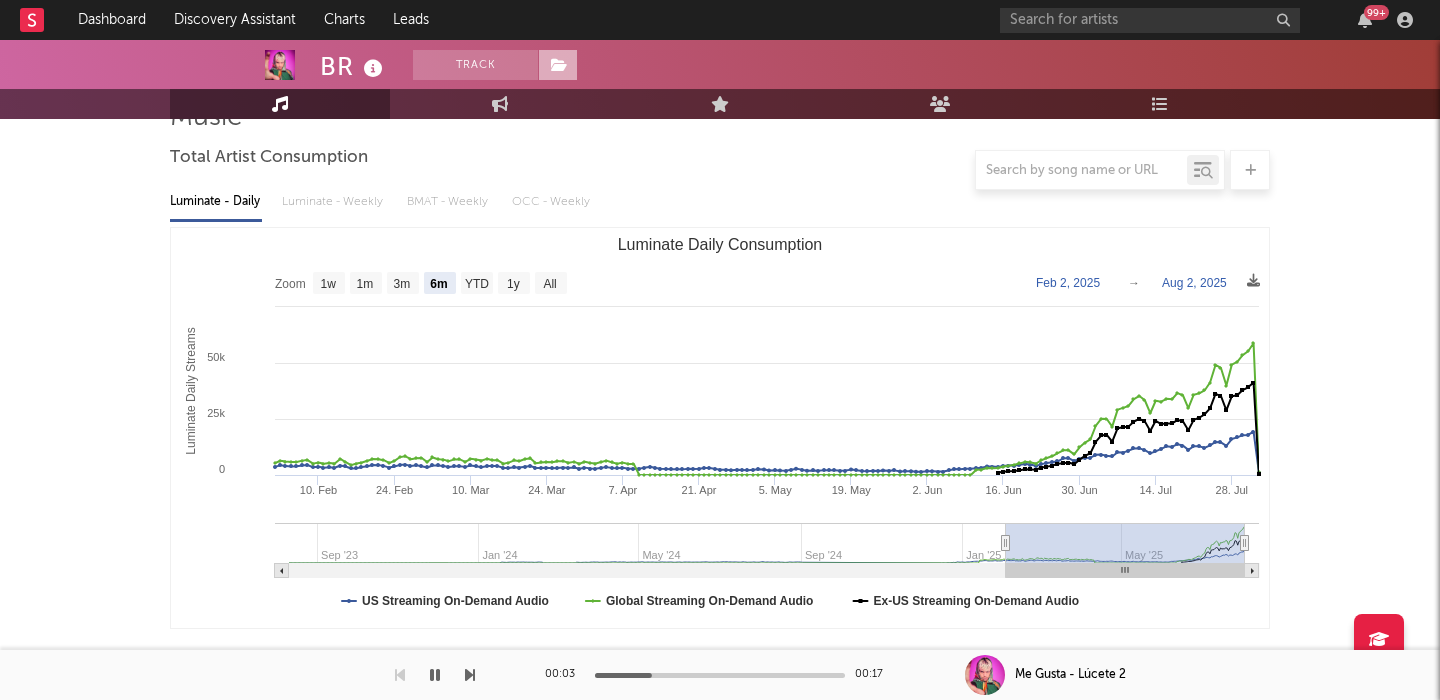 click at bounding box center (558, 65) 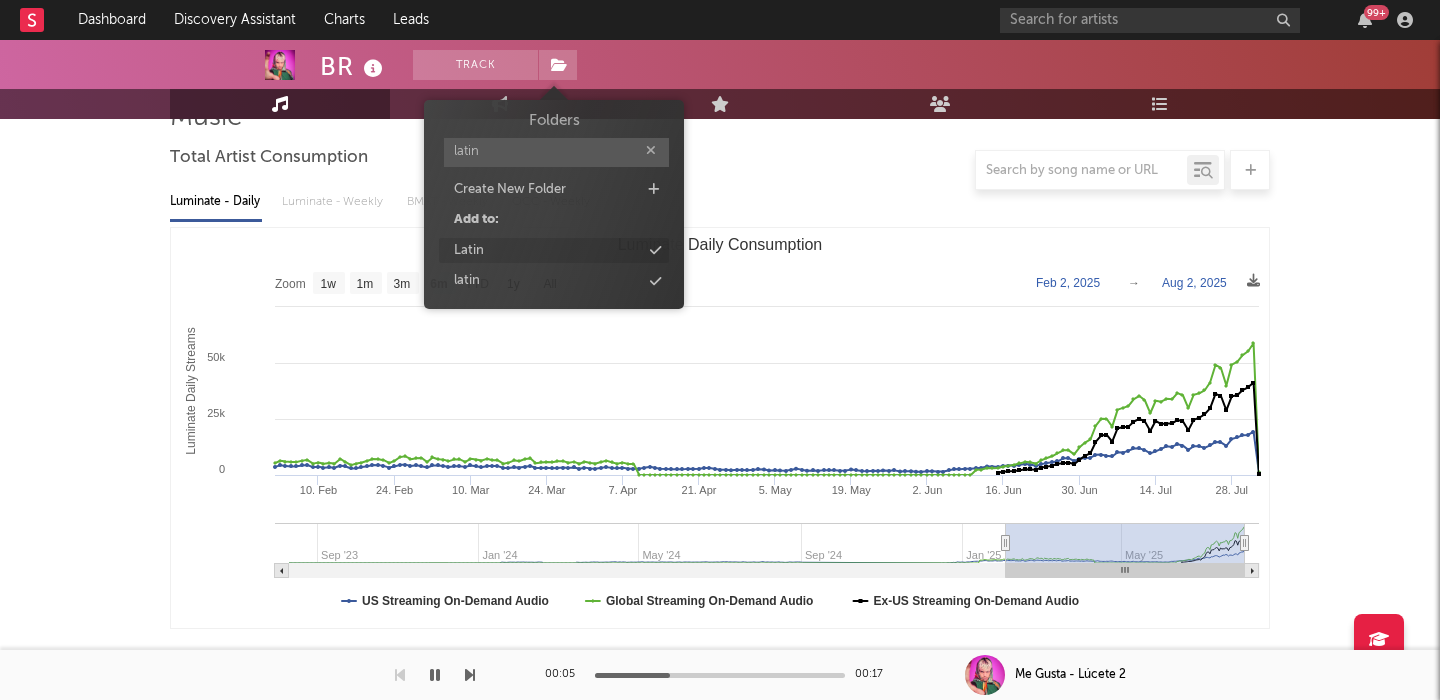 type on "latin" 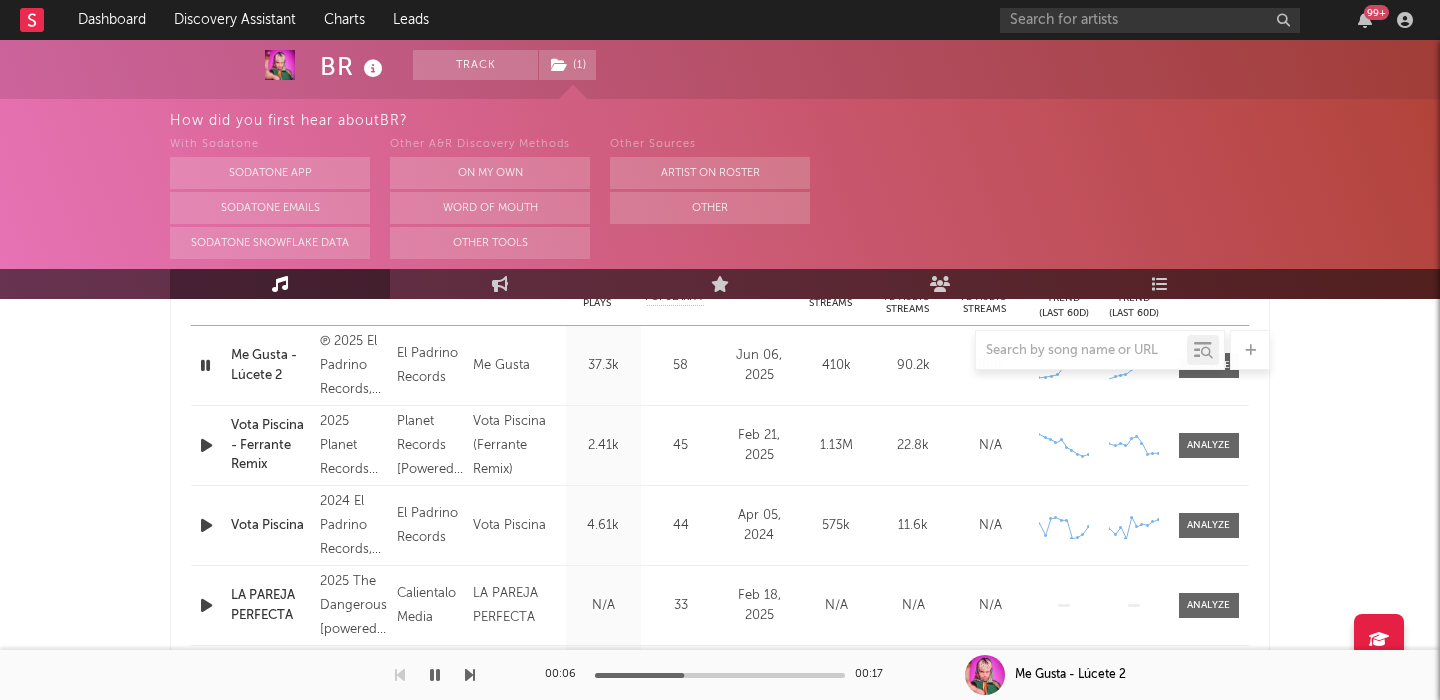 scroll, scrollTop: 890, scrollLeft: 0, axis: vertical 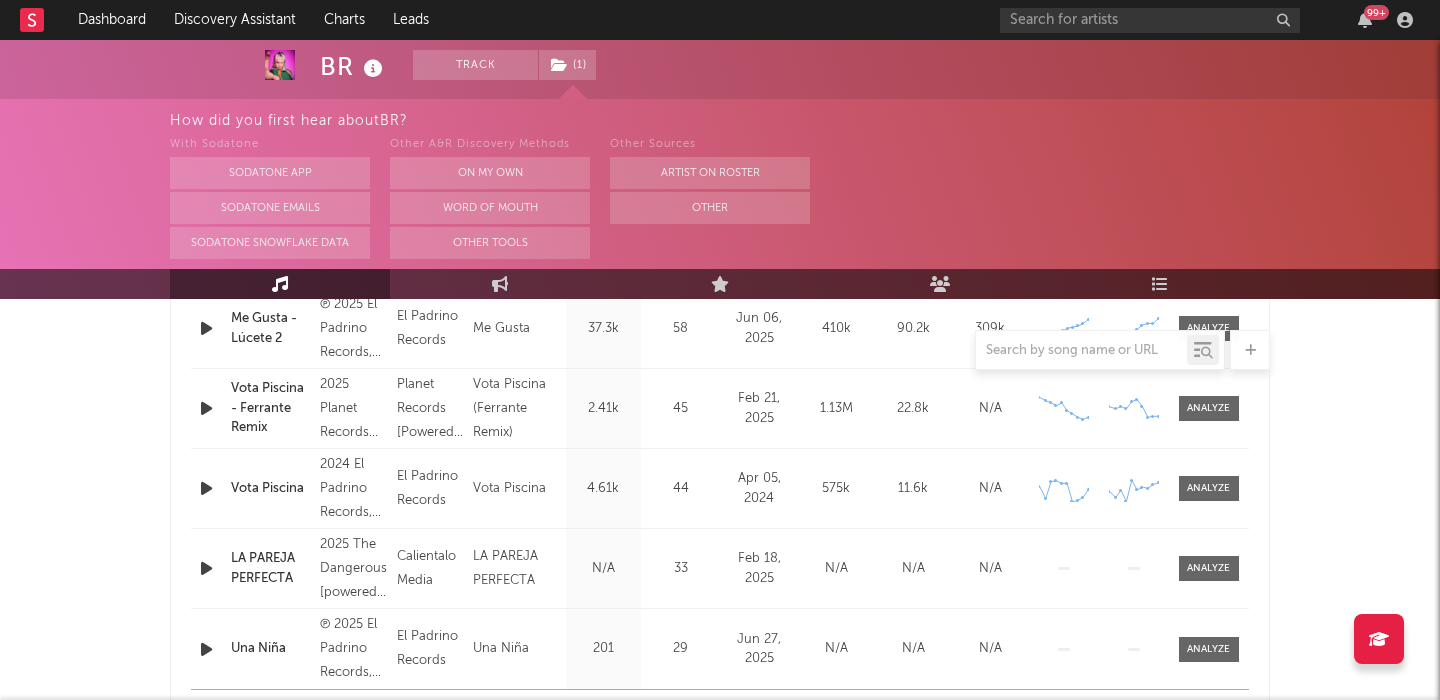 click on "Me Gusta - Lúcete 2" at bounding box center [270, 328] 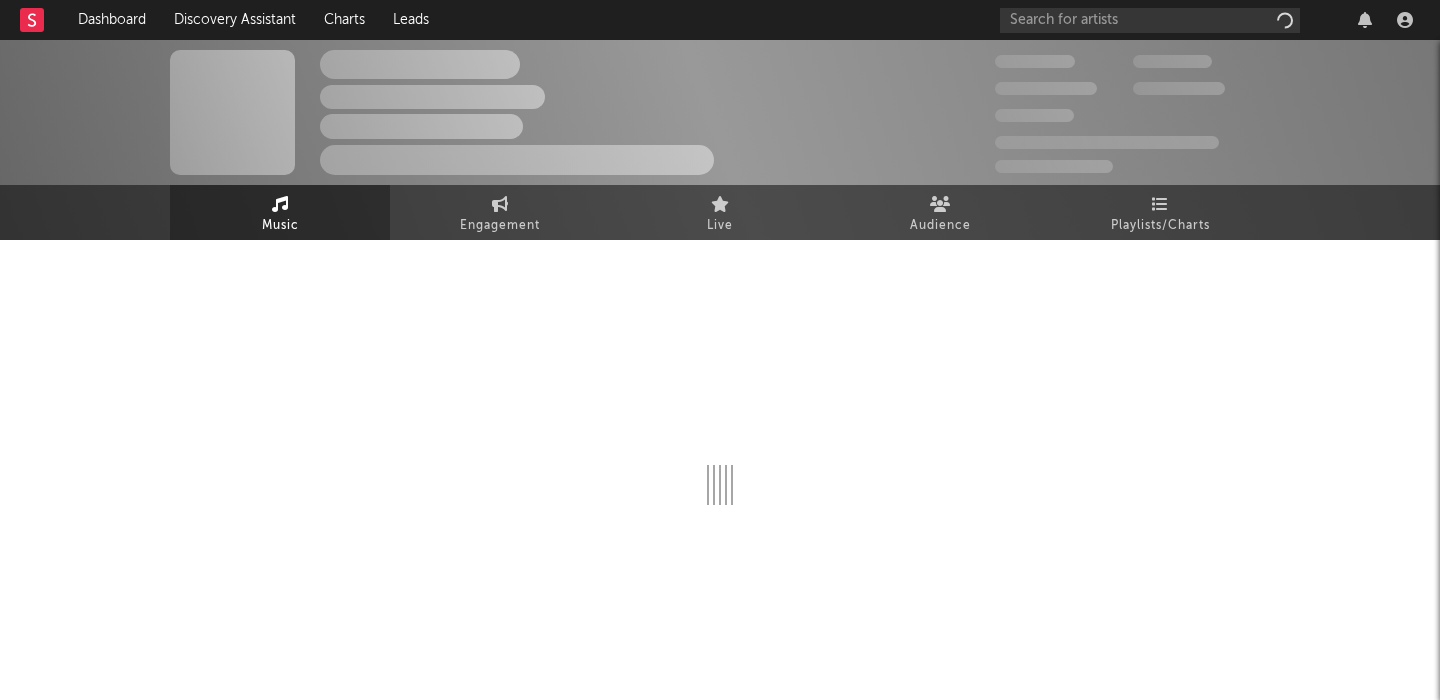 scroll, scrollTop: 0, scrollLeft: 0, axis: both 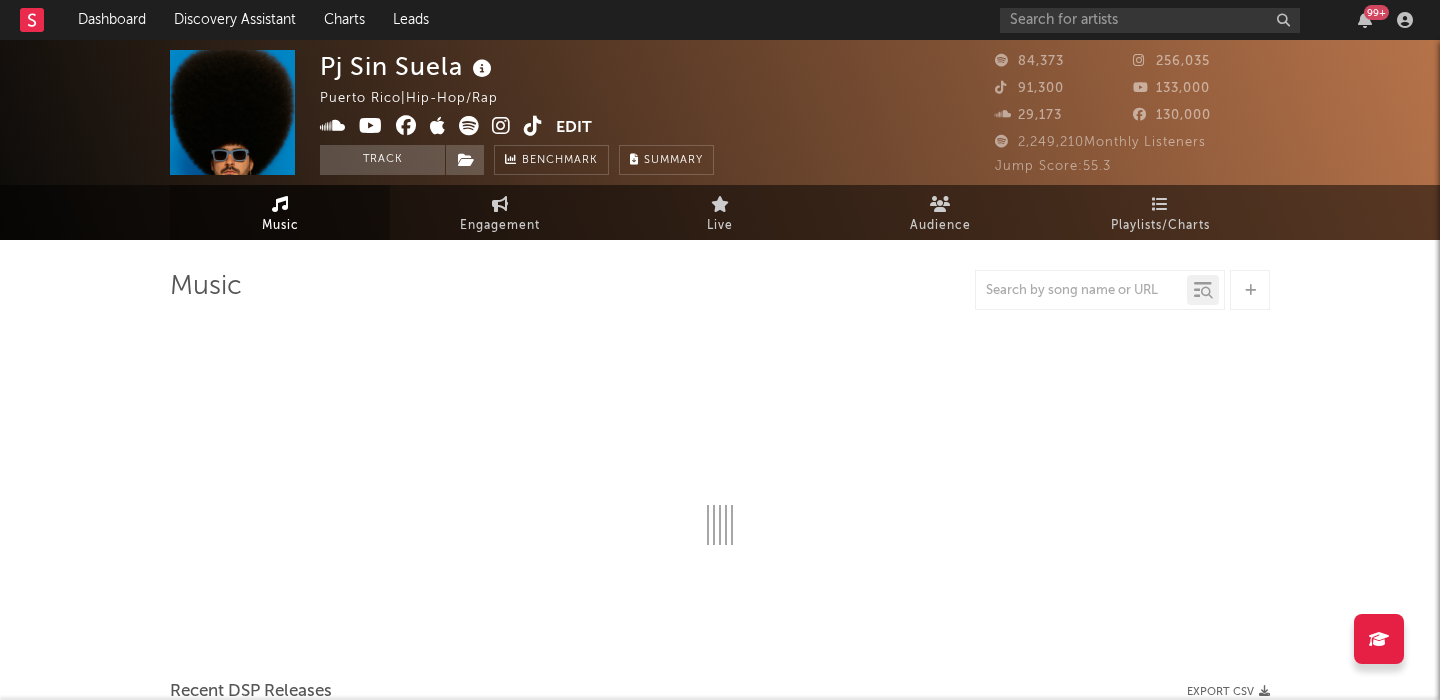 select on "6m" 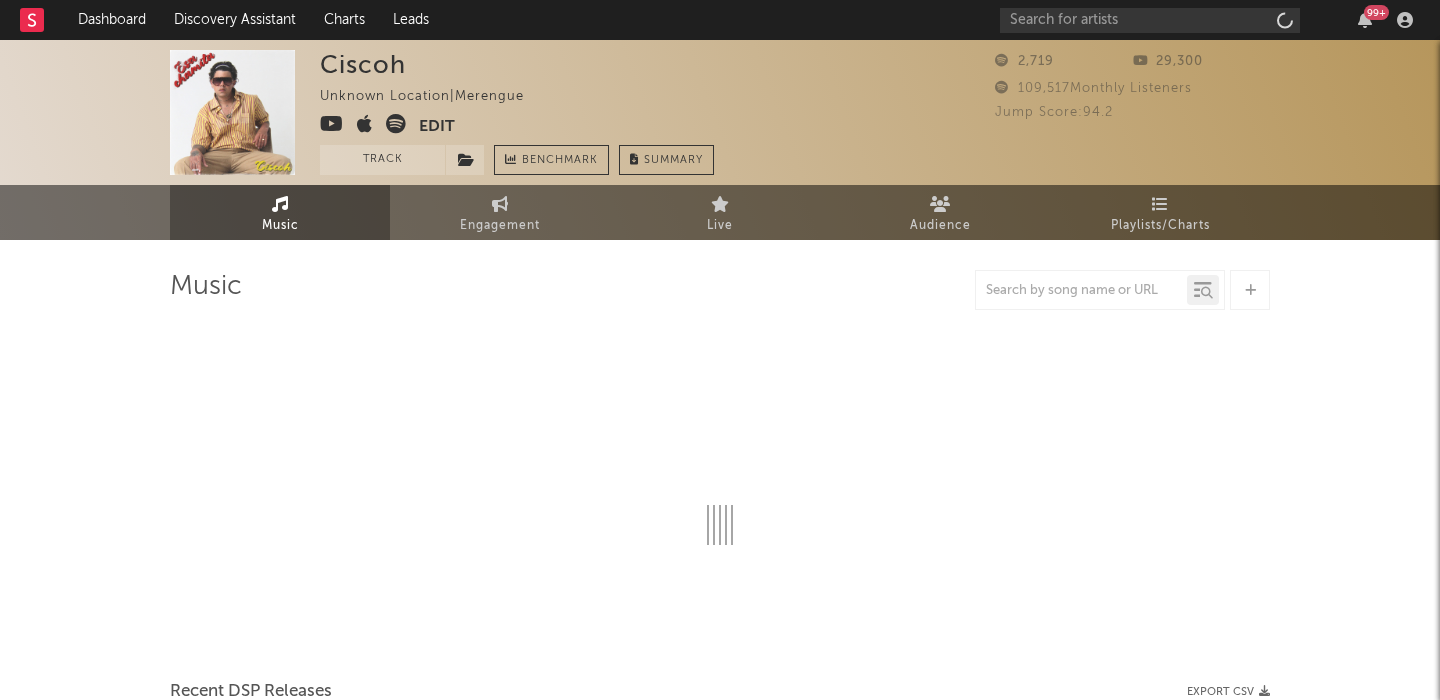 scroll, scrollTop: 0, scrollLeft: 0, axis: both 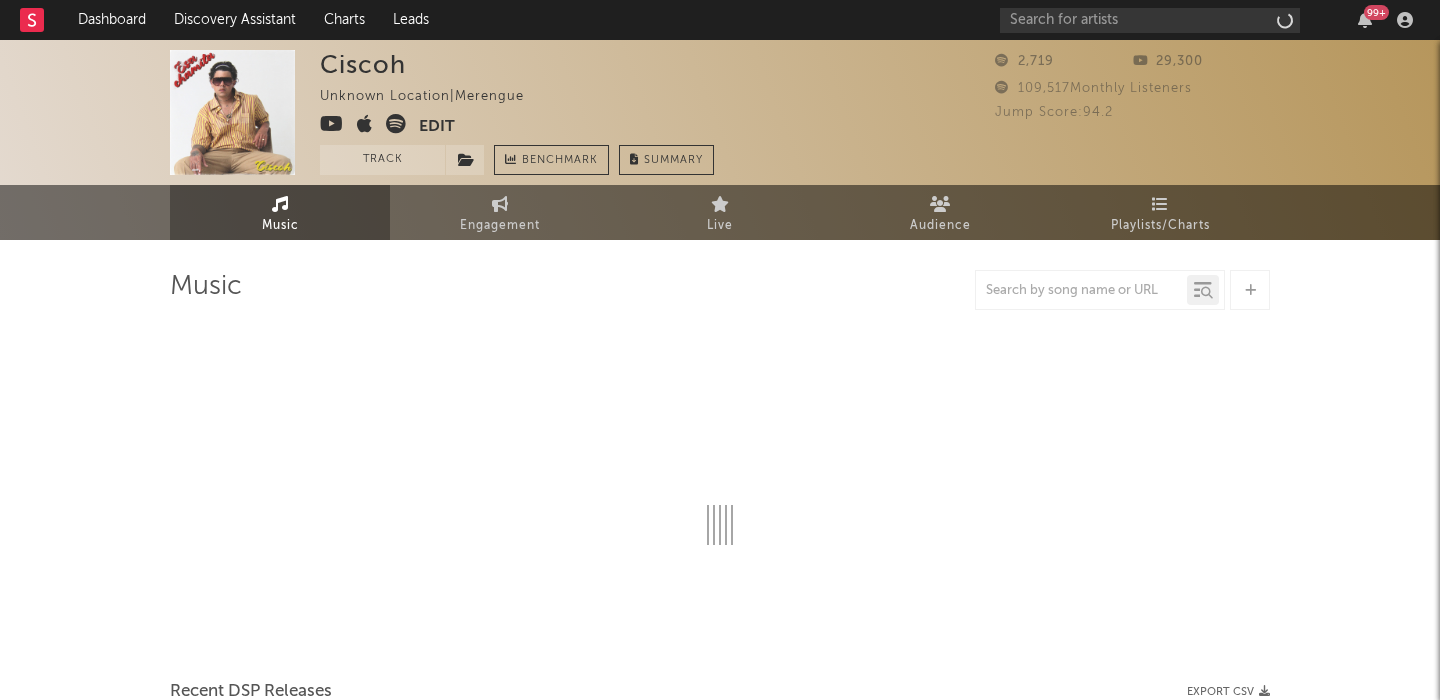 select on "1w" 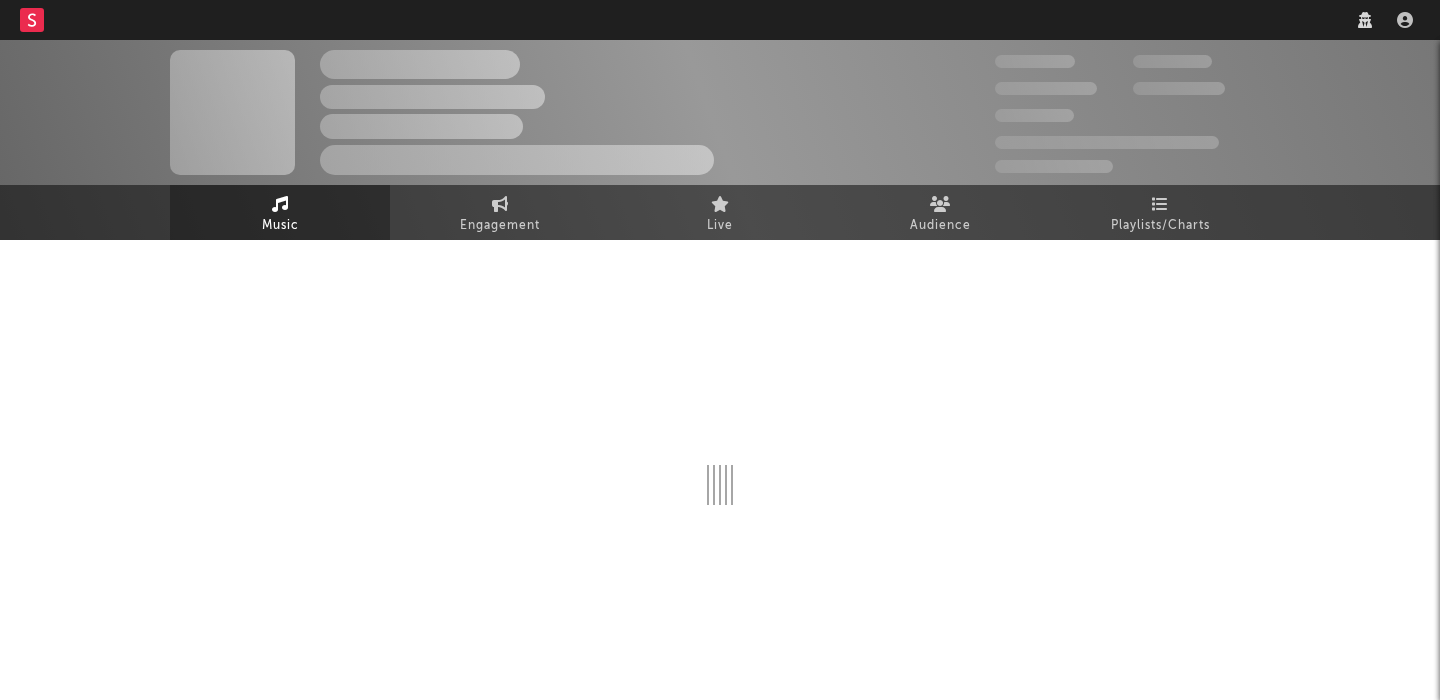scroll, scrollTop: 0, scrollLeft: 0, axis: both 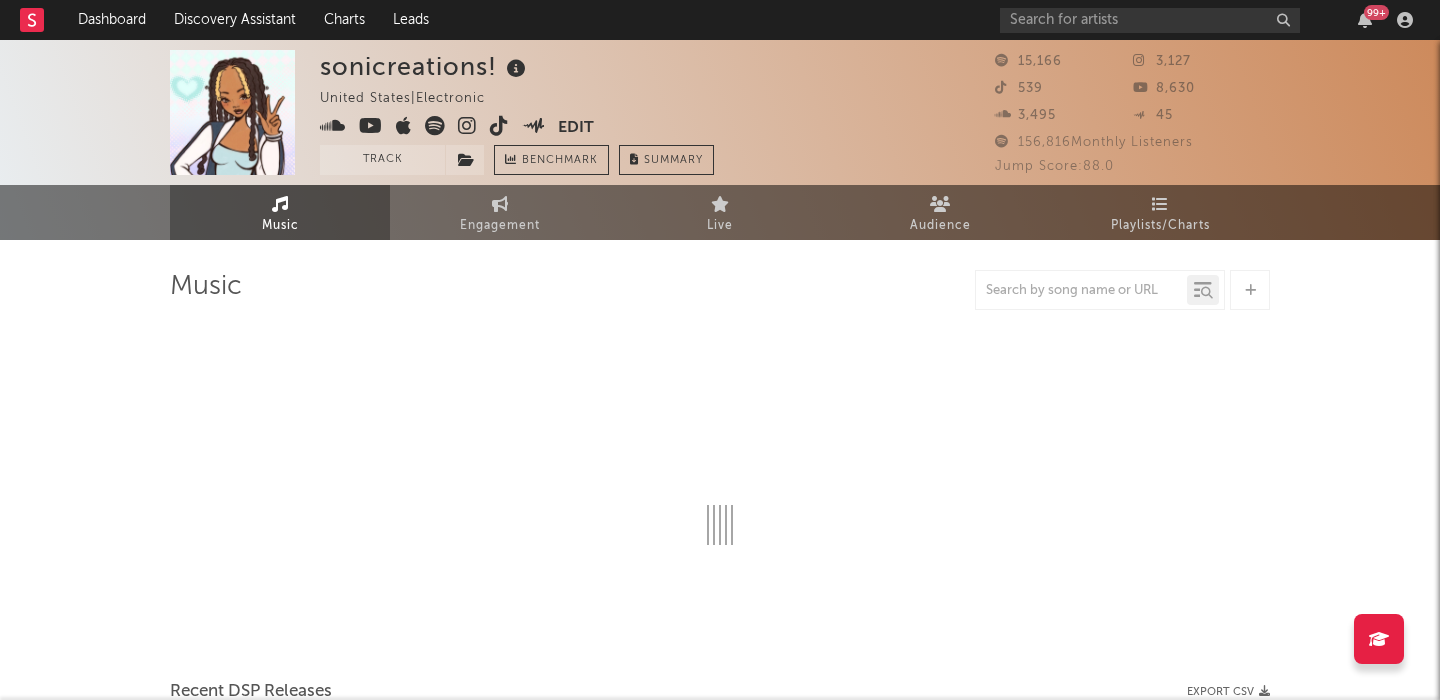 select on "6m" 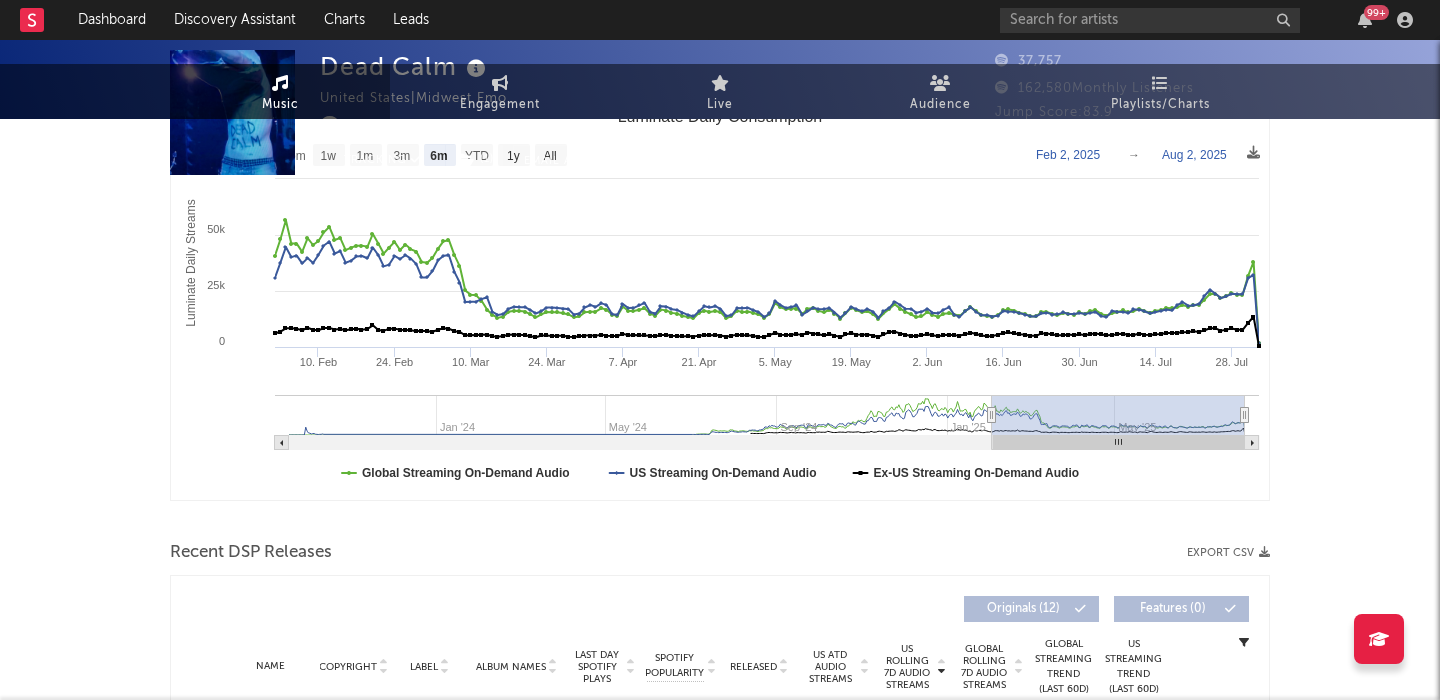 scroll, scrollTop: 0, scrollLeft: 0, axis: both 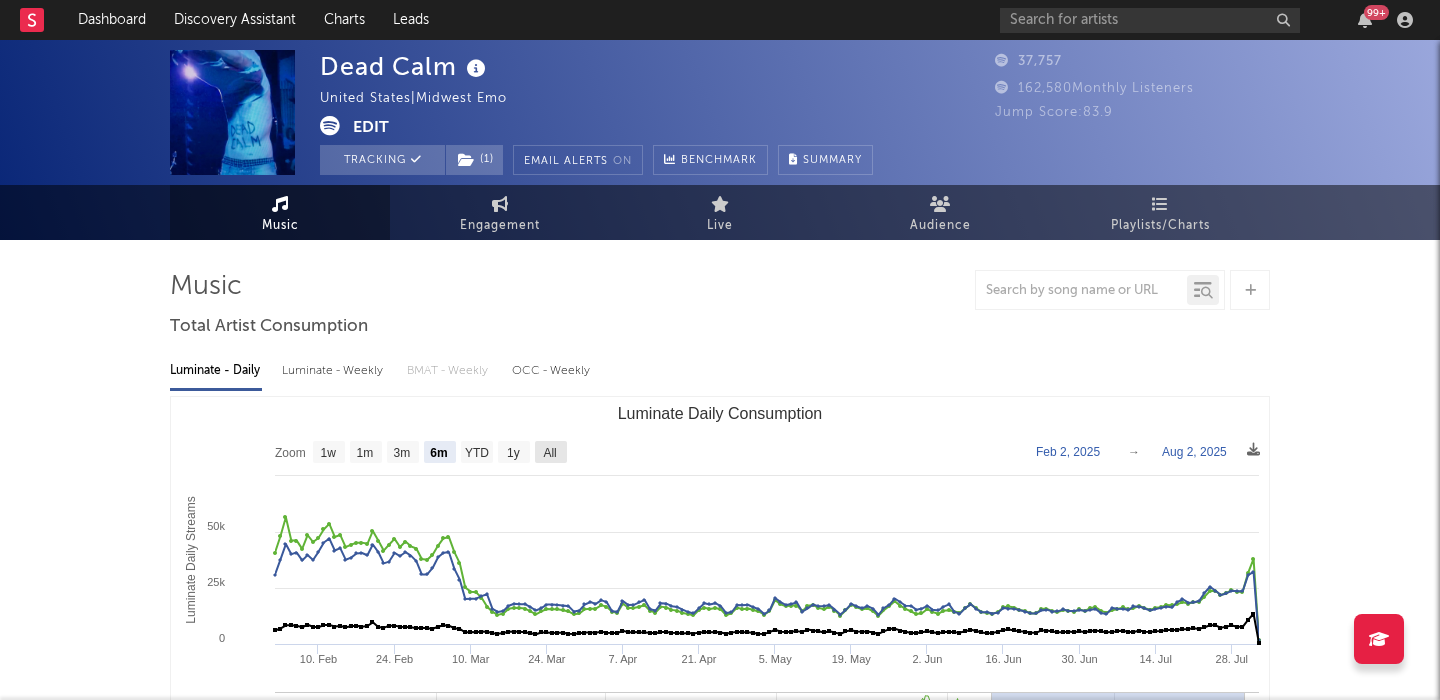 click on "All" 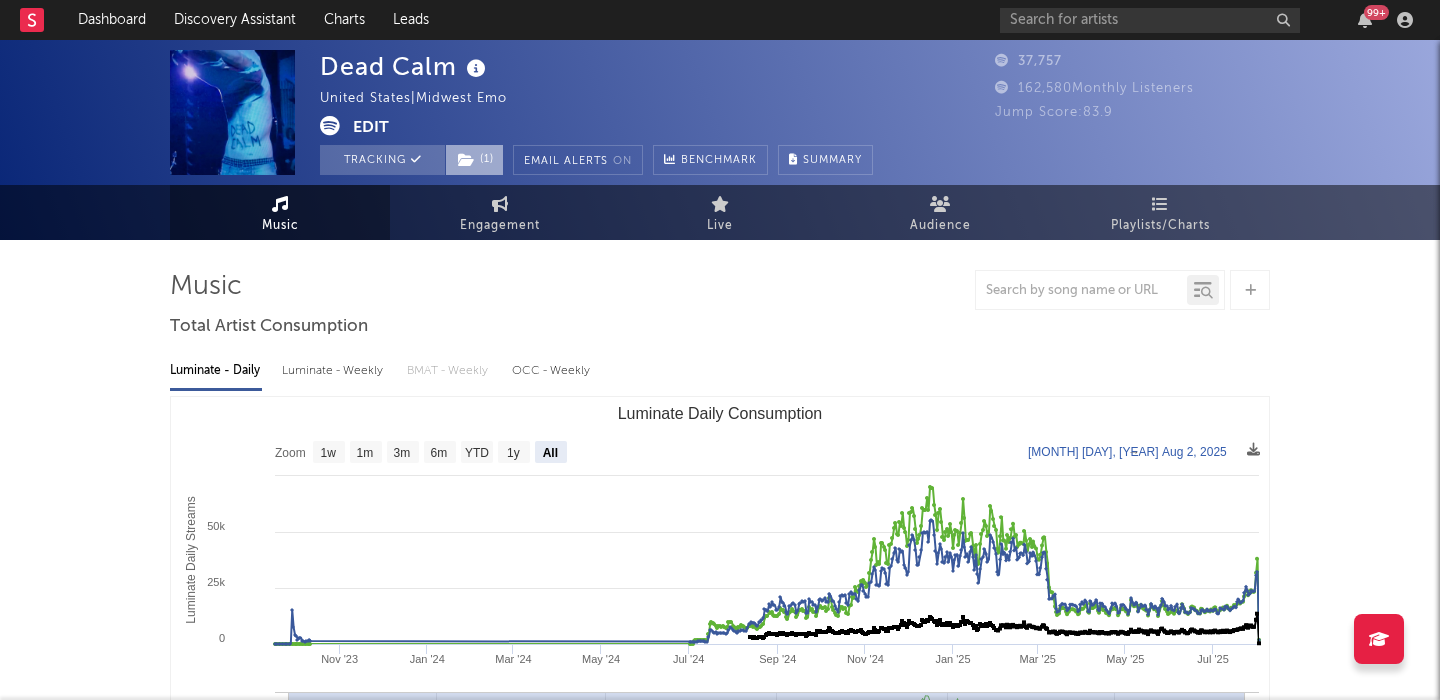 click on "( 1 )" at bounding box center [474, 160] 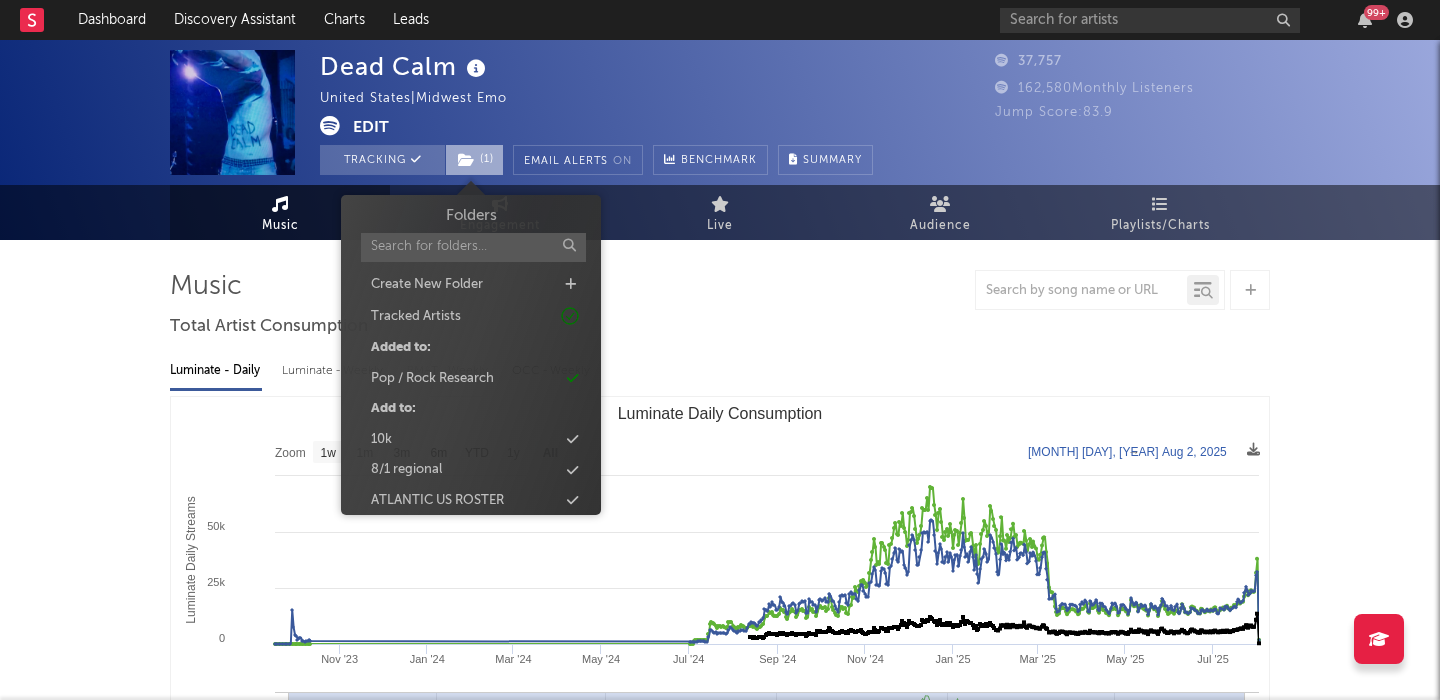 click on "( 1 )" at bounding box center (474, 160) 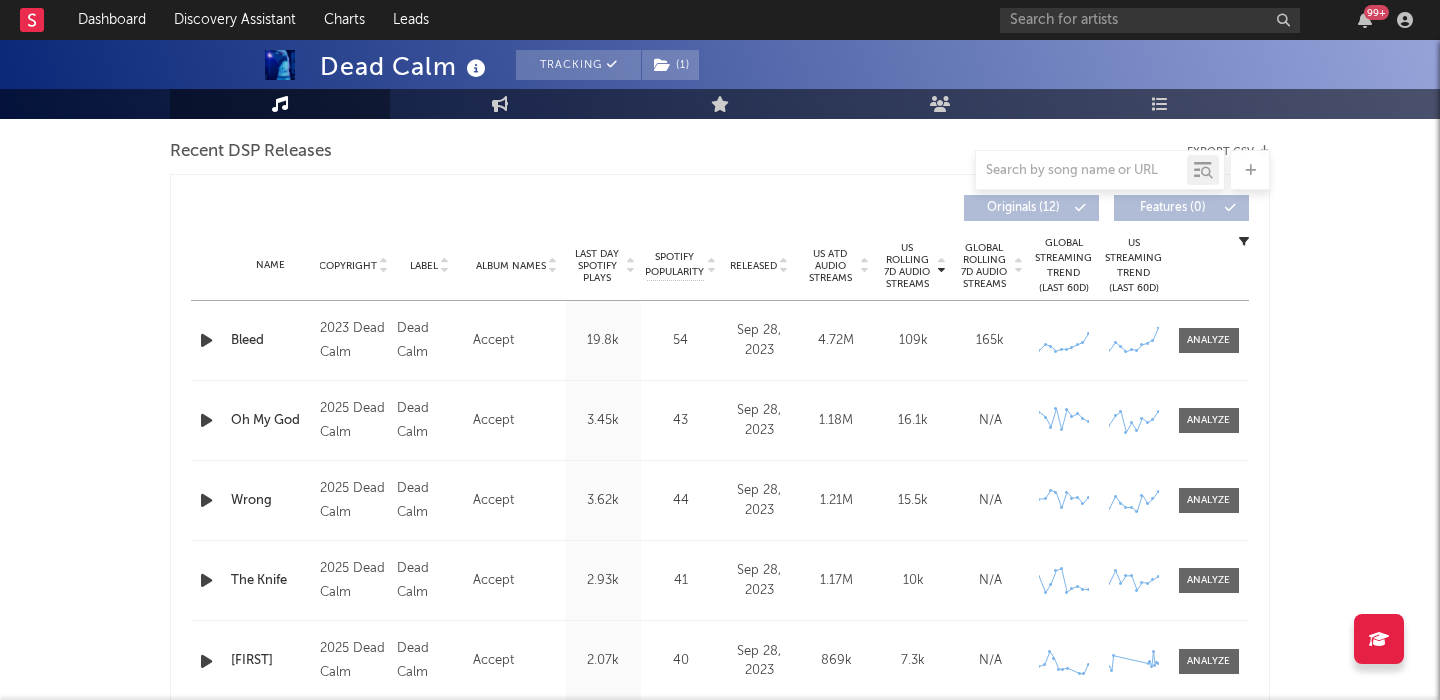 scroll, scrollTop: 0, scrollLeft: 0, axis: both 